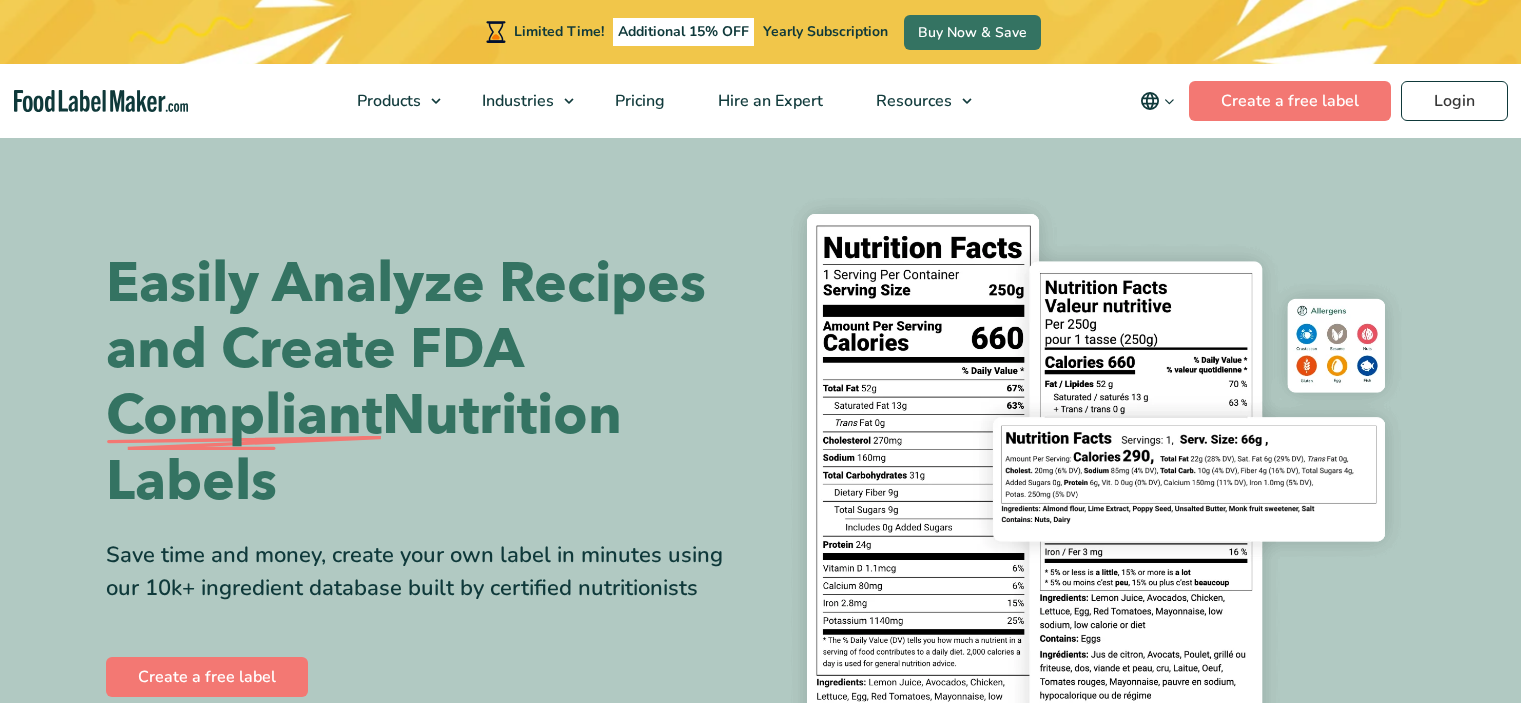 scroll, scrollTop: 0, scrollLeft: 0, axis: both 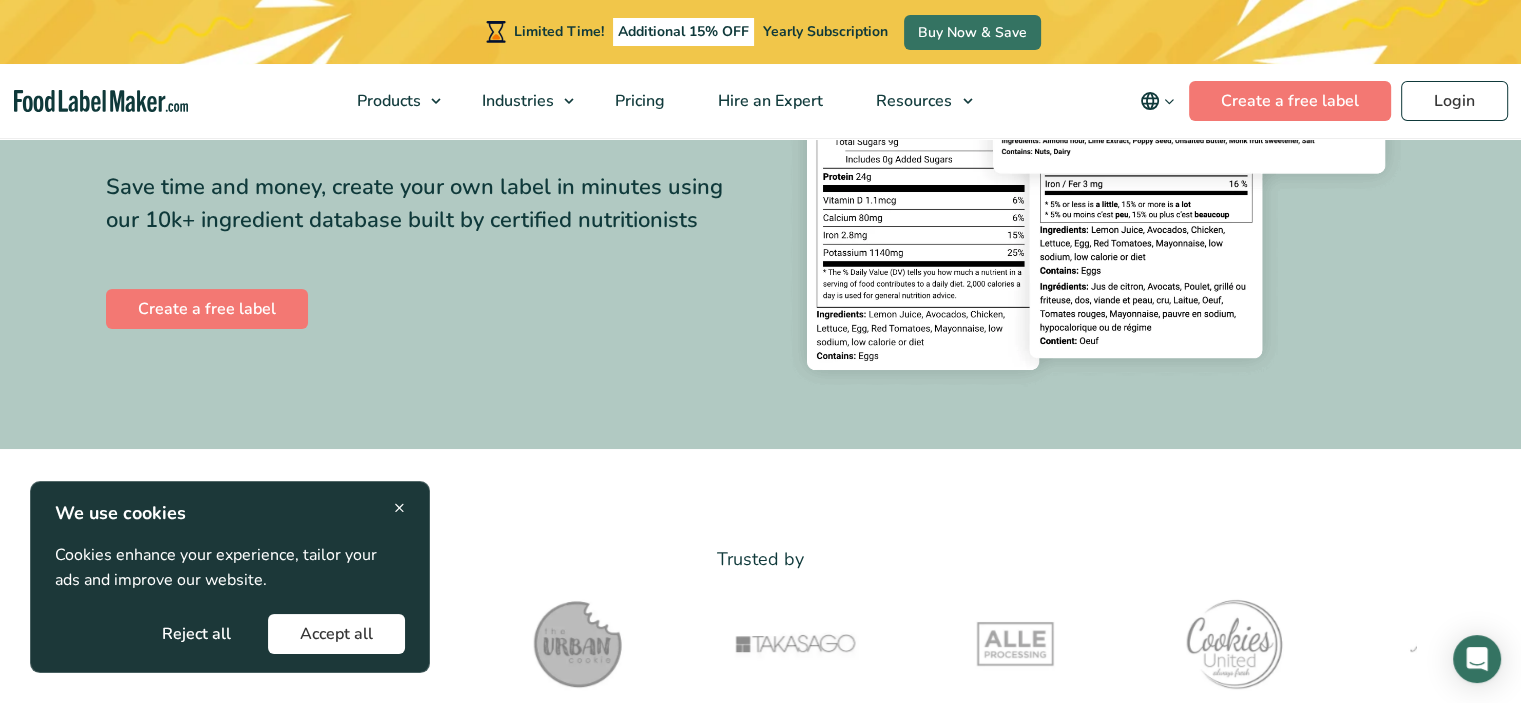 click on "×" at bounding box center [399, 507] 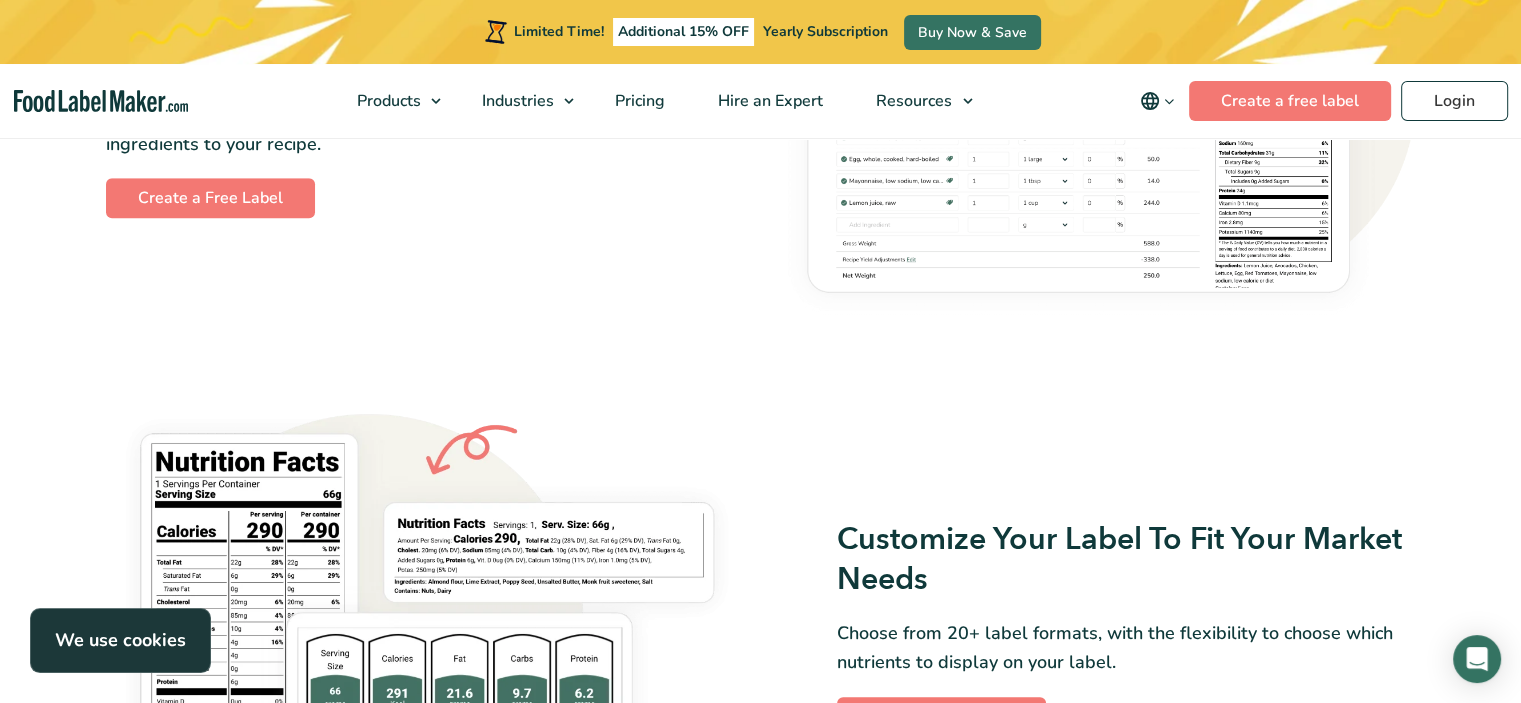 scroll, scrollTop: 1160, scrollLeft: 0, axis: vertical 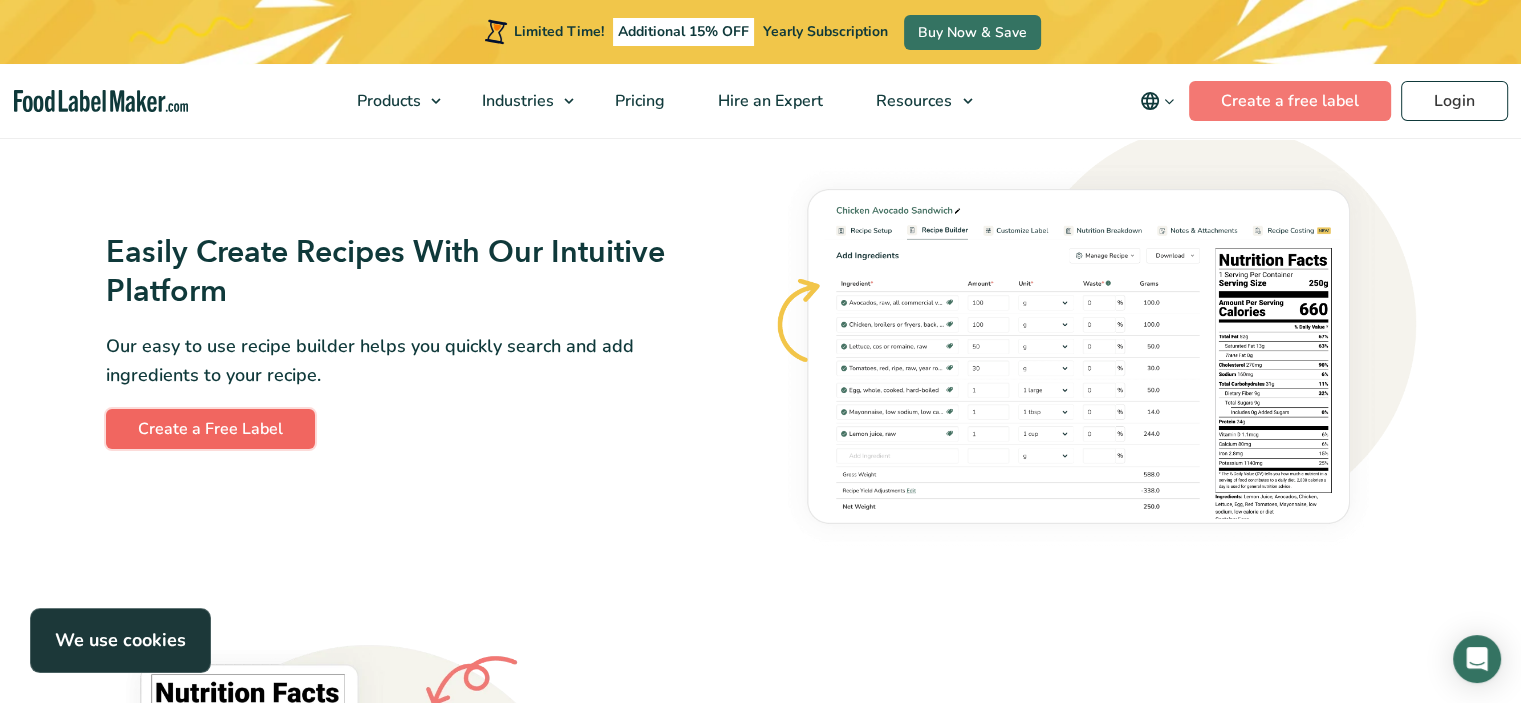 click on "Create a Free Label" at bounding box center (210, 429) 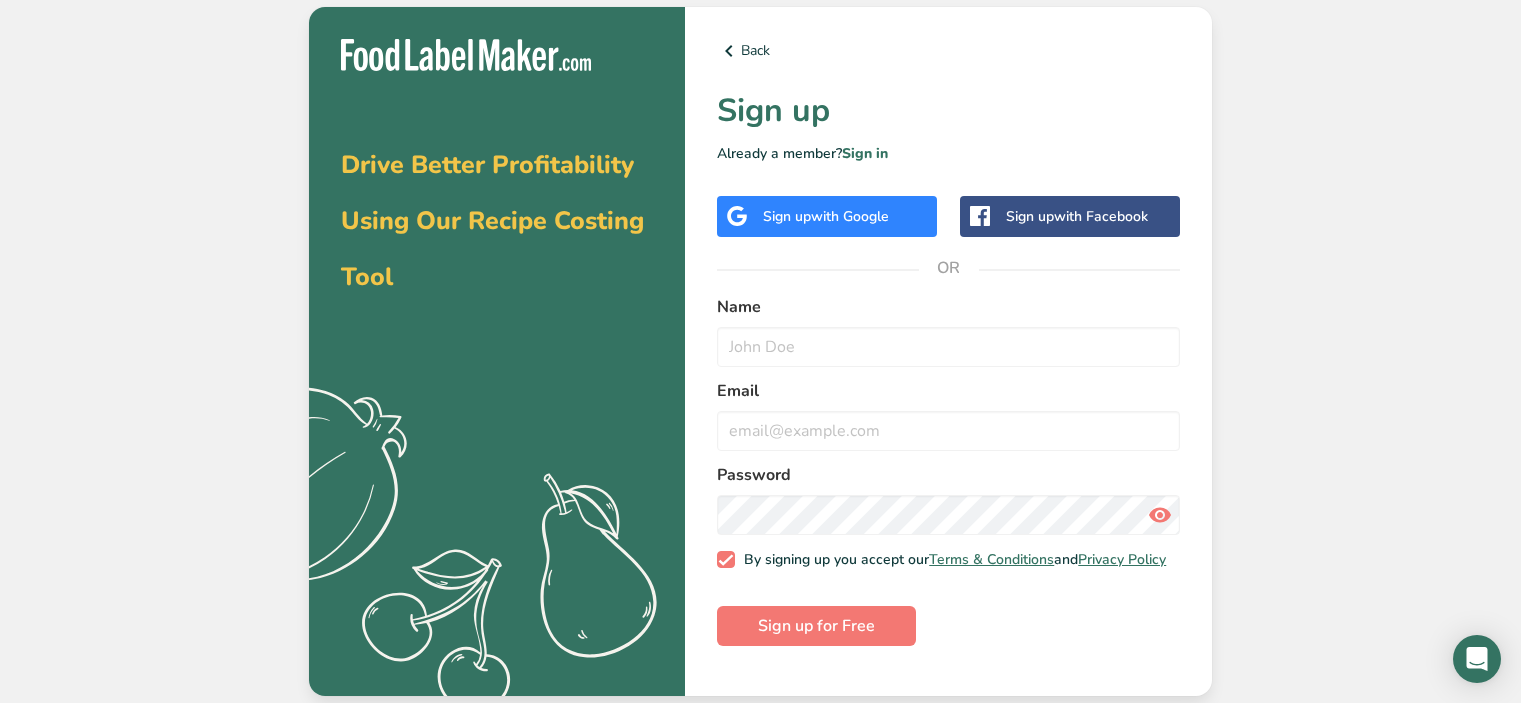 scroll, scrollTop: 0, scrollLeft: 0, axis: both 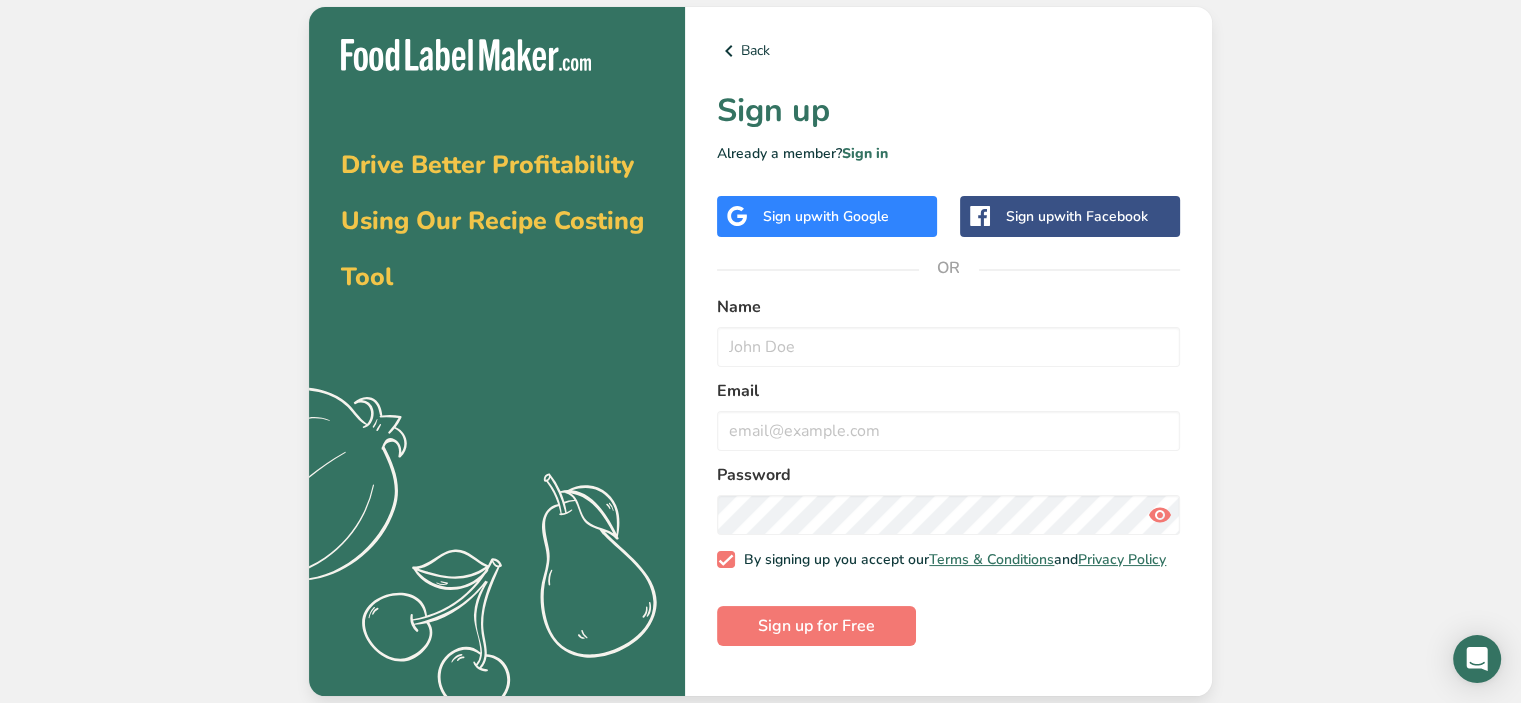 click on "with Google" at bounding box center [850, 216] 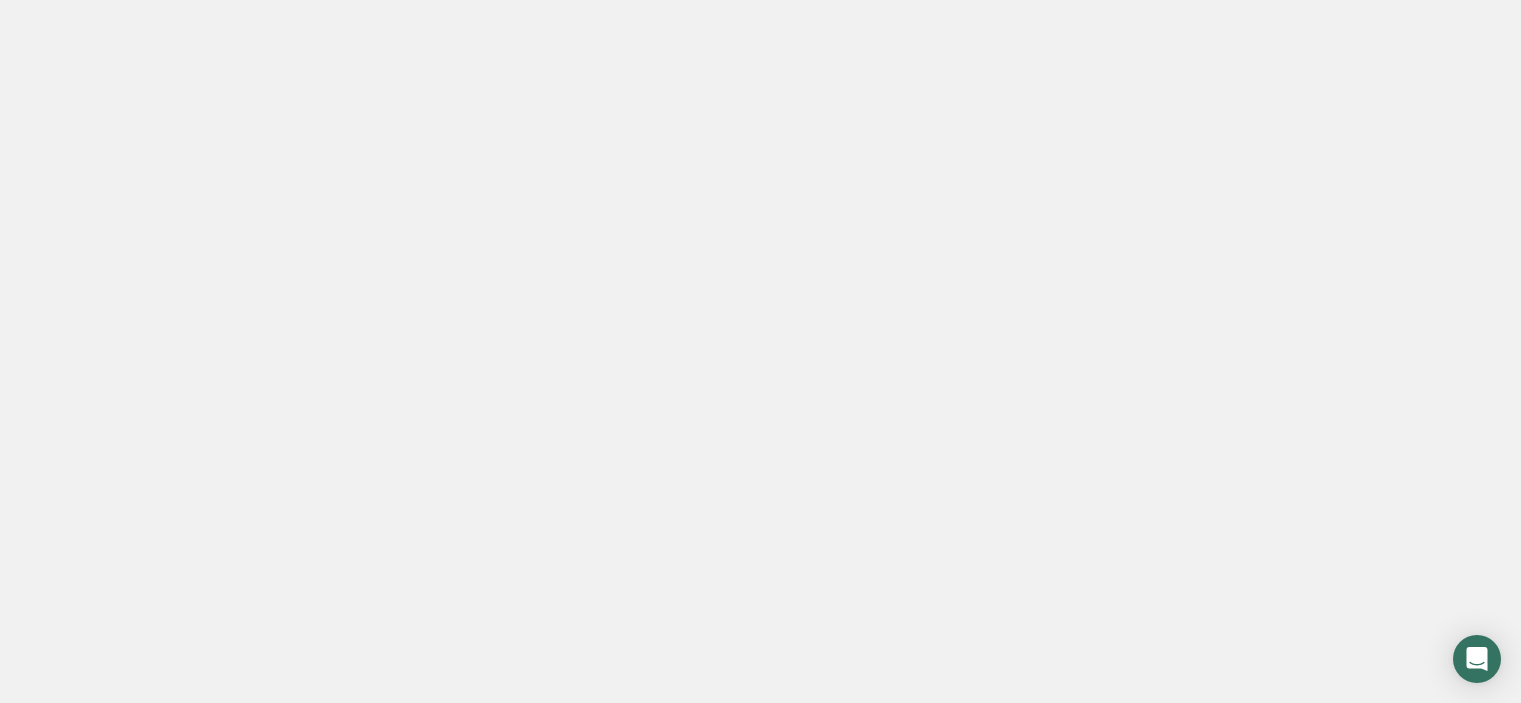 scroll, scrollTop: 0, scrollLeft: 0, axis: both 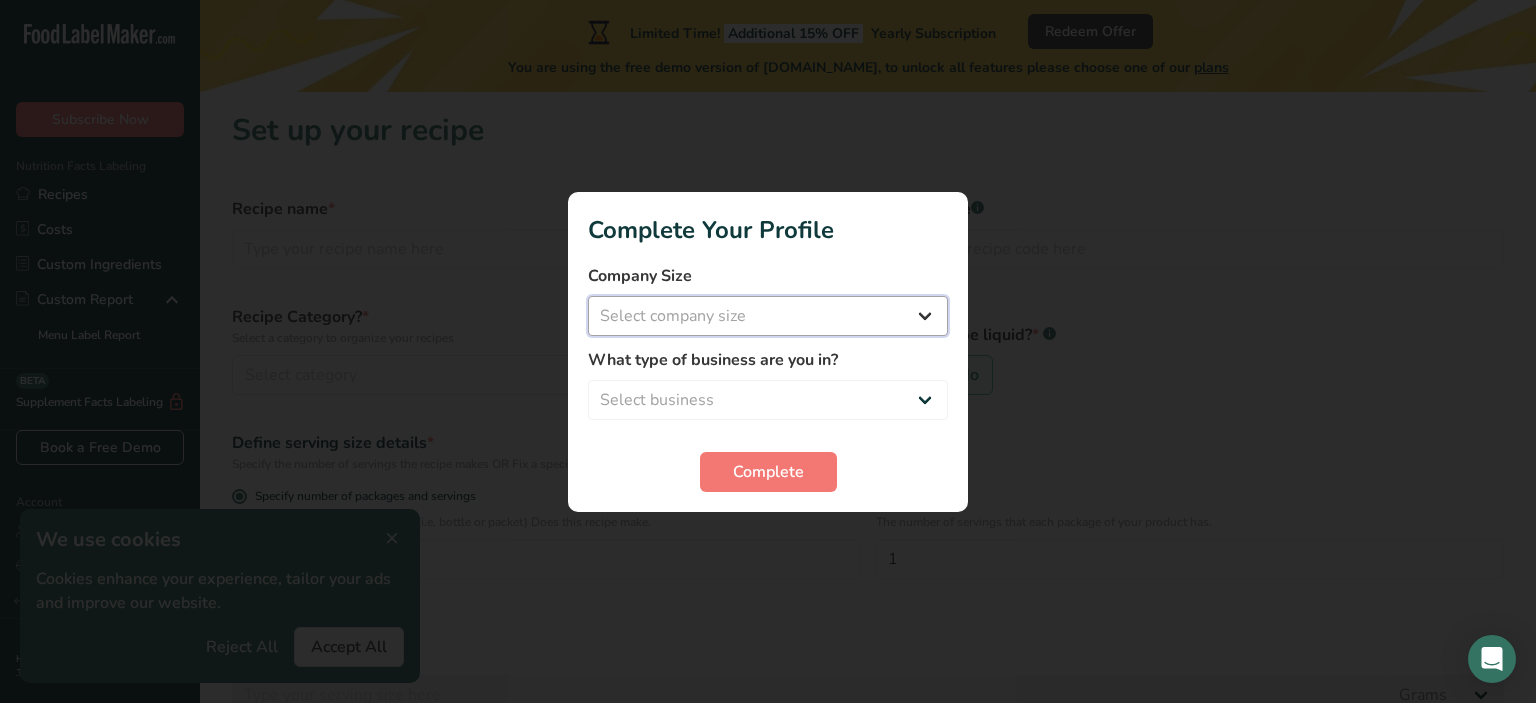 click on "Select company size
Fewer than 10 Employees
10 to 50 Employees
51 to 500 Employees
Over 500 Employees" at bounding box center (768, 316) 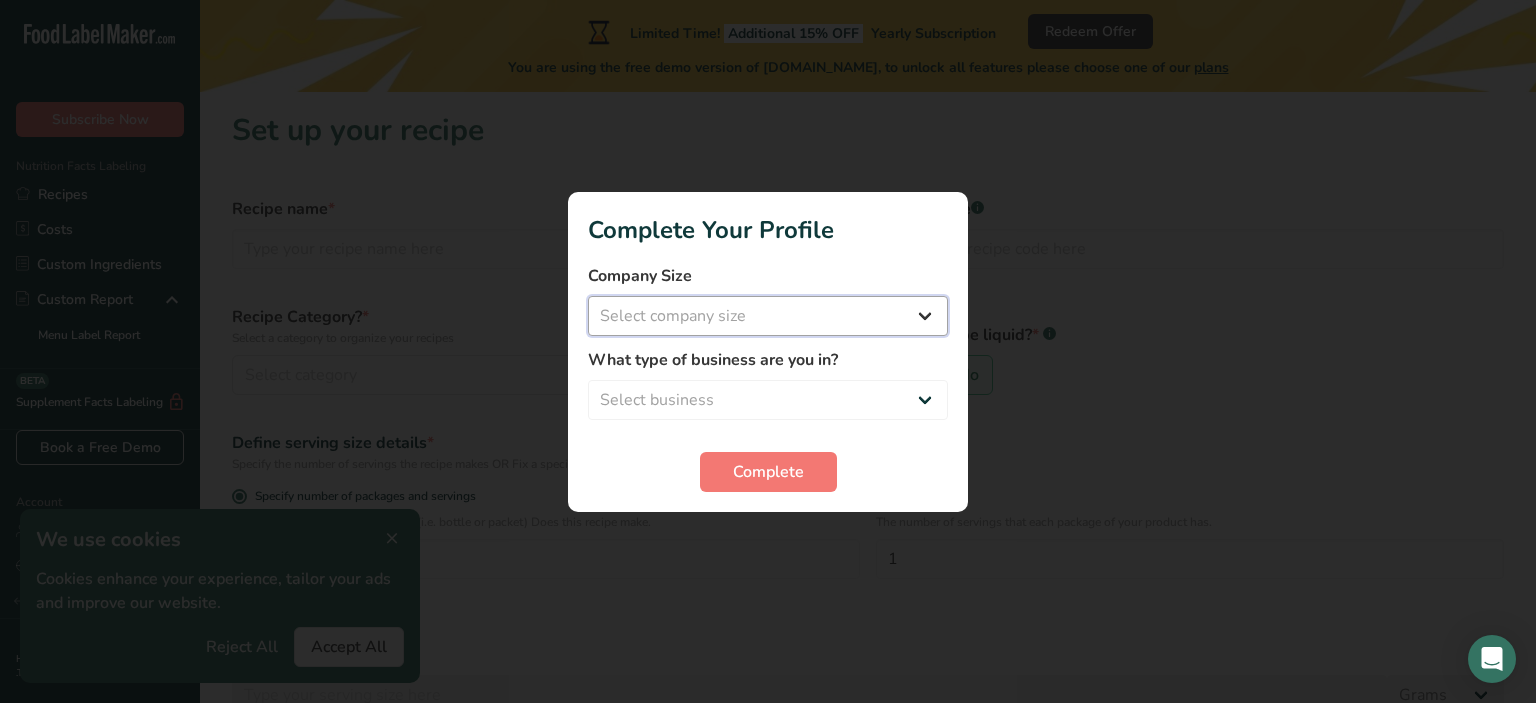 select on "1" 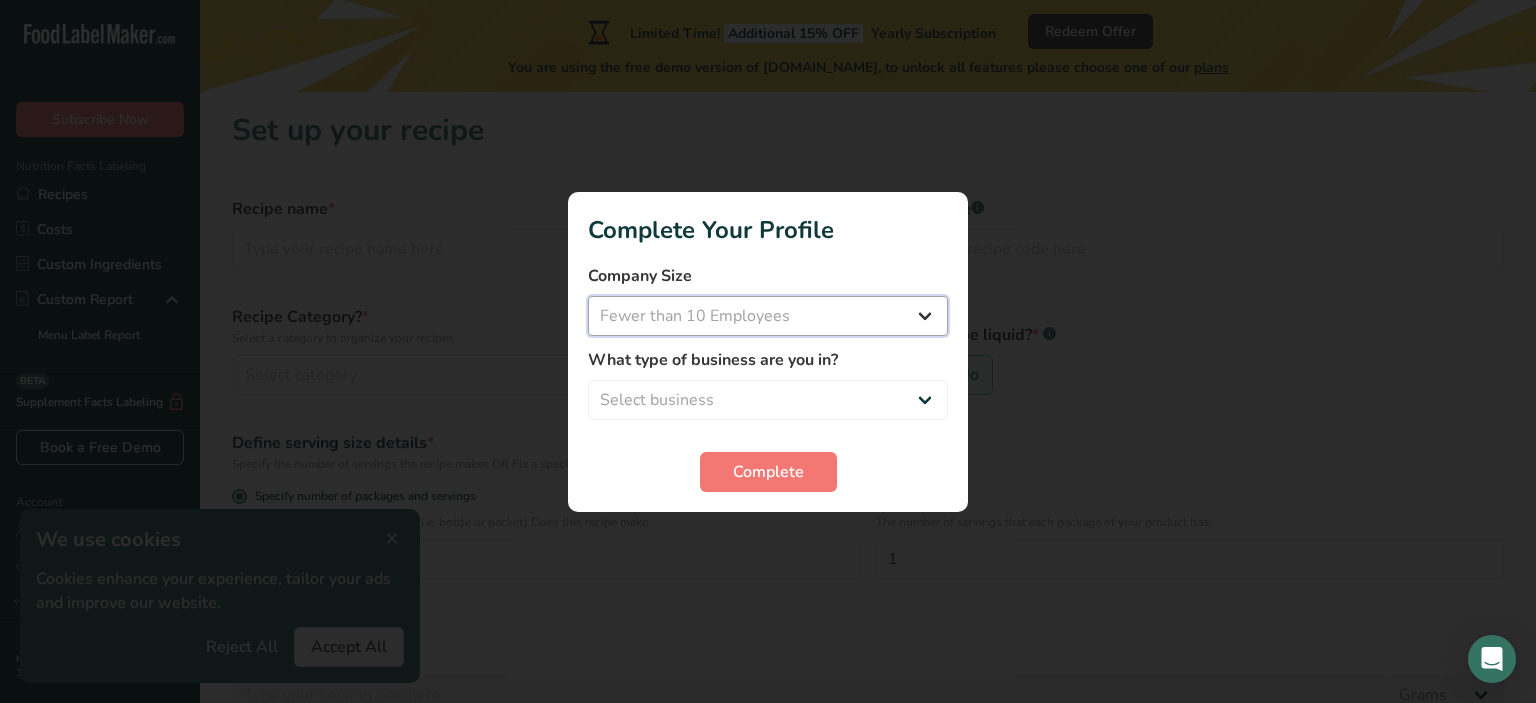 click on "Select company size
Fewer than 10 Employees
10 to 50 Employees
51 to 500 Employees
Over 500 Employees" at bounding box center (768, 316) 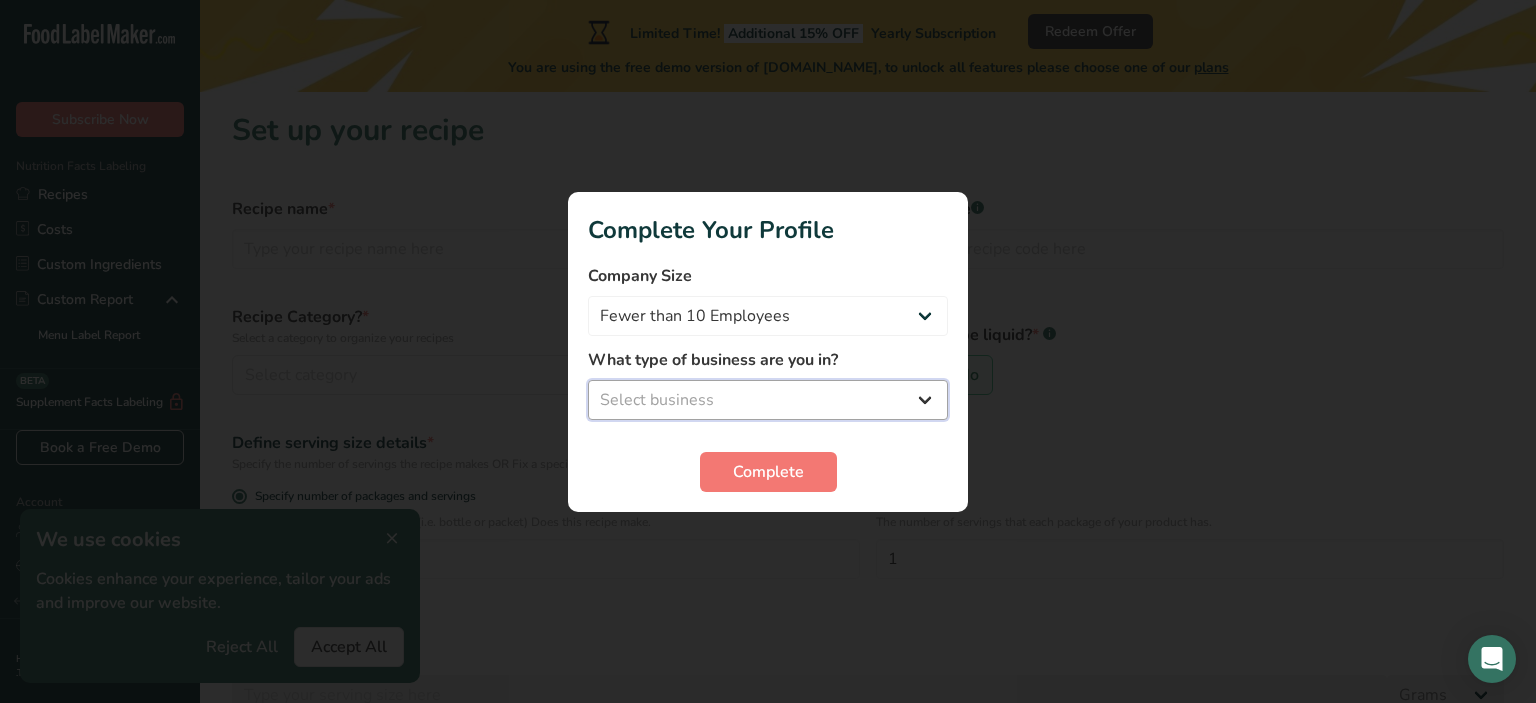 click on "Select business
Packaged Food Manufacturer
Restaurant & Cafe
Bakery
Meal Plans & Catering Company
Nutritionist
Food Blogger
Personal Trainer
Other" at bounding box center (768, 400) 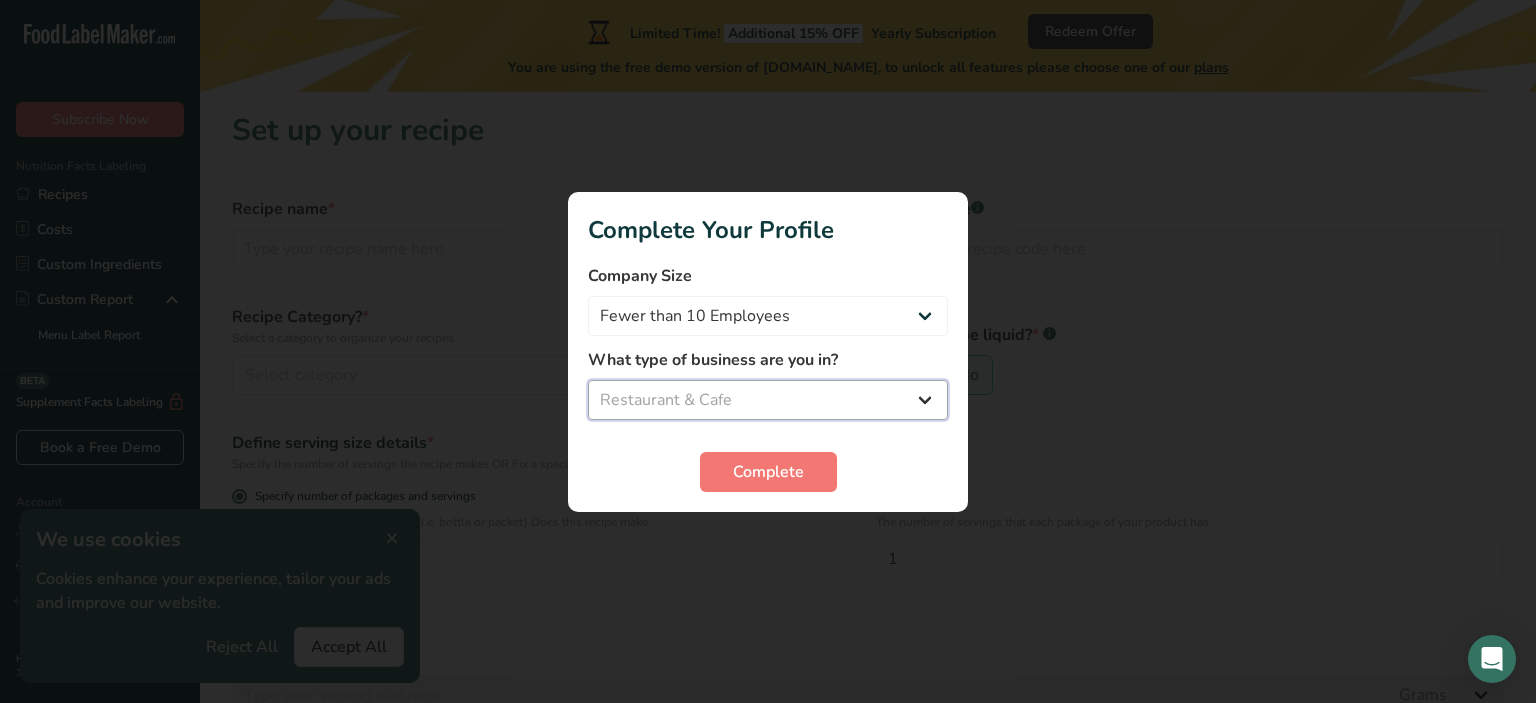 click on "Select business
Packaged Food Manufacturer
Restaurant & Cafe
Bakery
Meal Plans & Catering Company
Nutritionist
Food Blogger
Personal Trainer
Other" at bounding box center (768, 400) 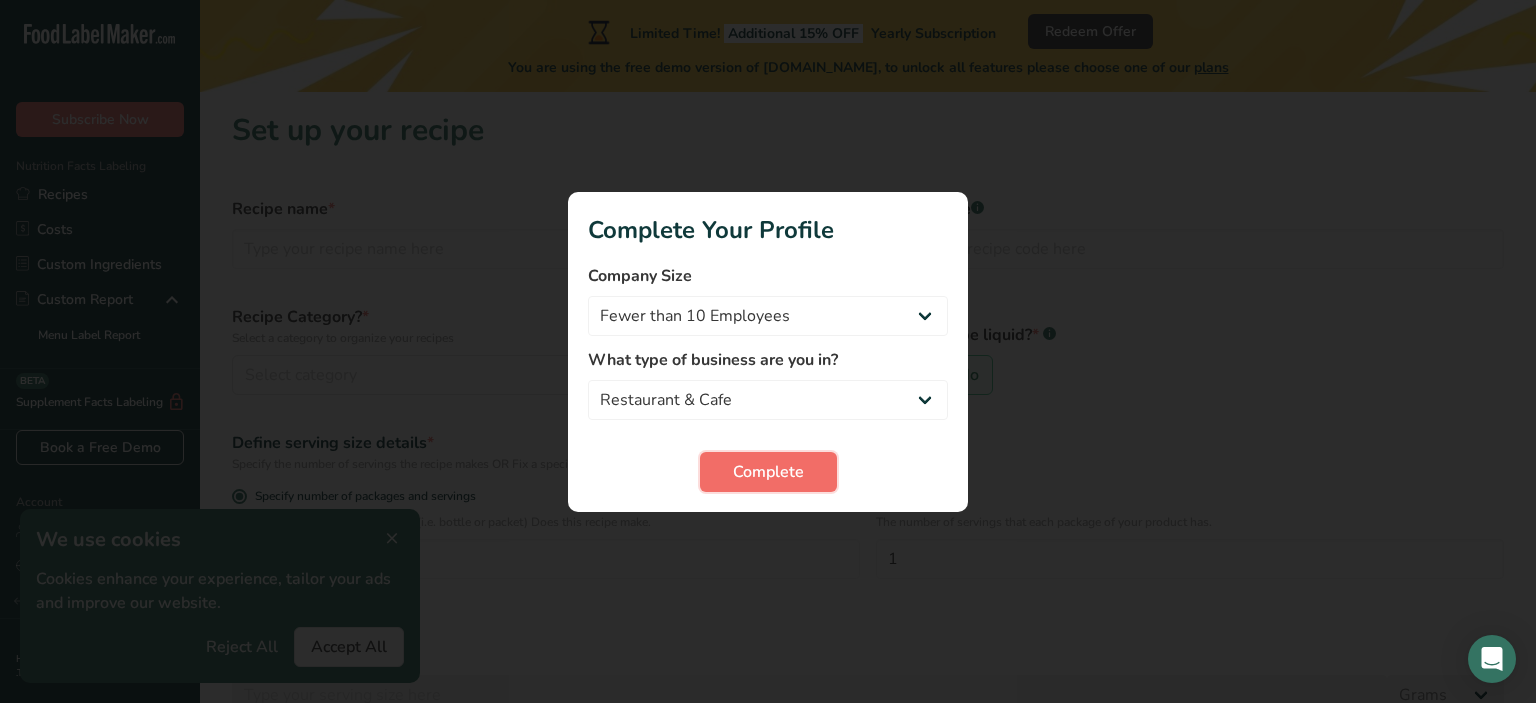 click on "Complete" at bounding box center (768, 472) 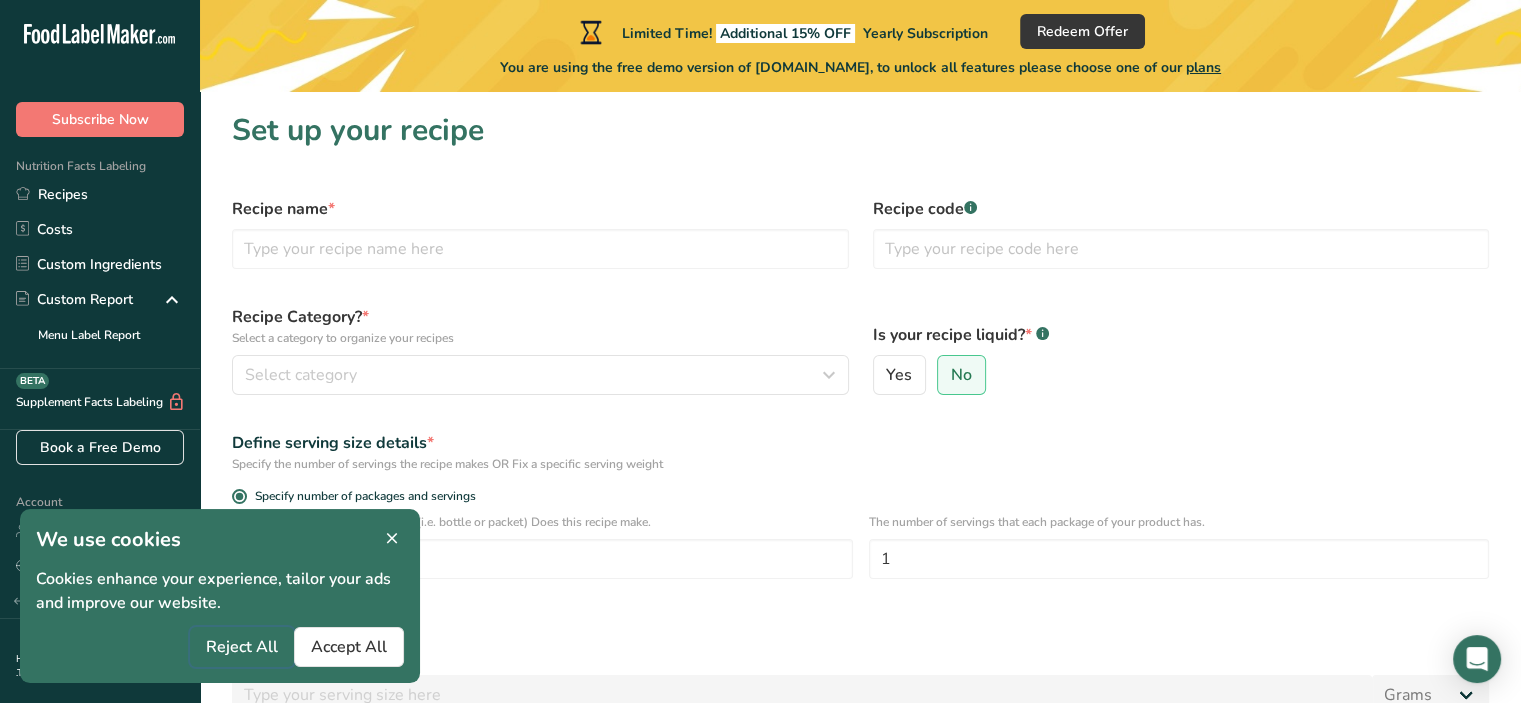 click on "Reject All" at bounding box center [242, 647] 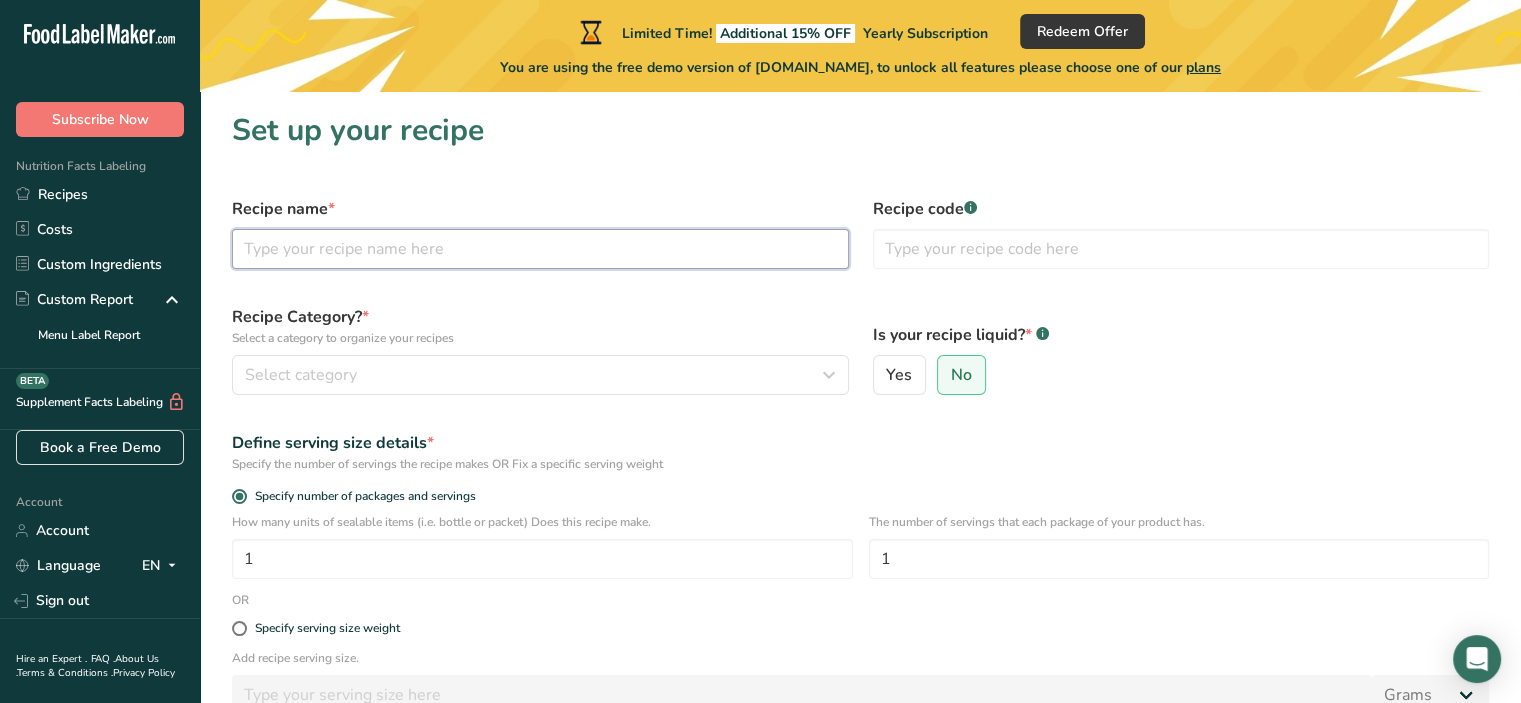 click at bounding box center [540, 249] 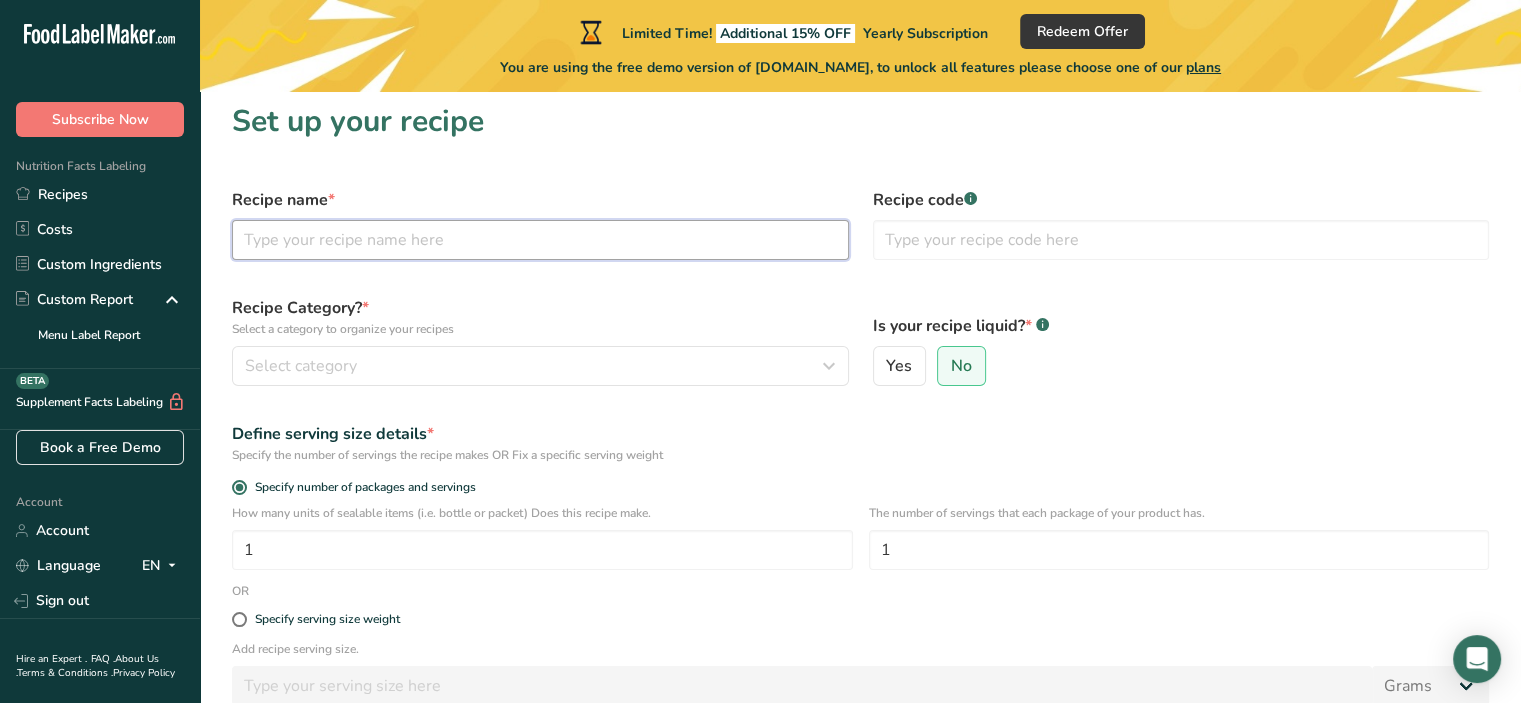 scroll, scrollTop: 0, scrollLeft: 0, axis: both 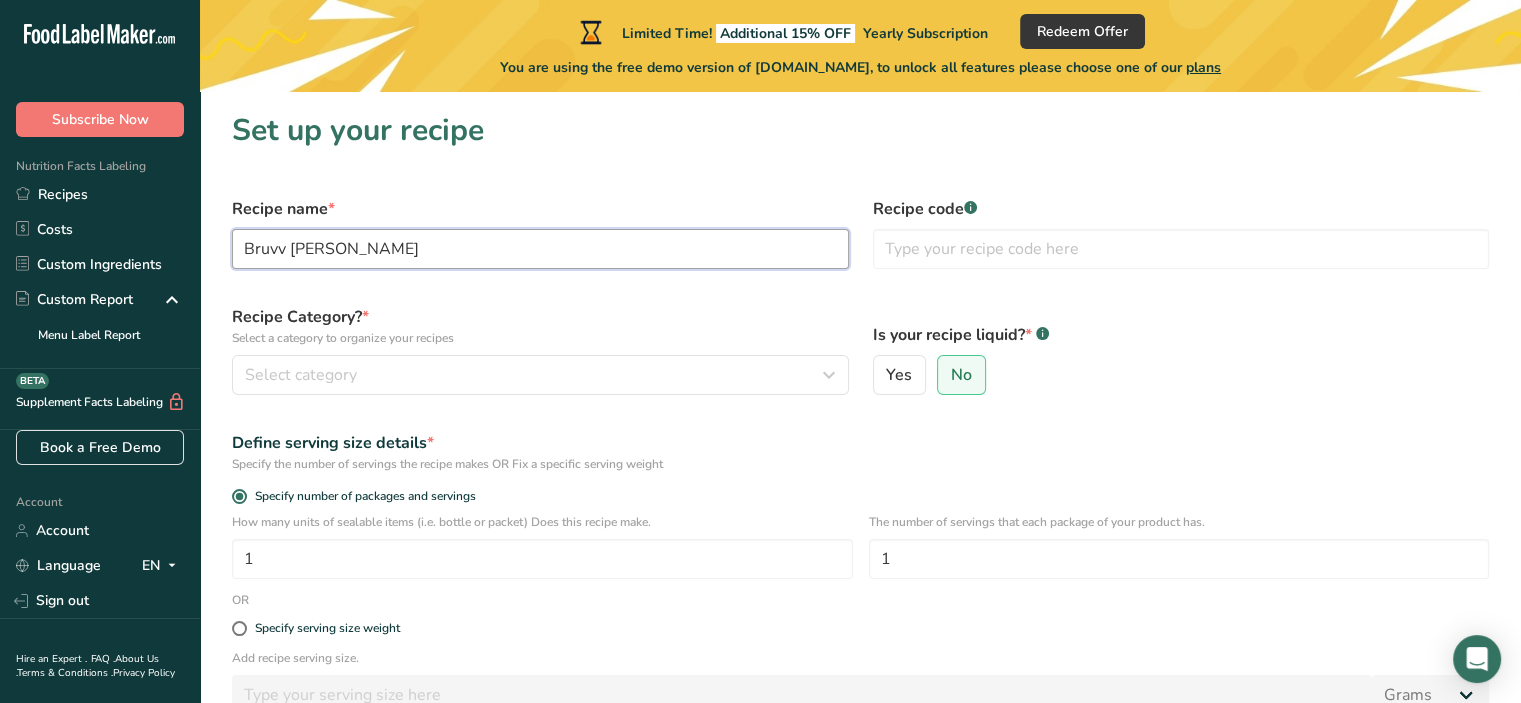 type on "Bruvv [PERSON_NAME]" 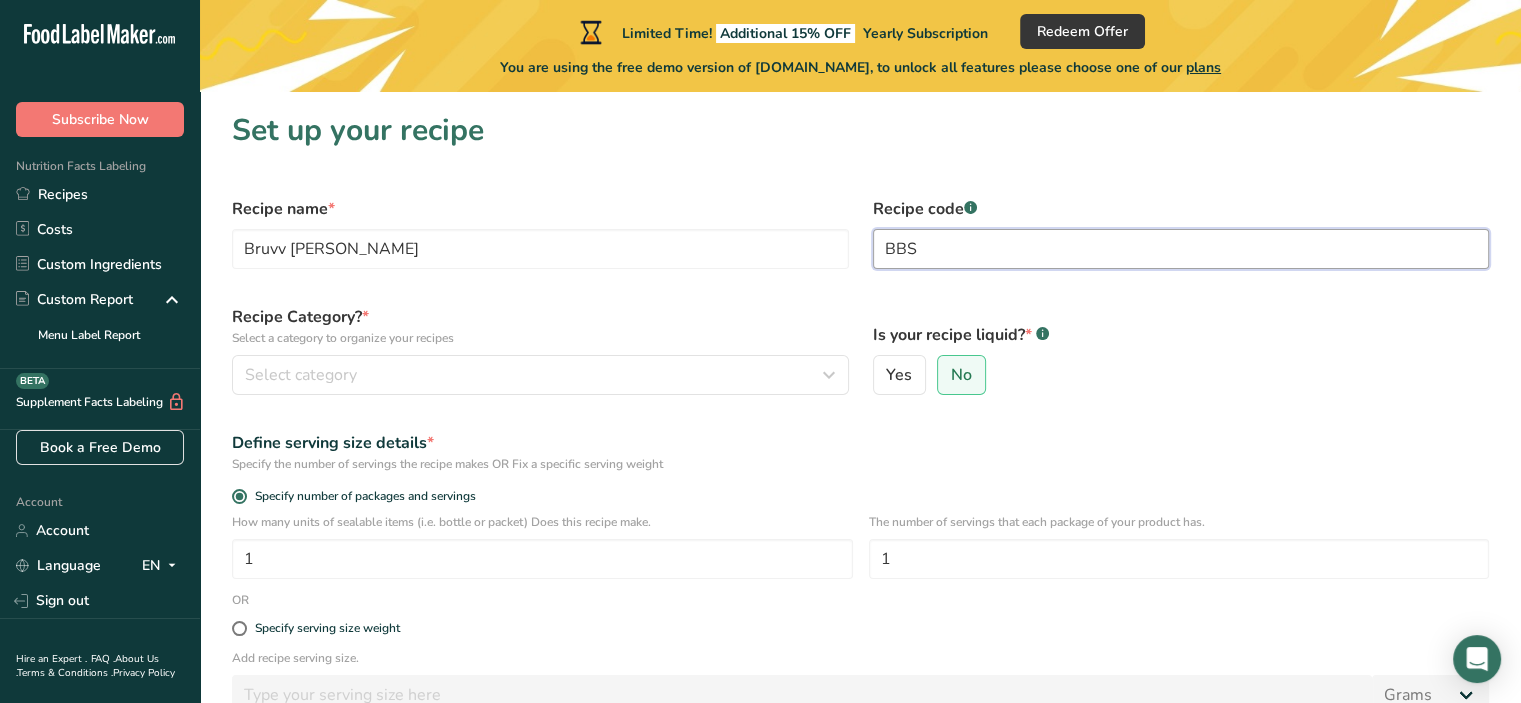 click on "BBS" at bounding box center (1181, 249) 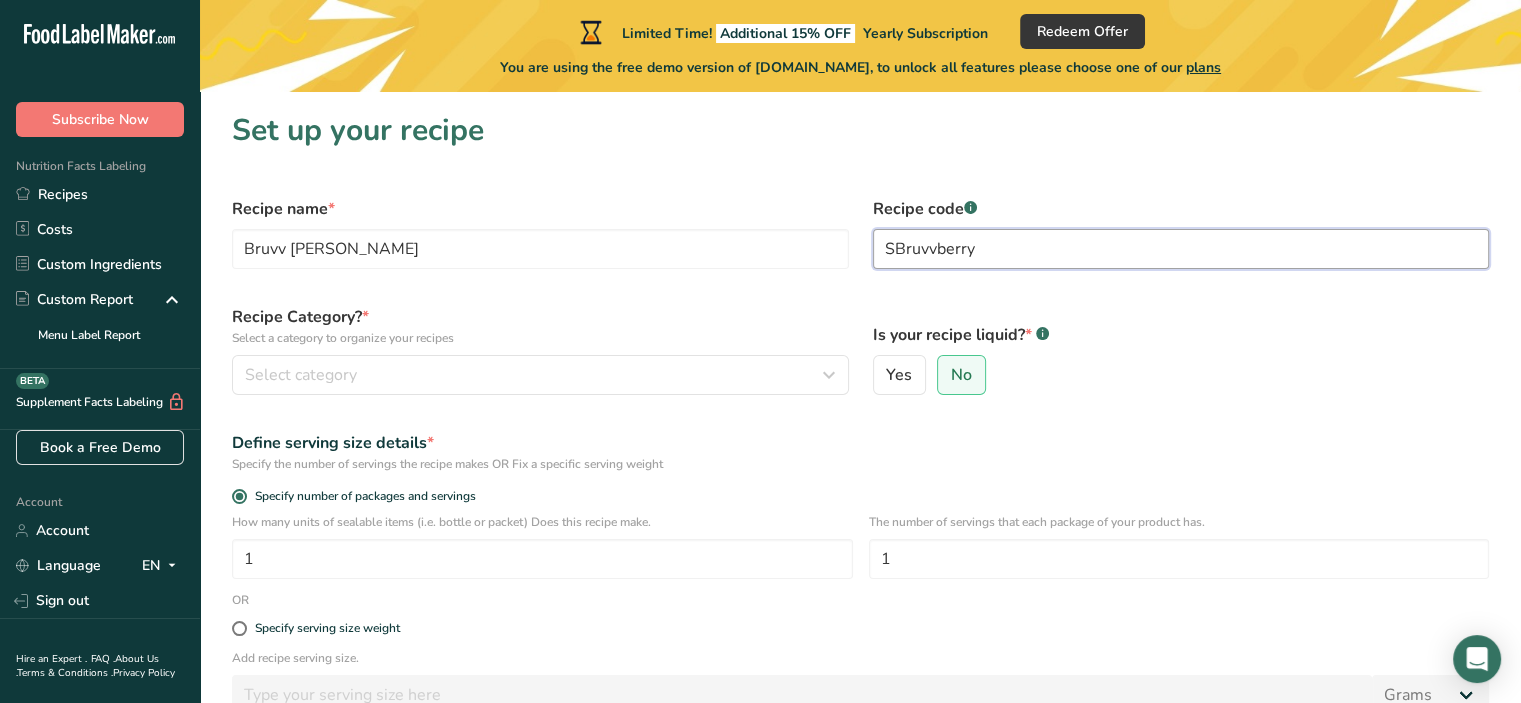 type on "SBruvvberry" 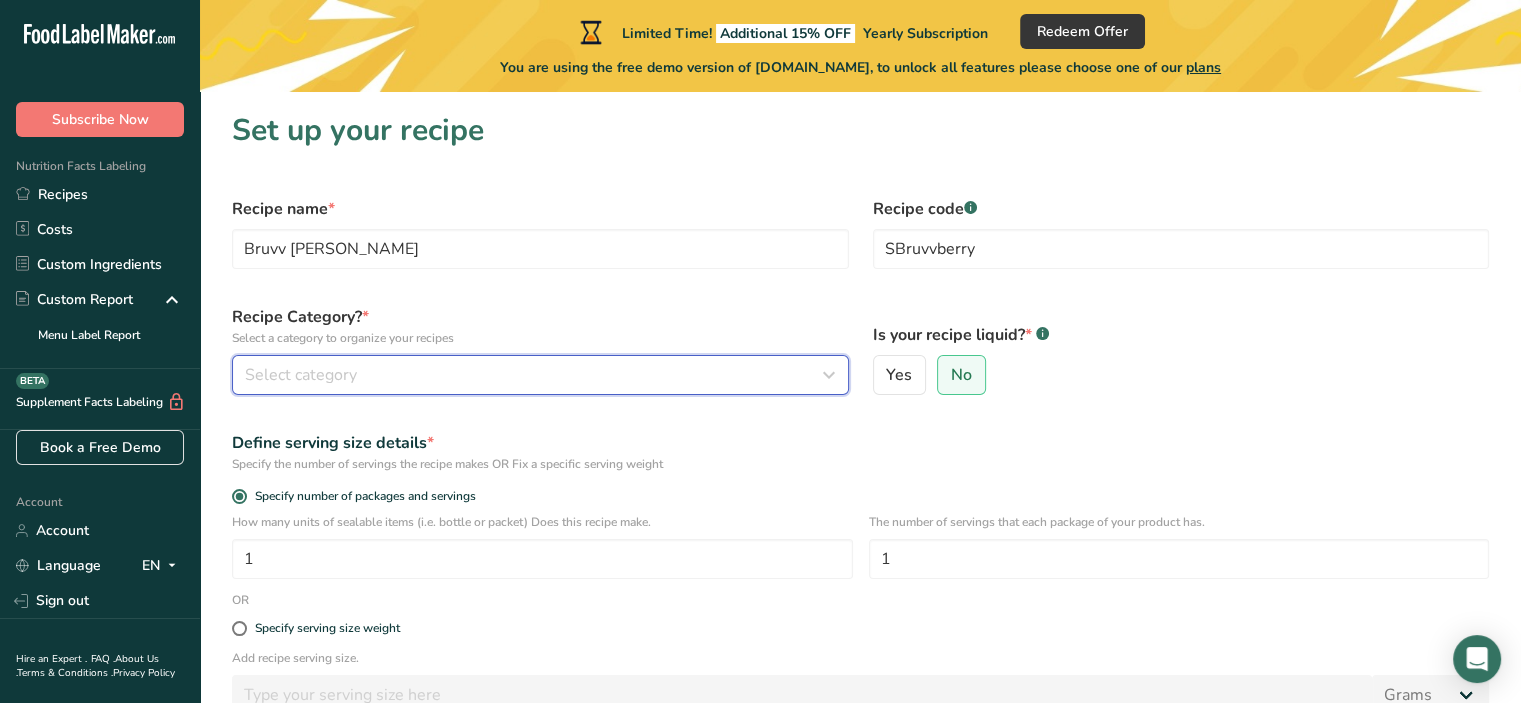 click on "Select category" at bounding box center [534, 375] 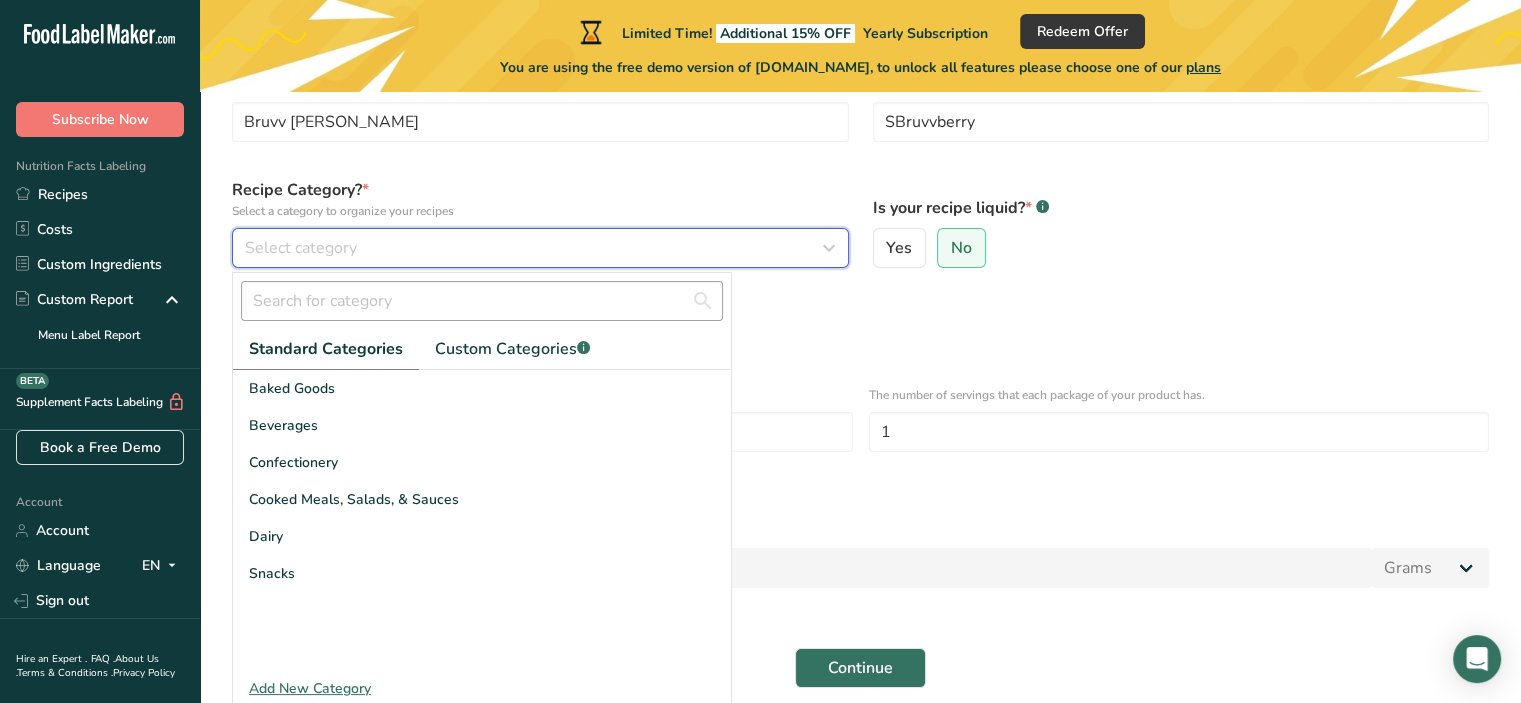 scroll, scrollTop: 145, scrollLeft: 0, axis: vertical 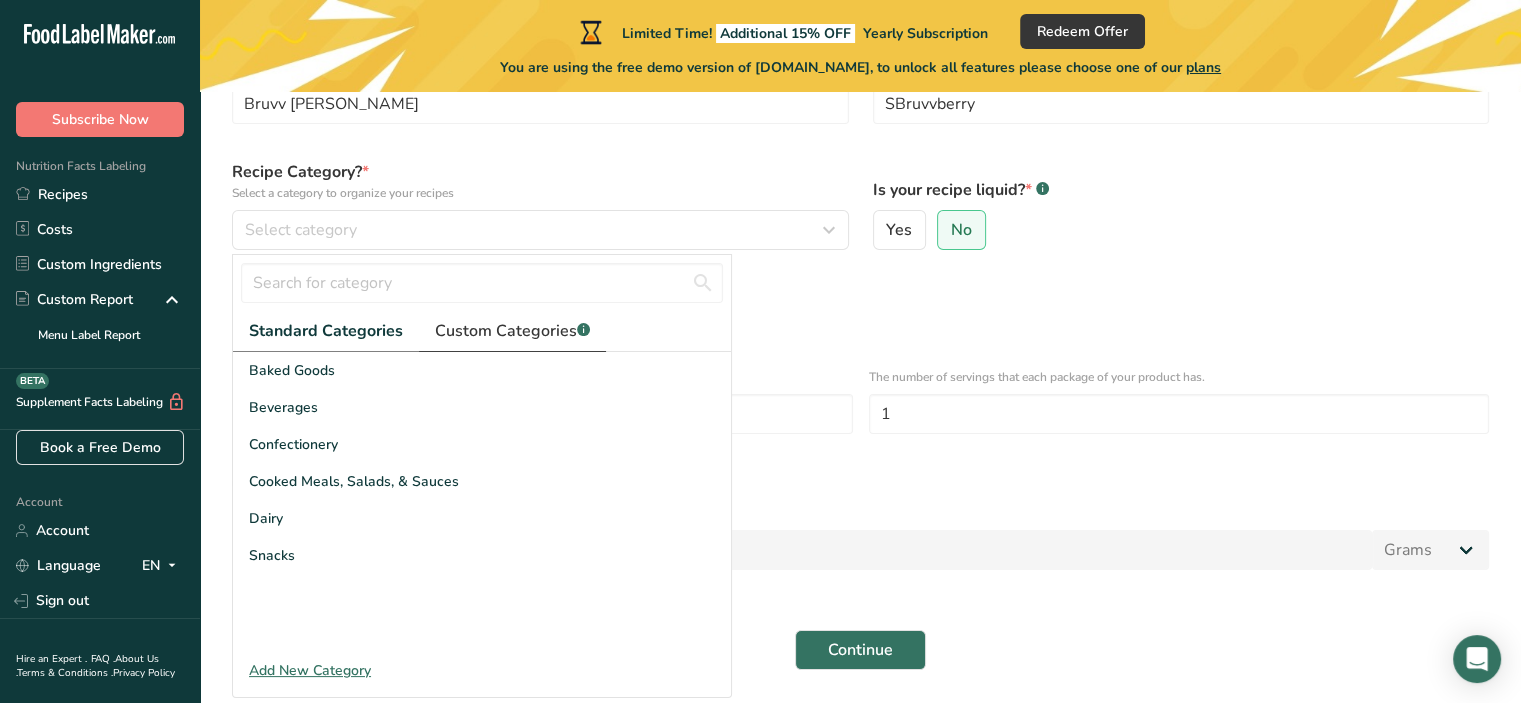click on "Custom Categories
.a-a{fill:#347362;}.b-a{fill:#fff;}" at bounding box center [512, 331] 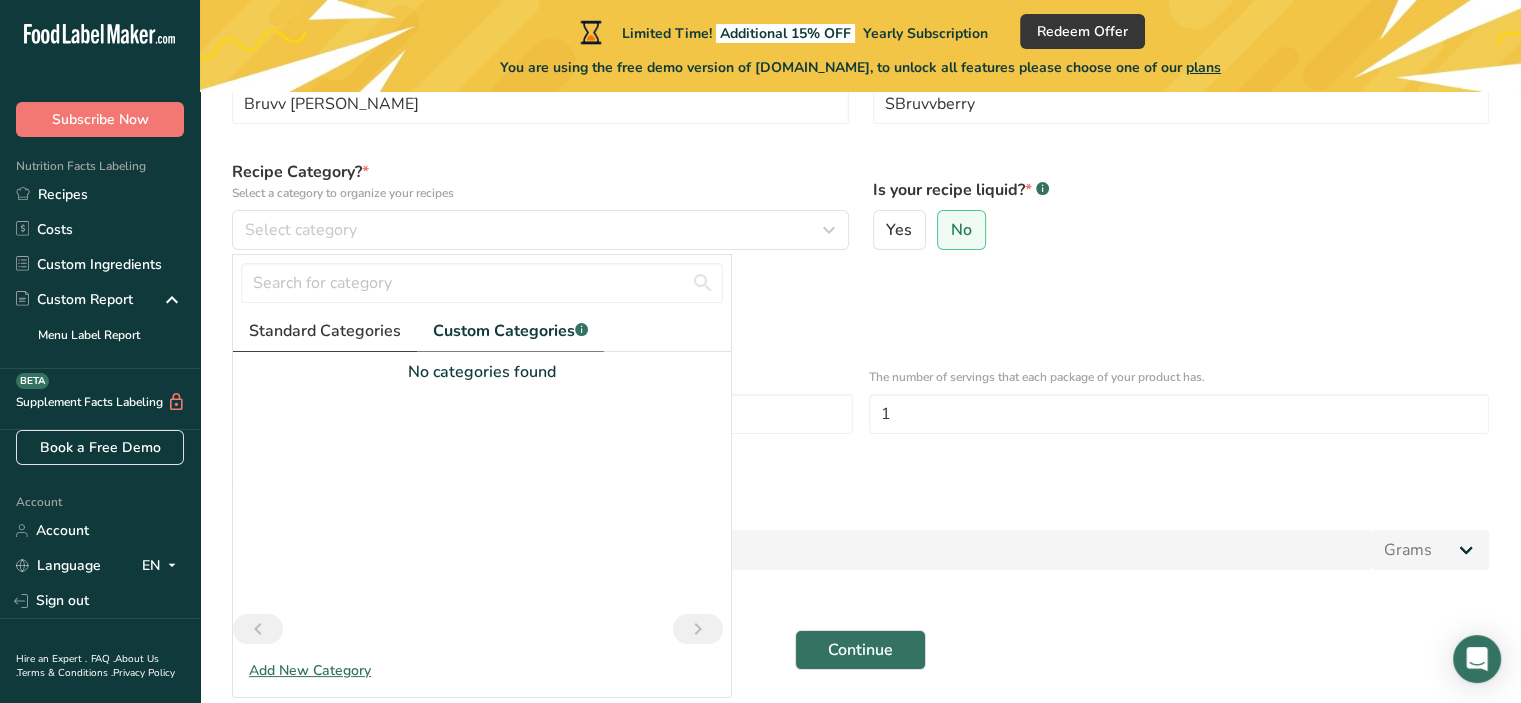 click on "Standard Categories" at bounding box center (325, 331) 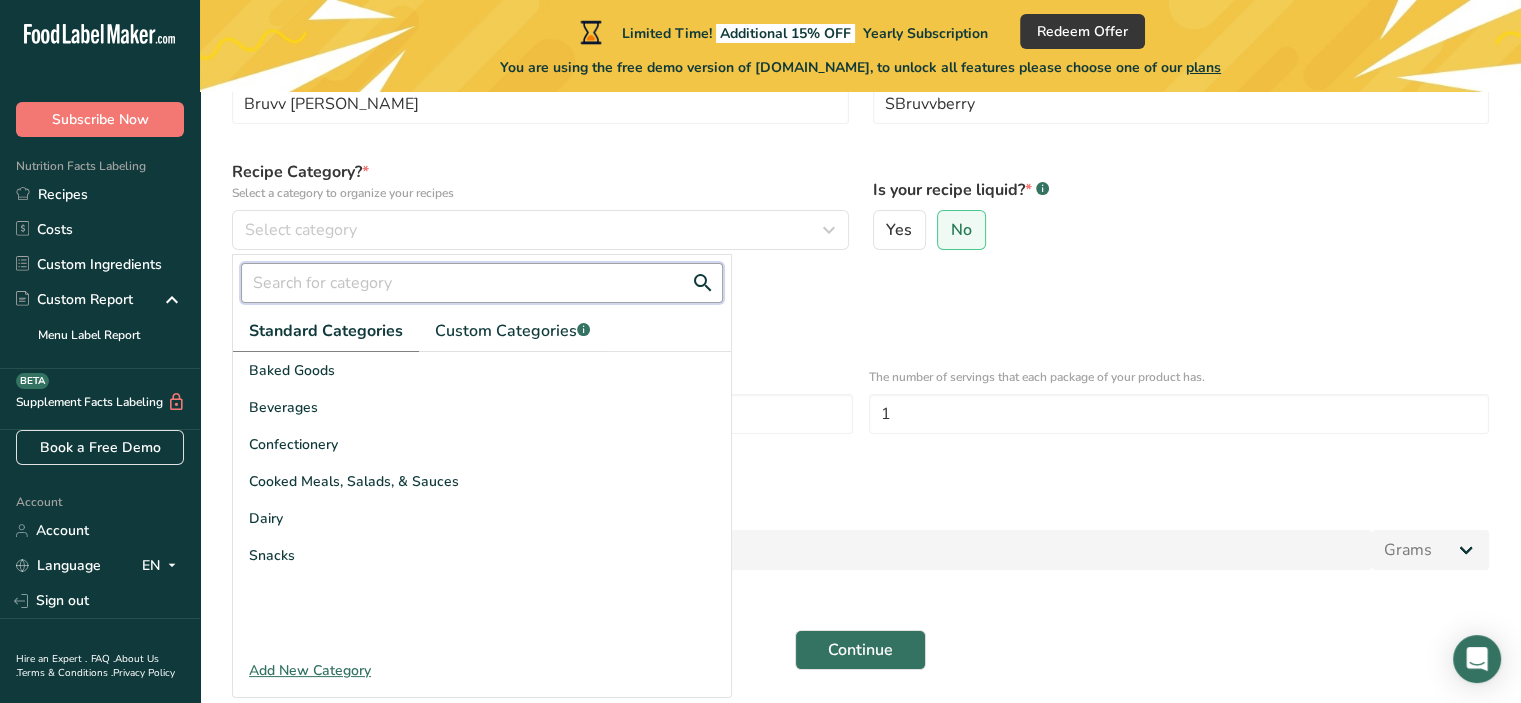 click at bounding box center (482, 283) 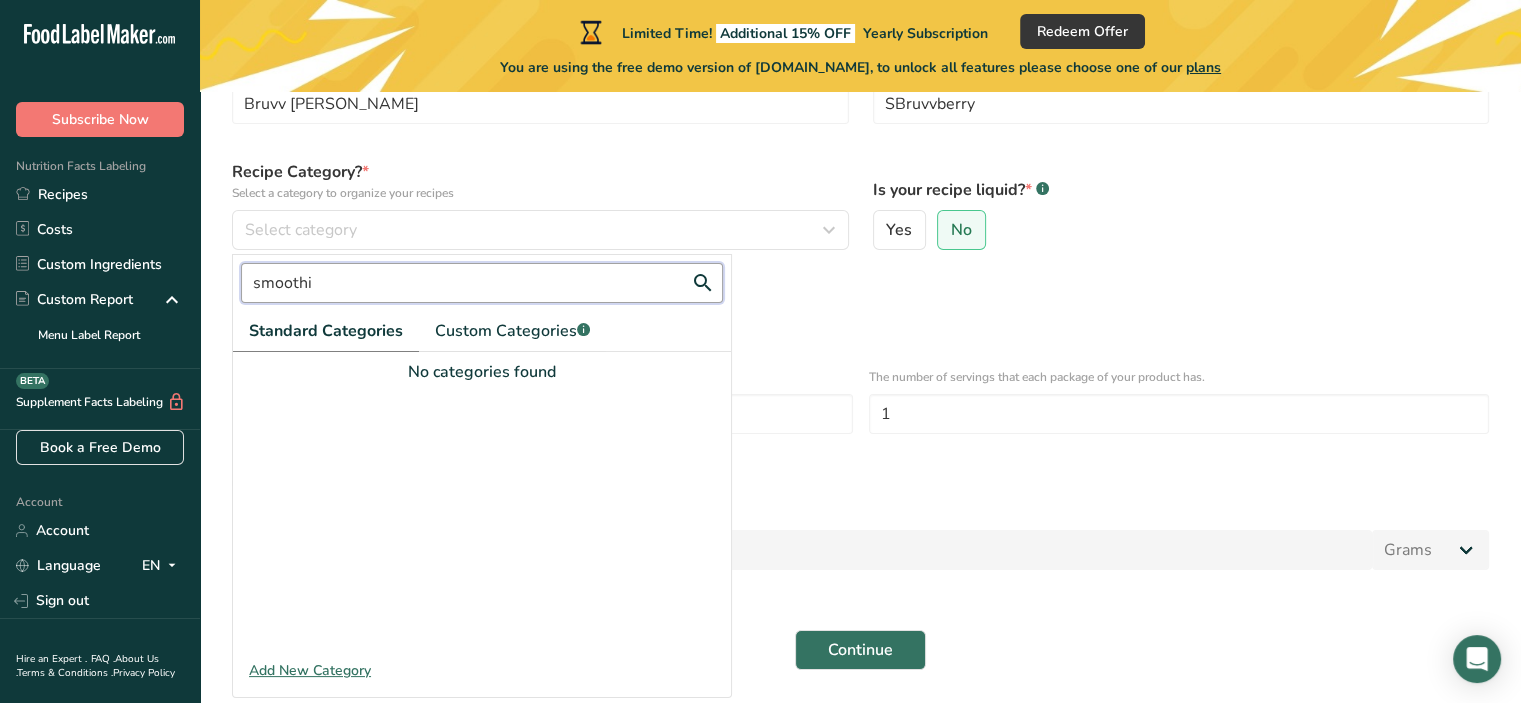 type on "smoothie" 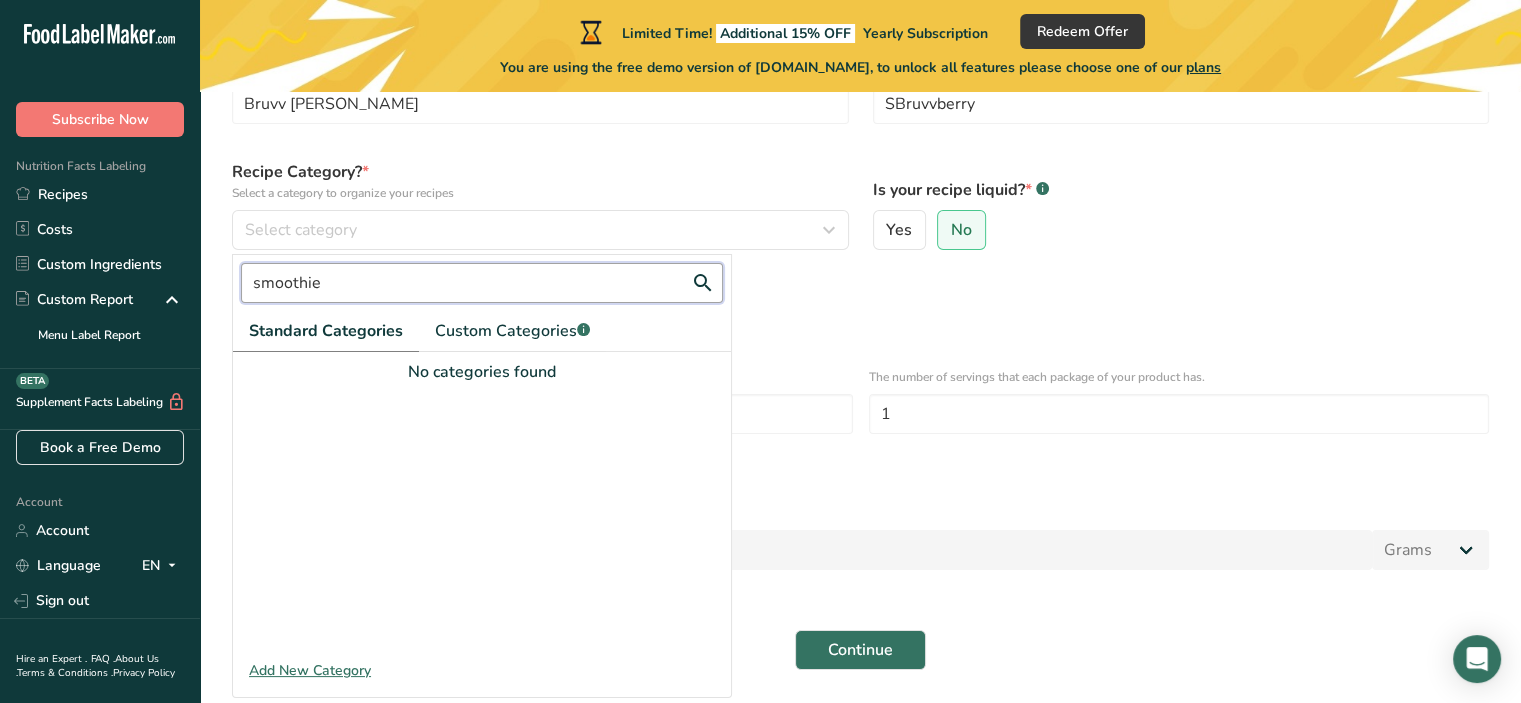 click on "smoothie" at bounding box center (482, 283) 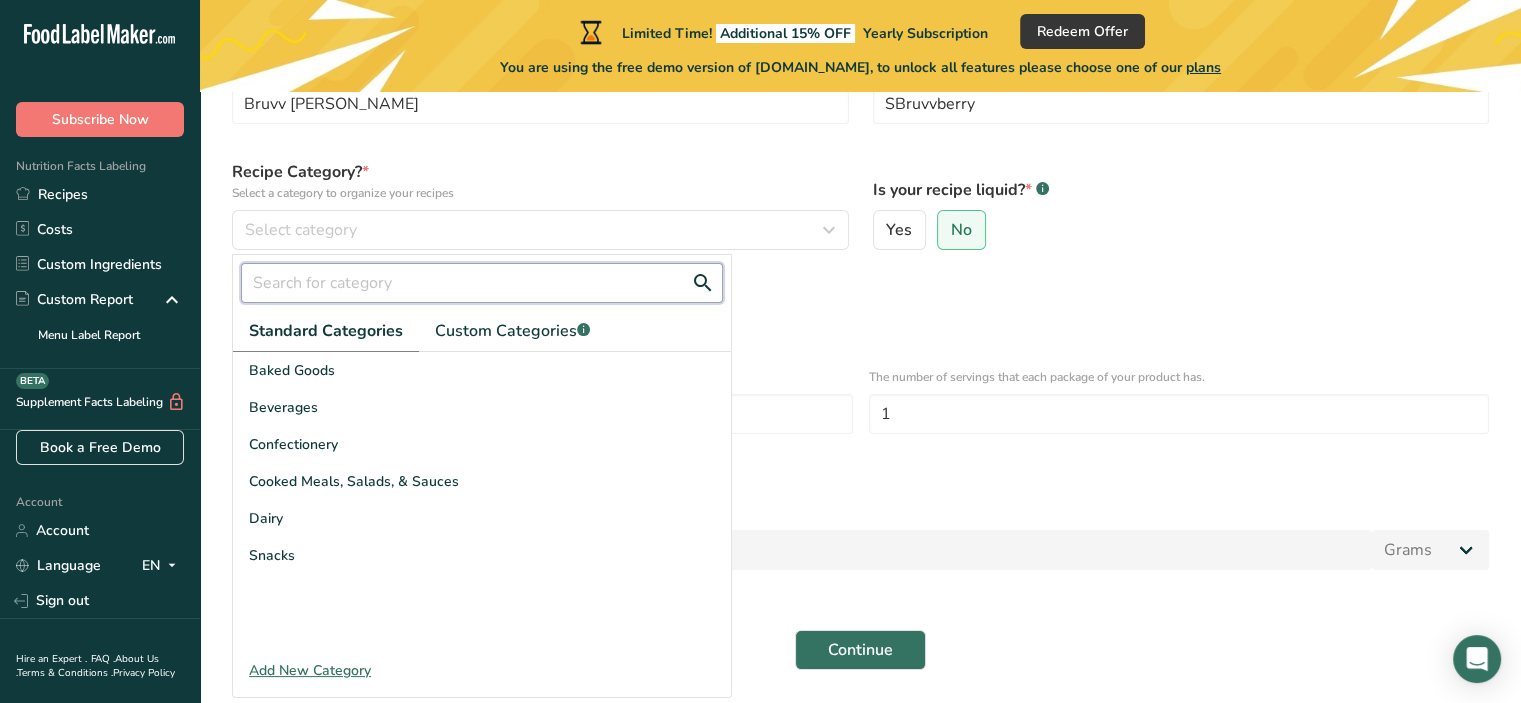 click at bounding box center [482, 283] 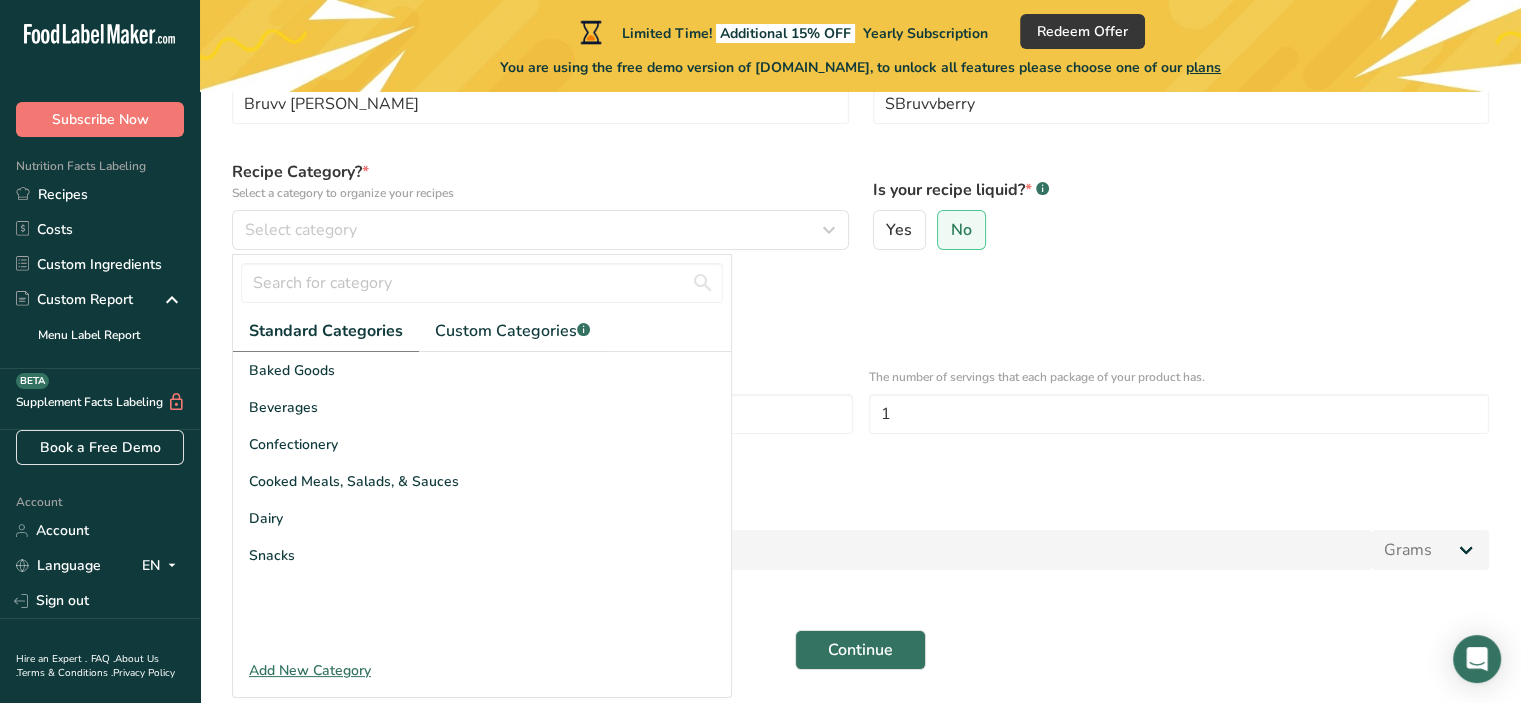 click on "Add New Category" at bounding box center (482, 670) 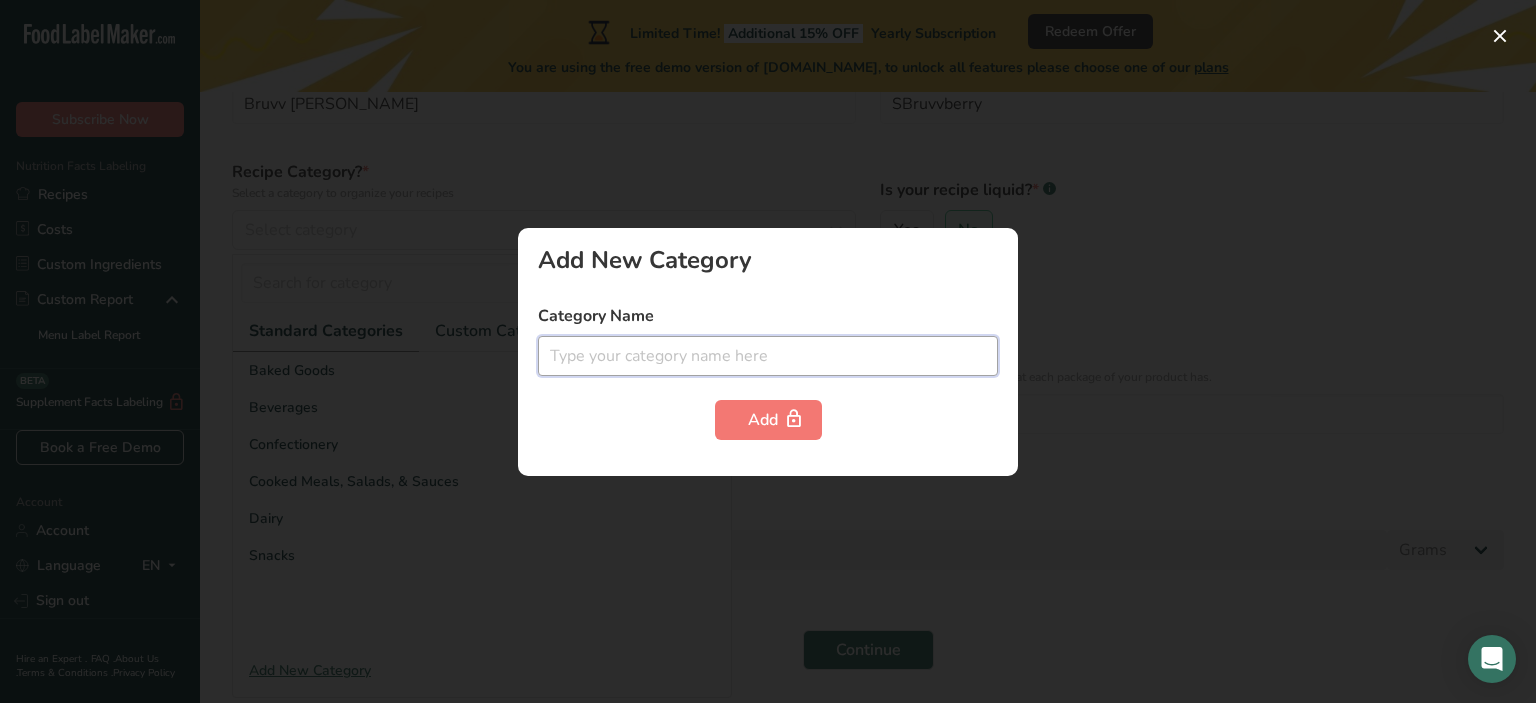 click at bounding box center (768, 356) 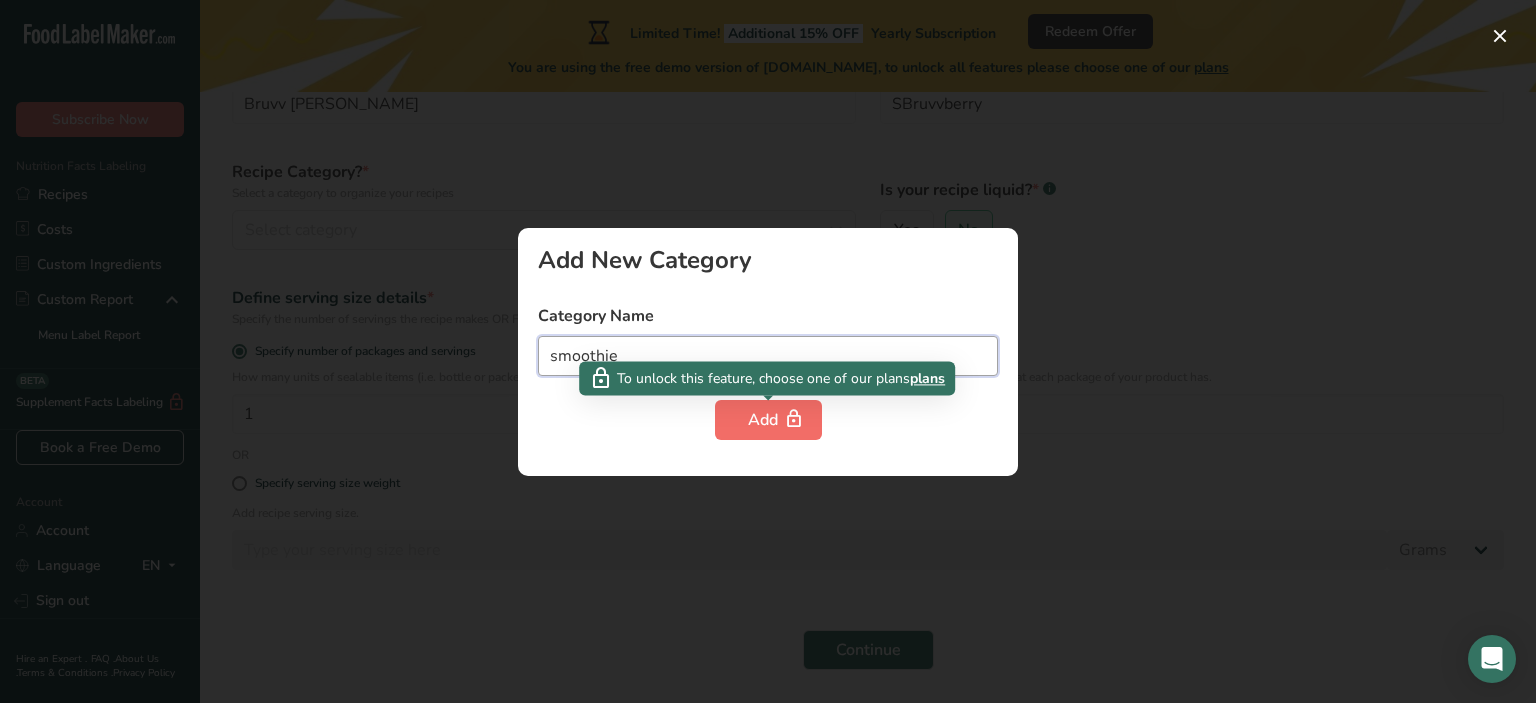 type on "smoothie" 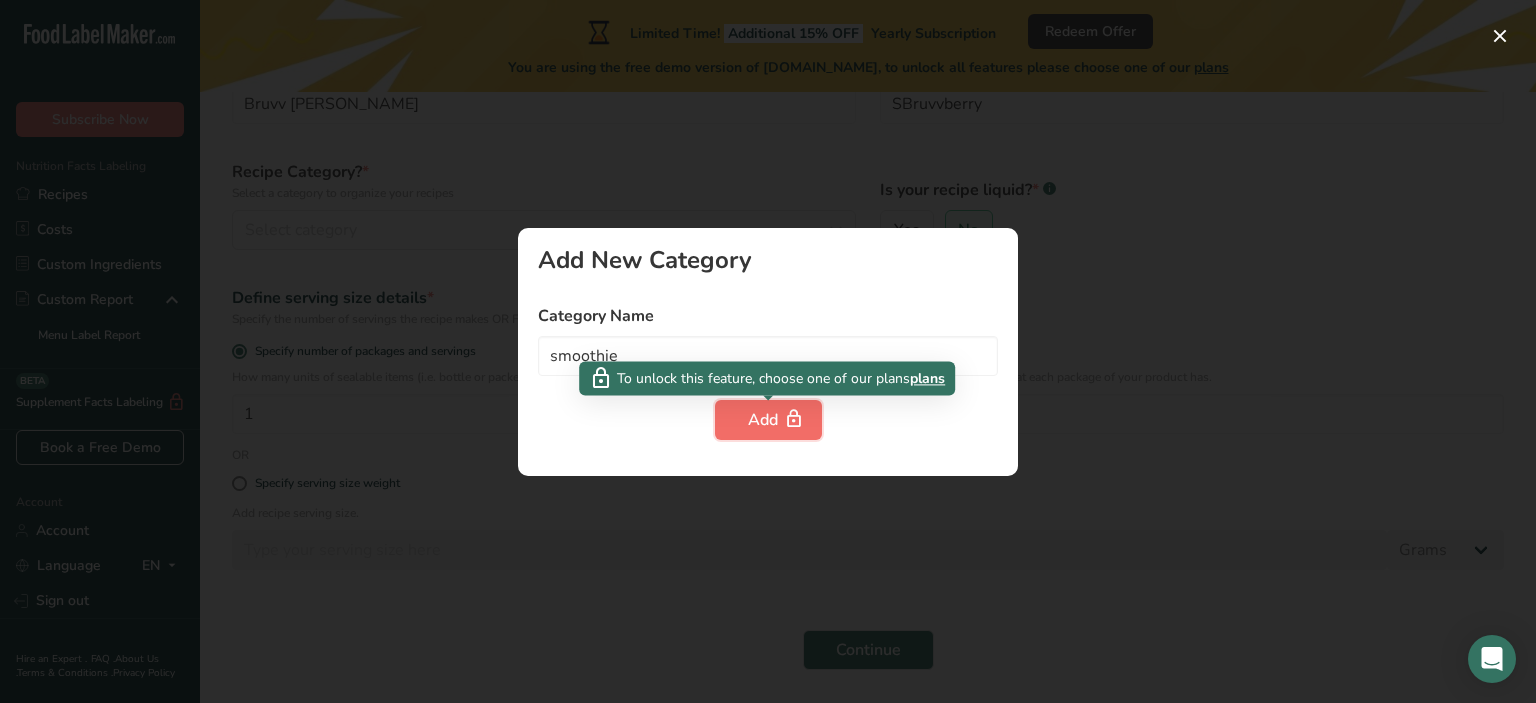 click at bounding box center (794, 419) 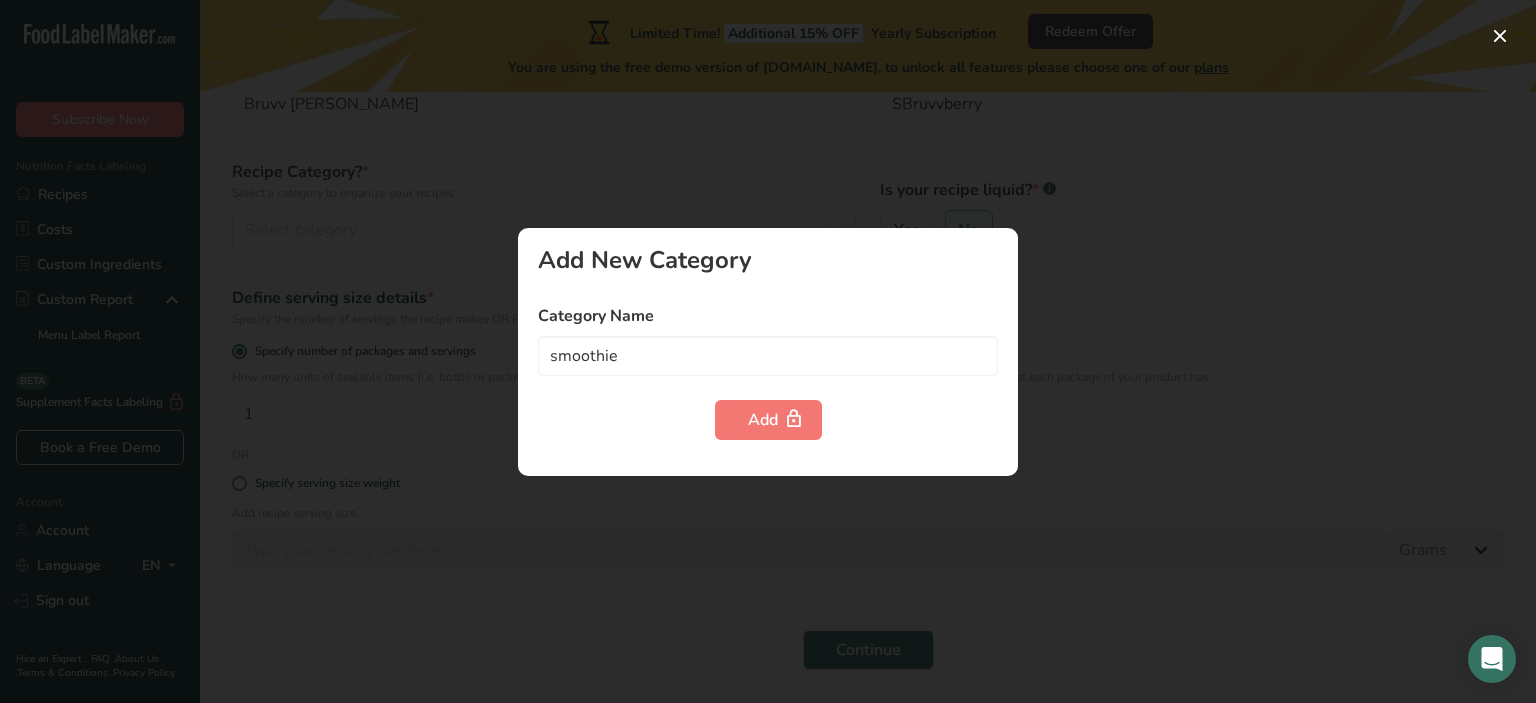 click at bounding box center [768, 351] 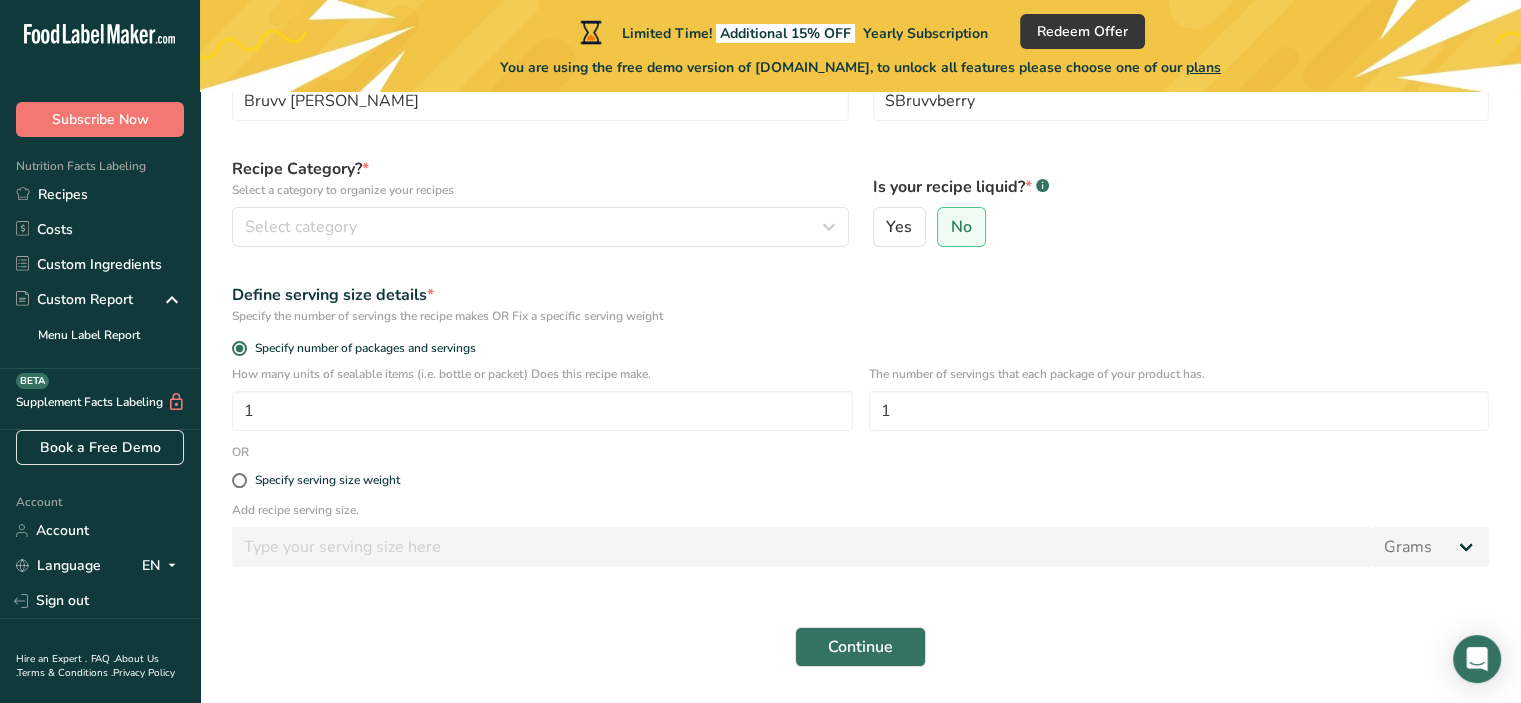 scroll, scrollTop: 150, scrollLeft: 0, axis: vertical 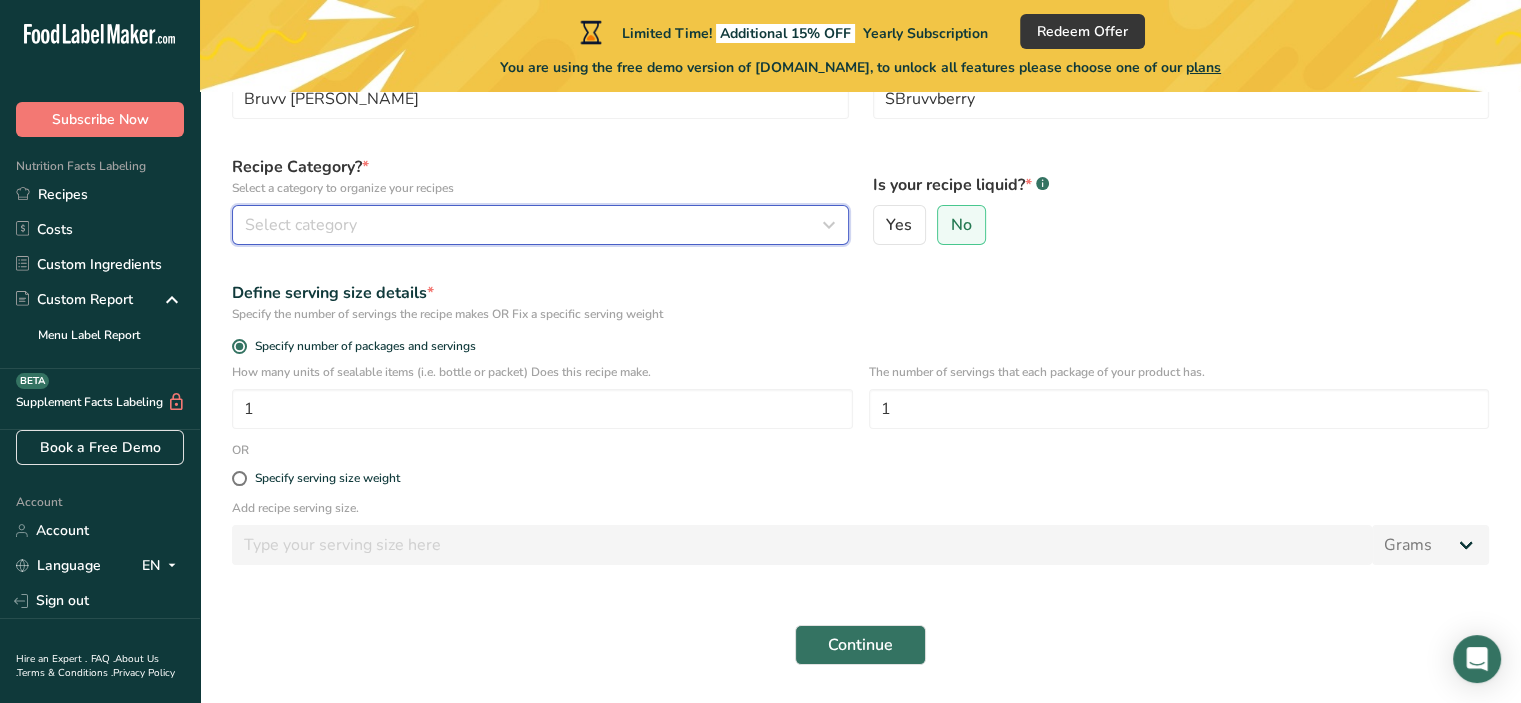 click on "Select category" at bounding box center [540, 225] 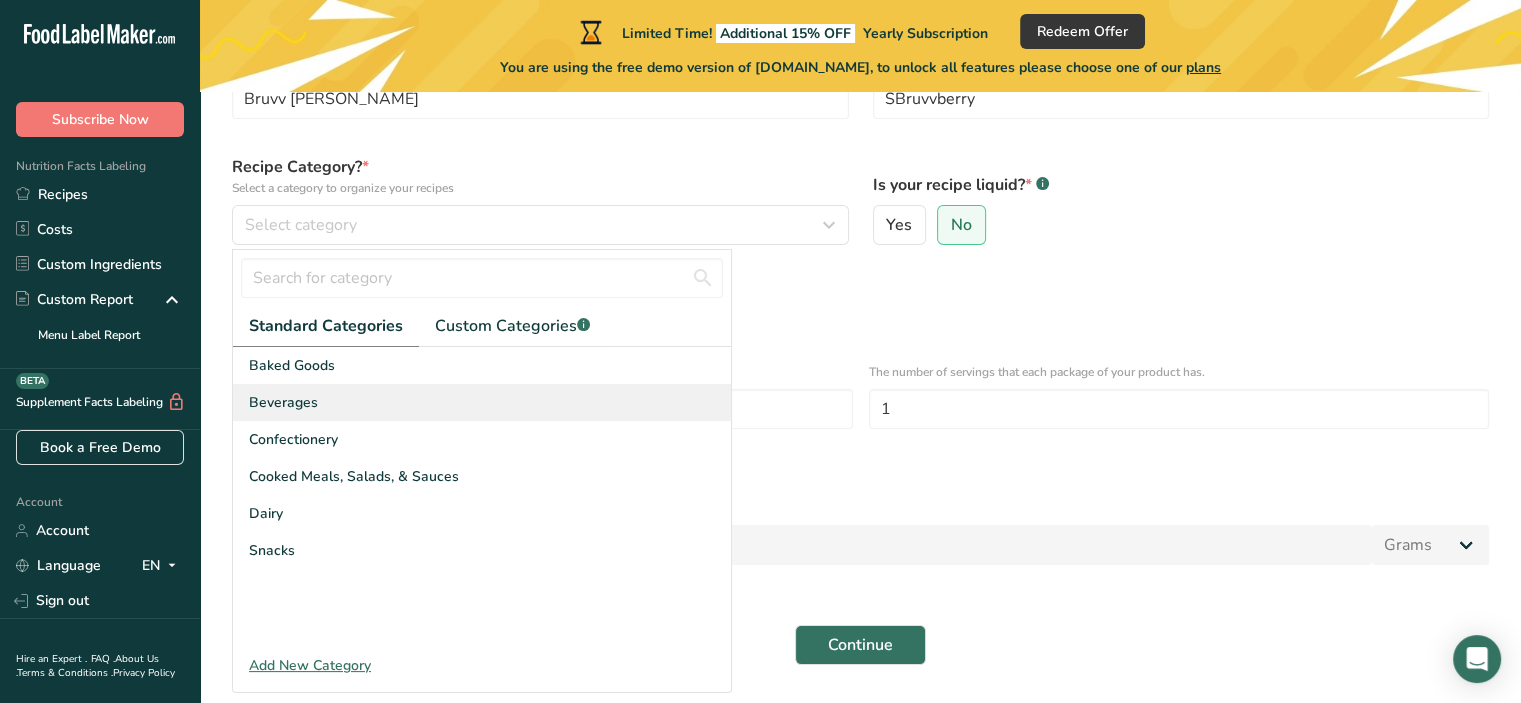 click on "Beverages" at bounding box center [482, 402] 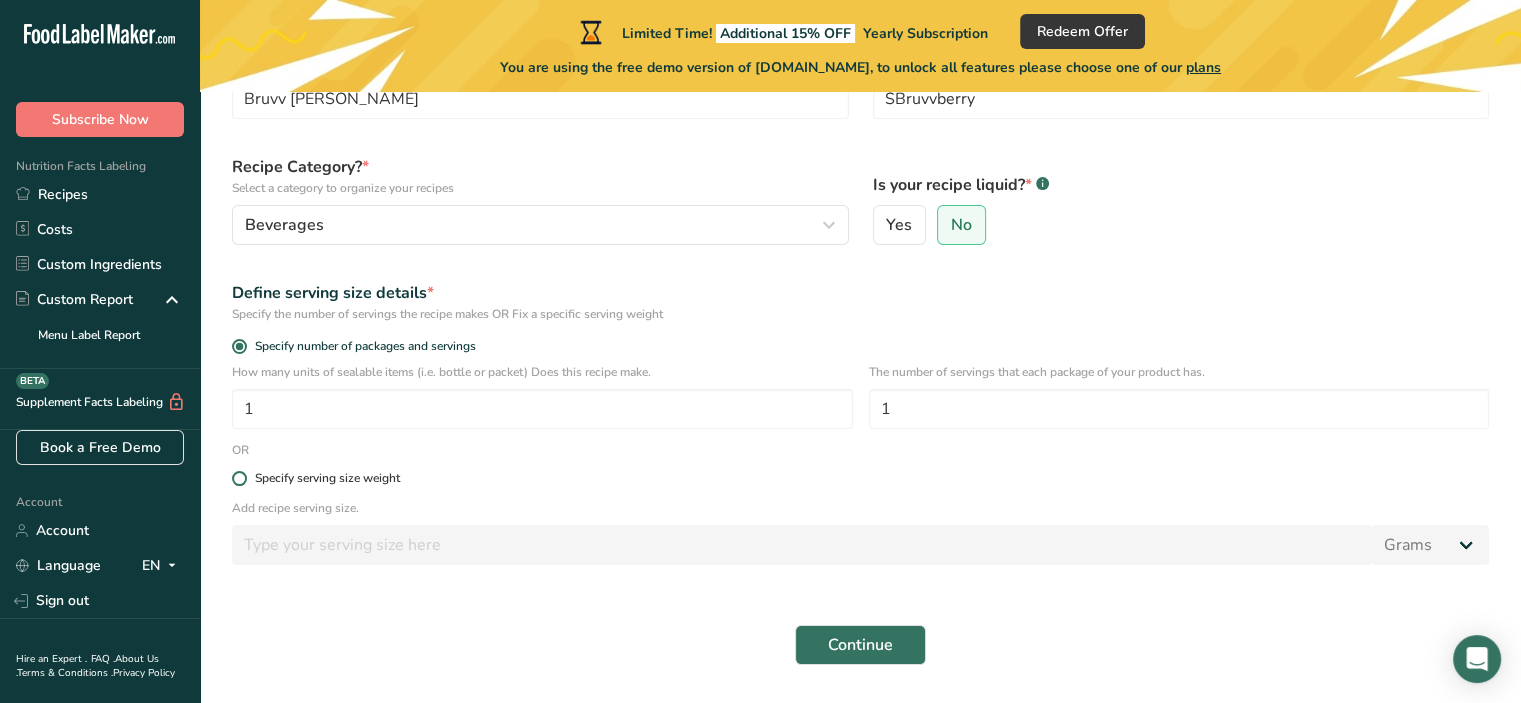 click at bounding box center [239, 478] 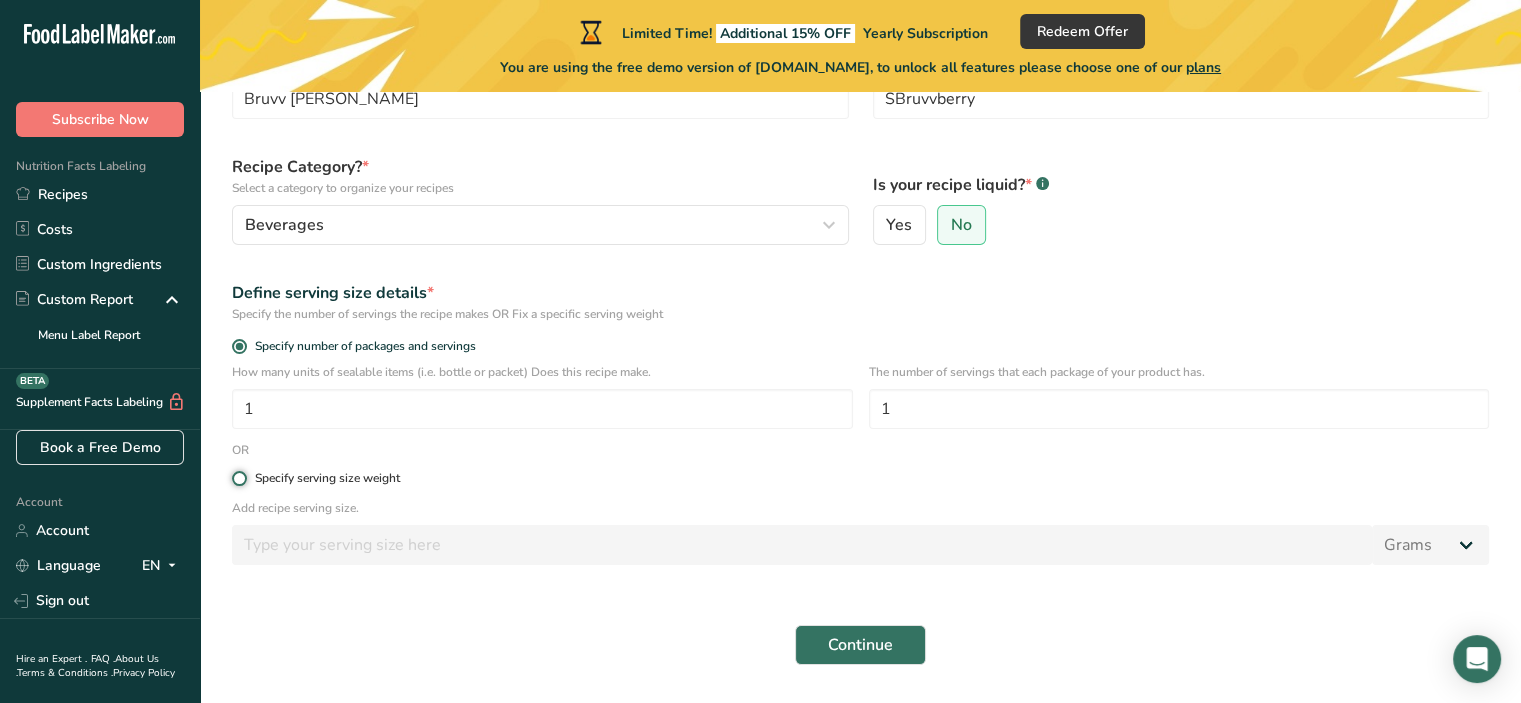 click on "Specify serving size weight" at bounding box center [238, 478] 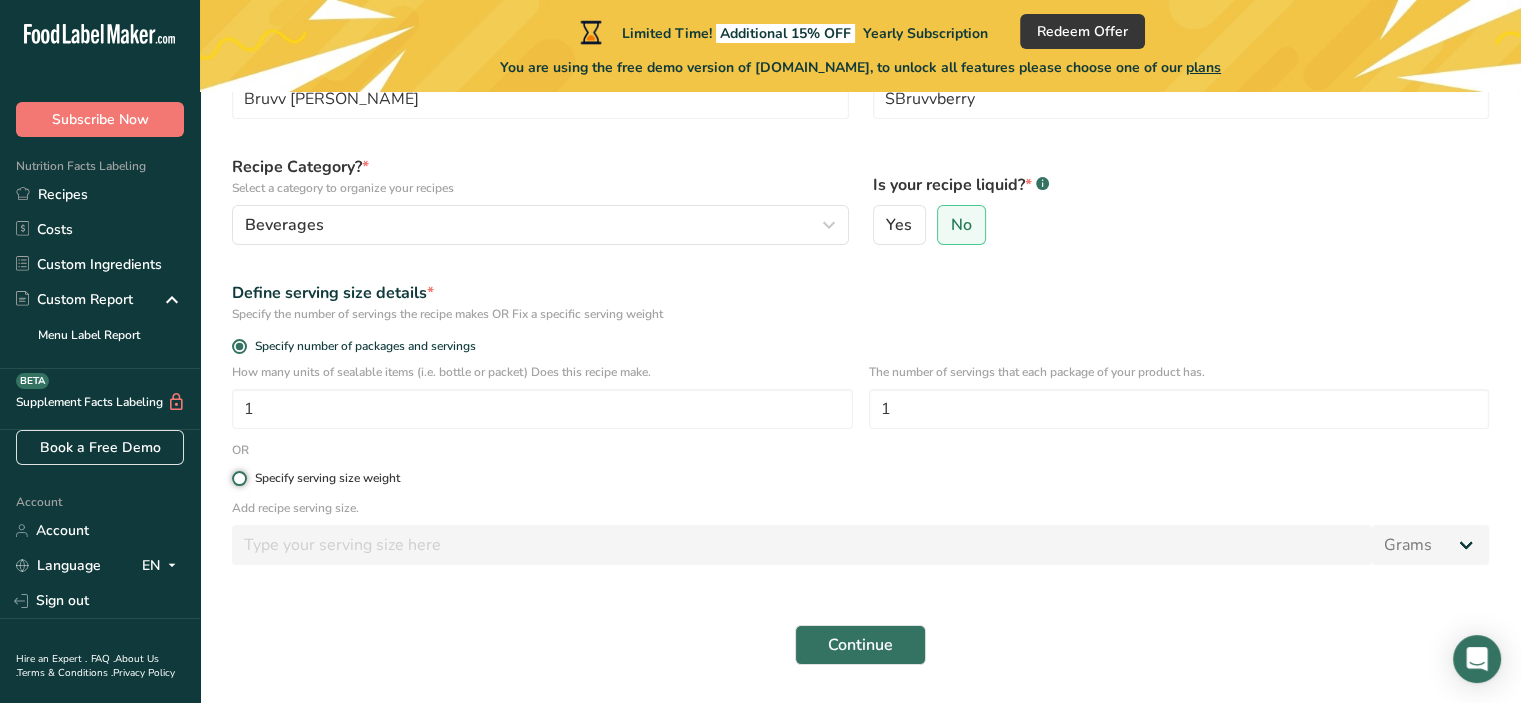 radio on "true" 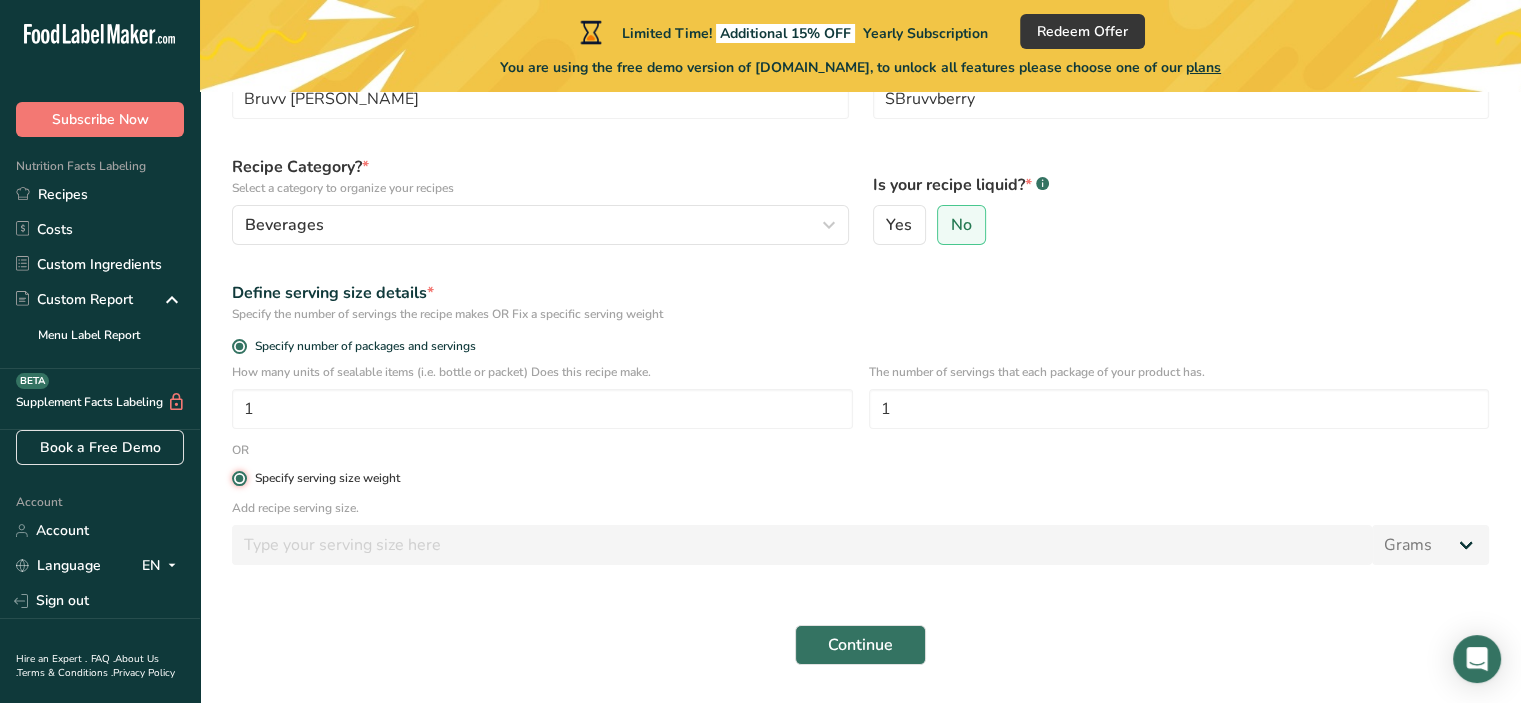 radio on "false" 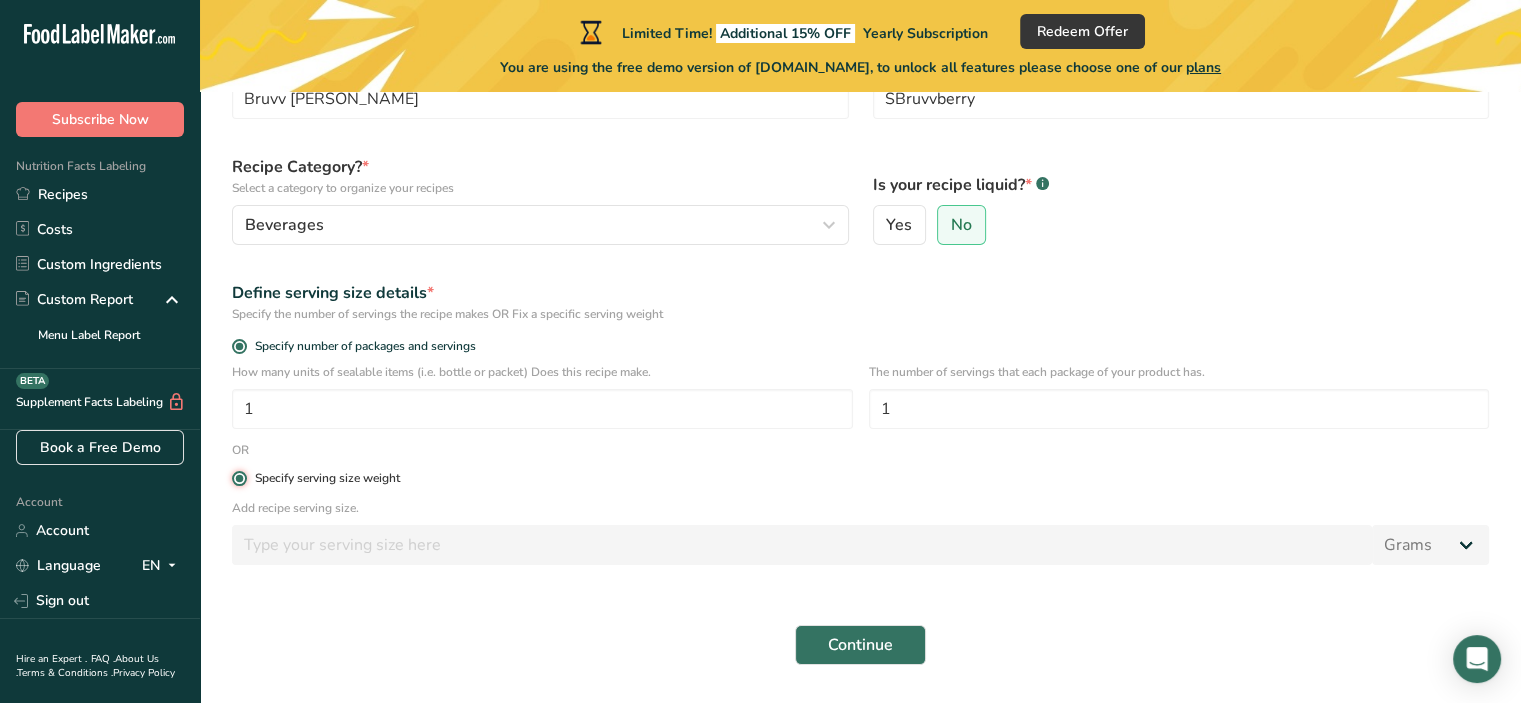 type 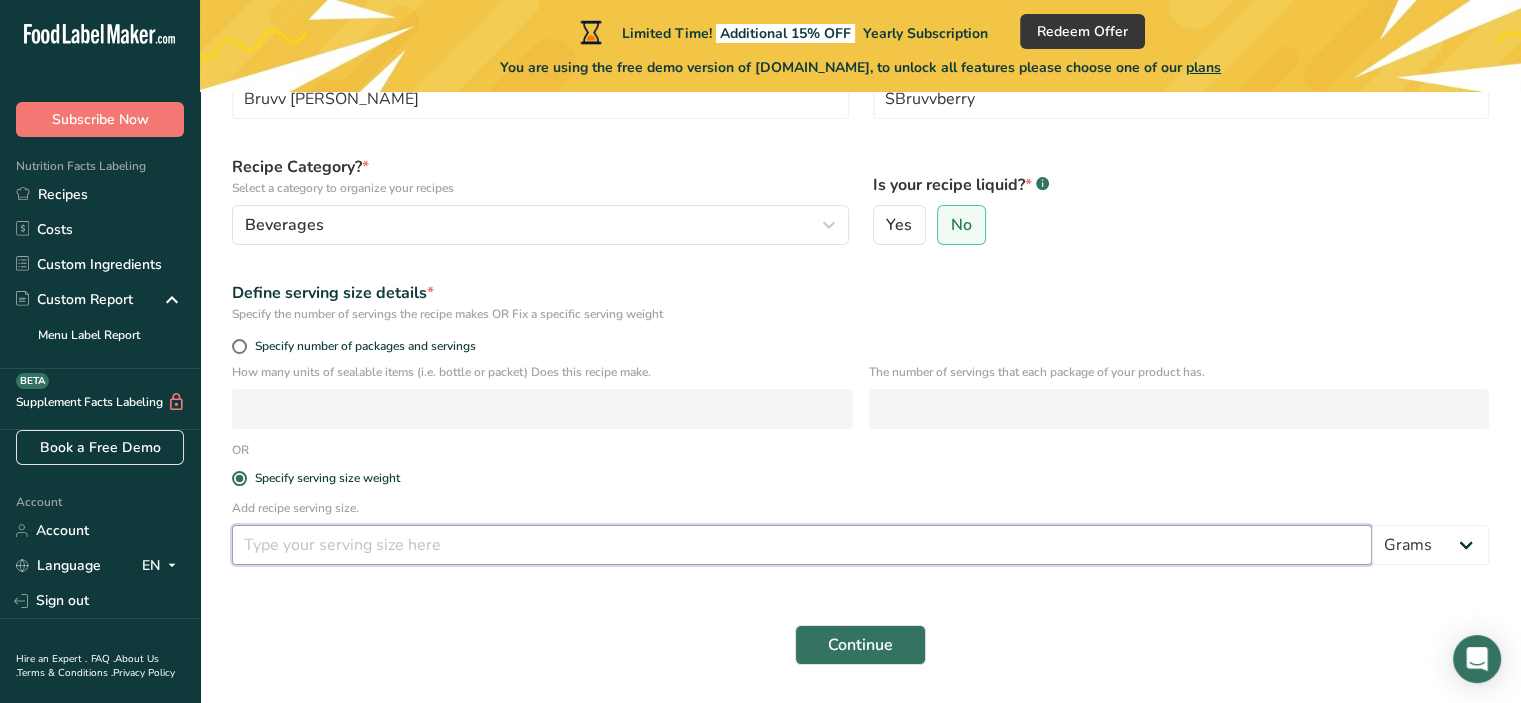 click at bounding box center [802, 545] 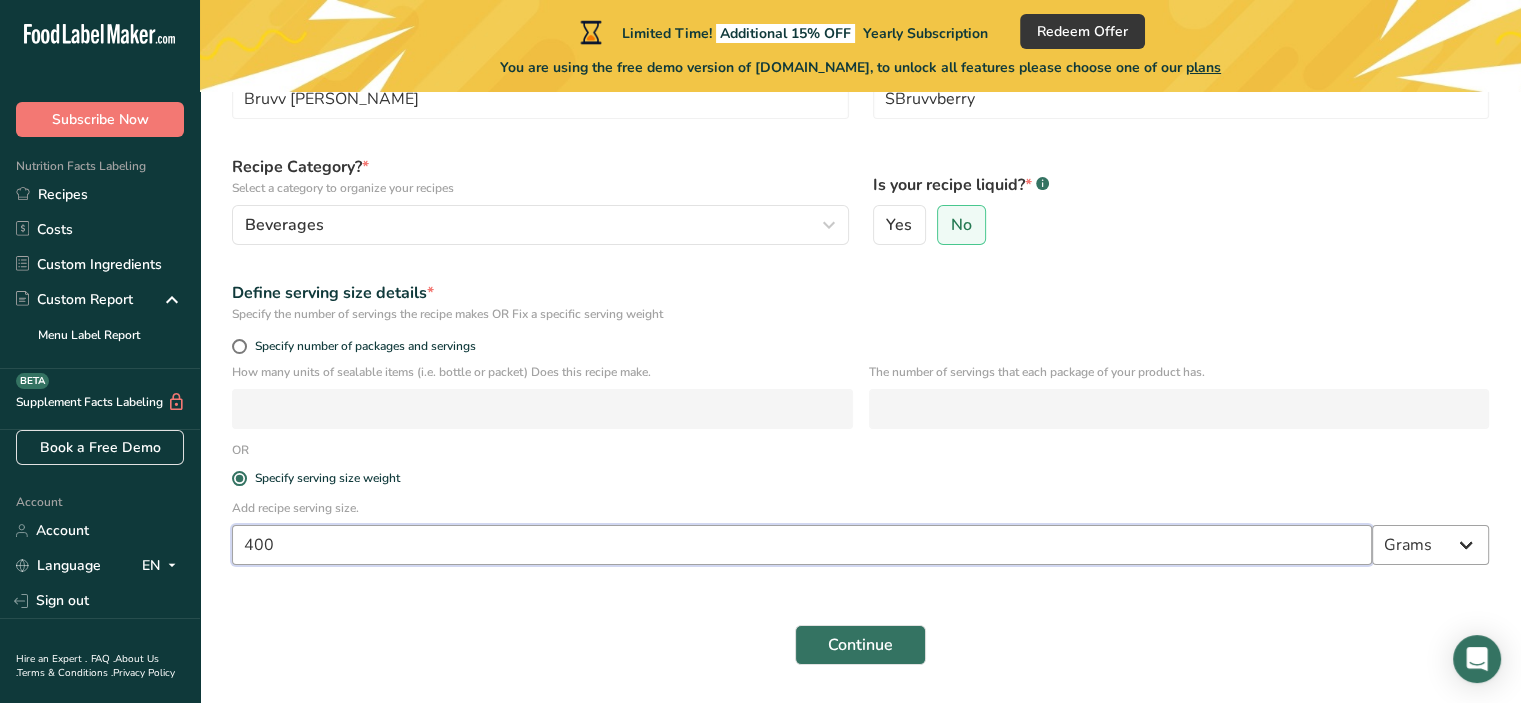 type on "400" 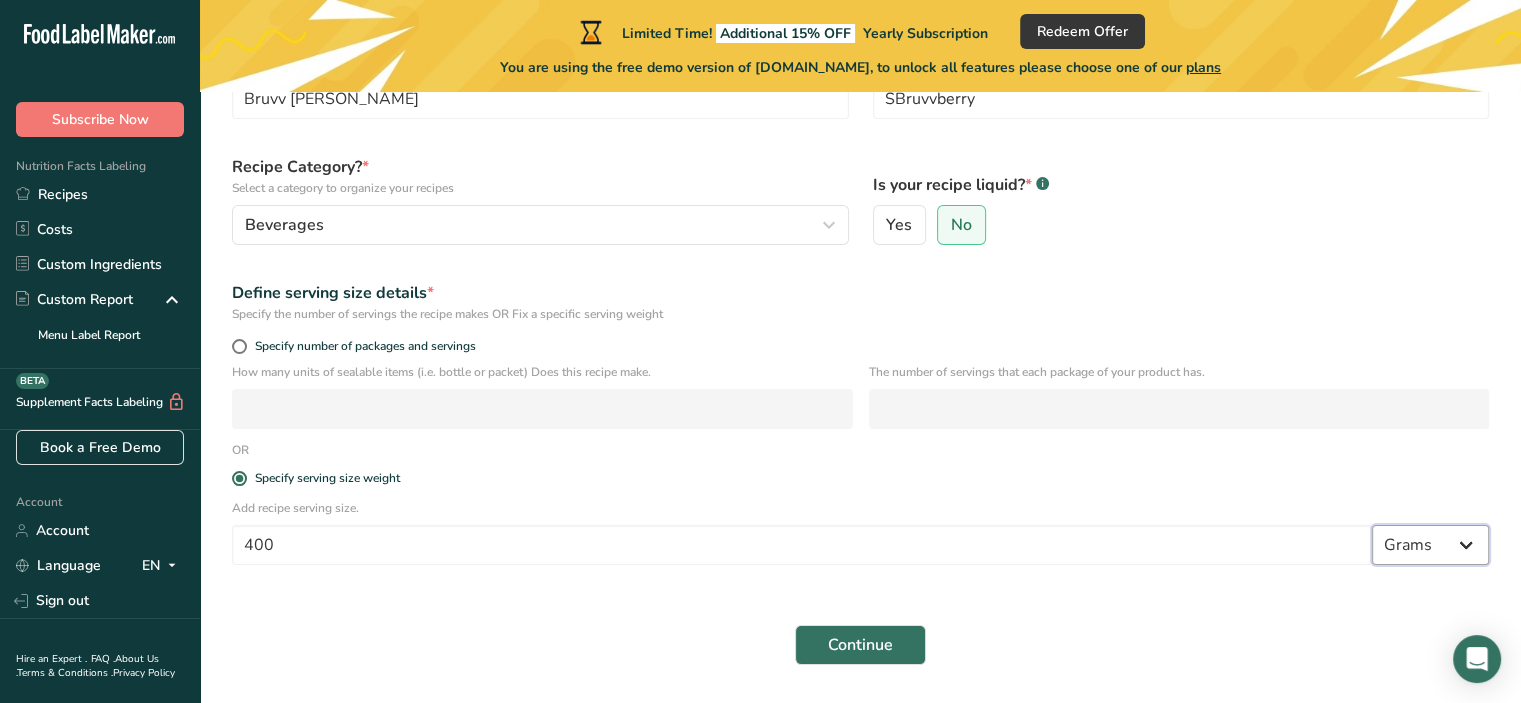 click on "Grams
kg
mg
mcg
lb
oz
l
mL
fl oz
tbsp
tsp
cup
qt
gallon" at bounding box center [1430, 545] 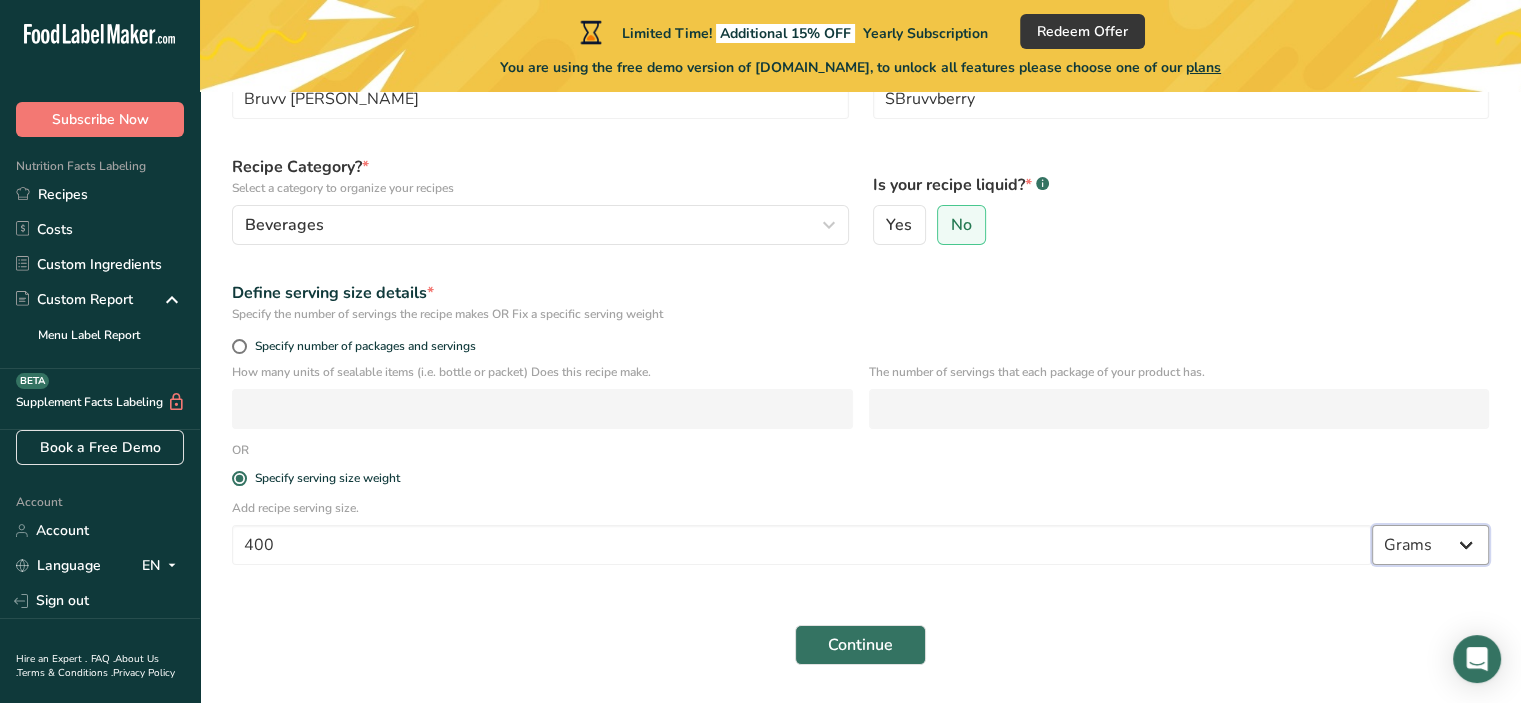 select on "17" 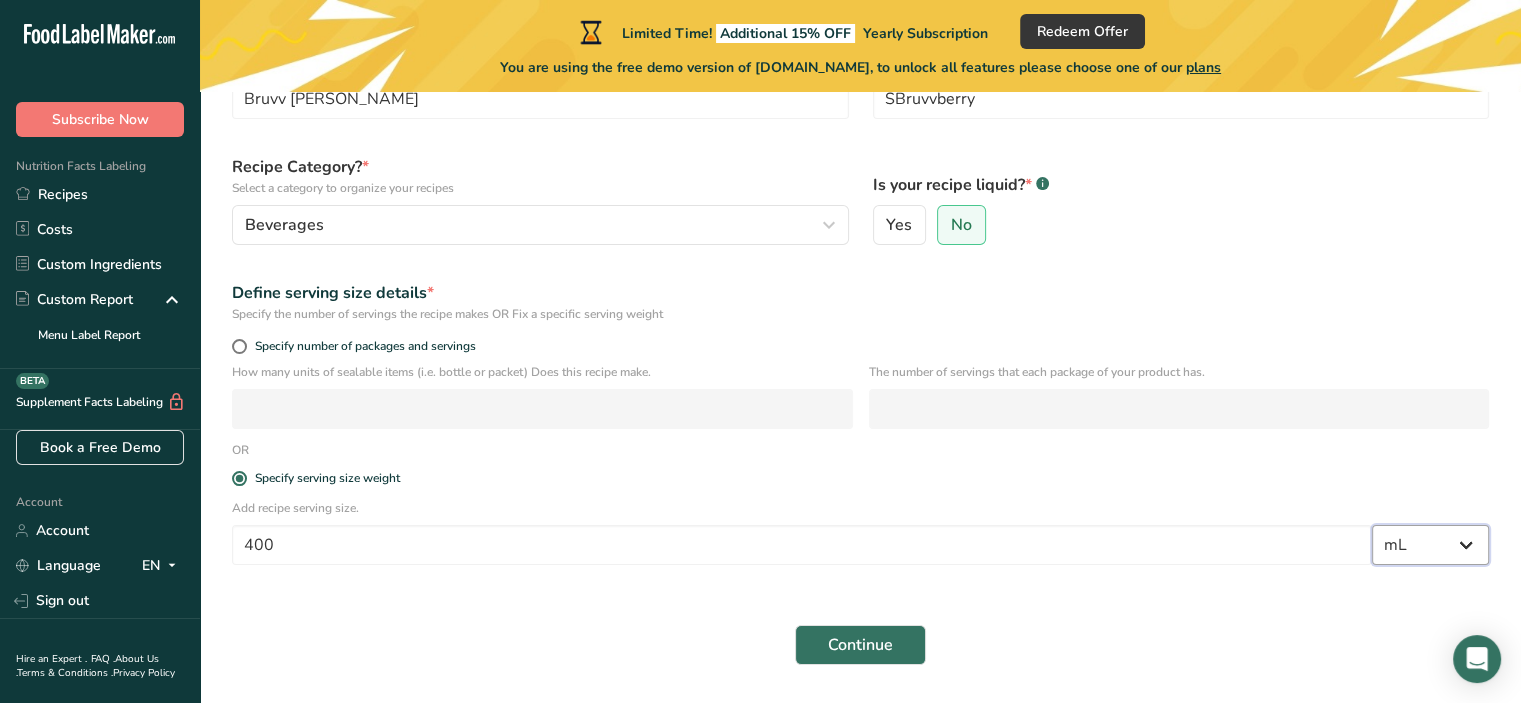 click on "Grams
kg
mg
mcg
lb
oz
l
mL
fl oz
tbsp
tsp
cup
qt
gallon" at bounding box center [1430, 545] 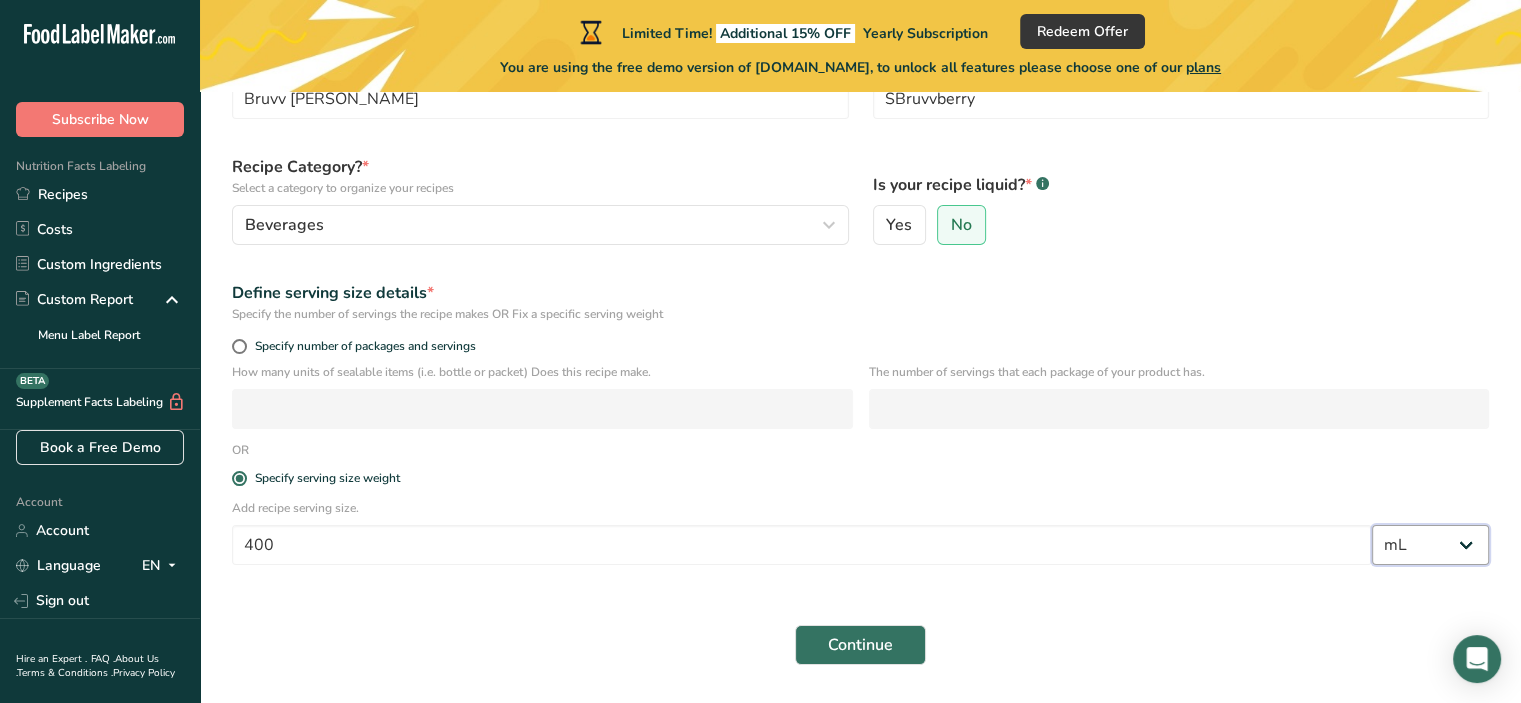 select on "22" 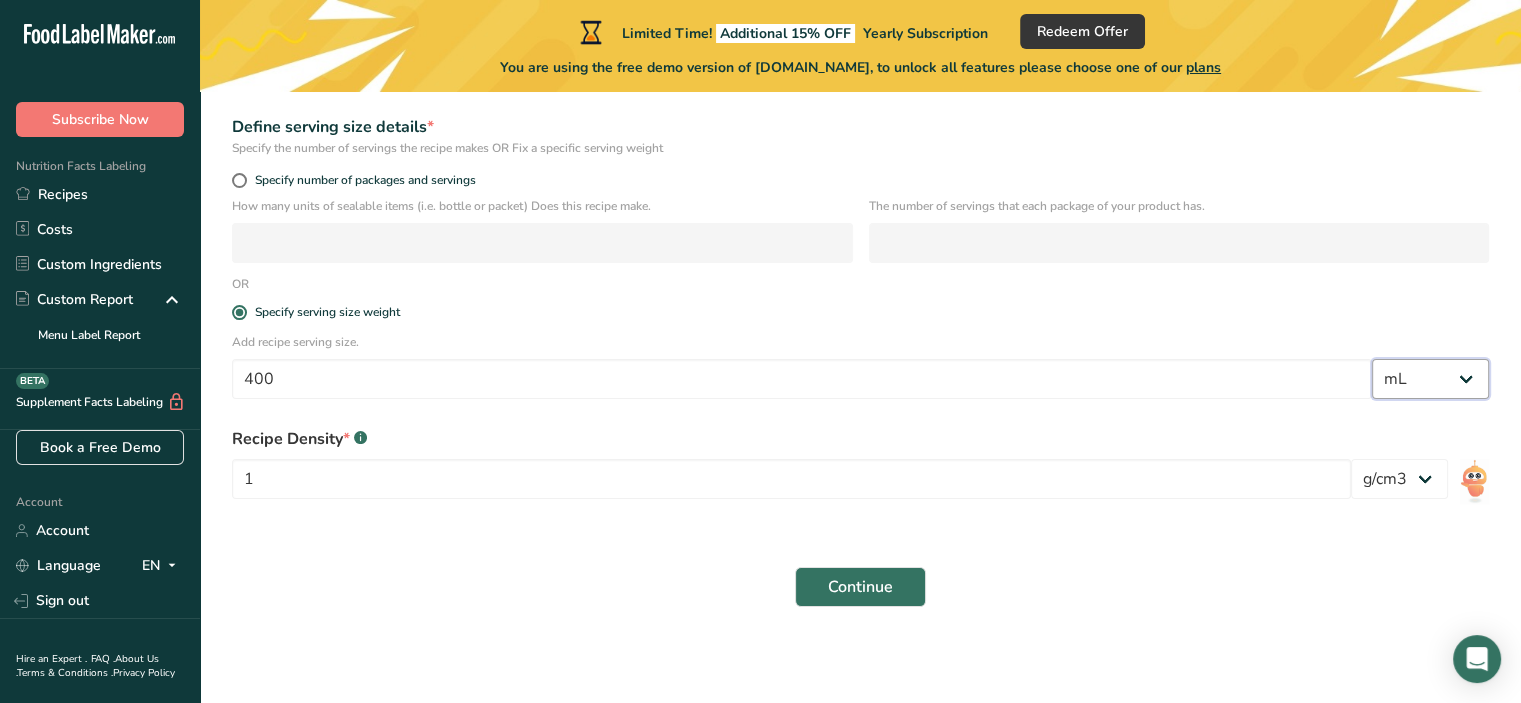 scroll, scrollTop: 340, scrollLeft: 0, axis: vertical 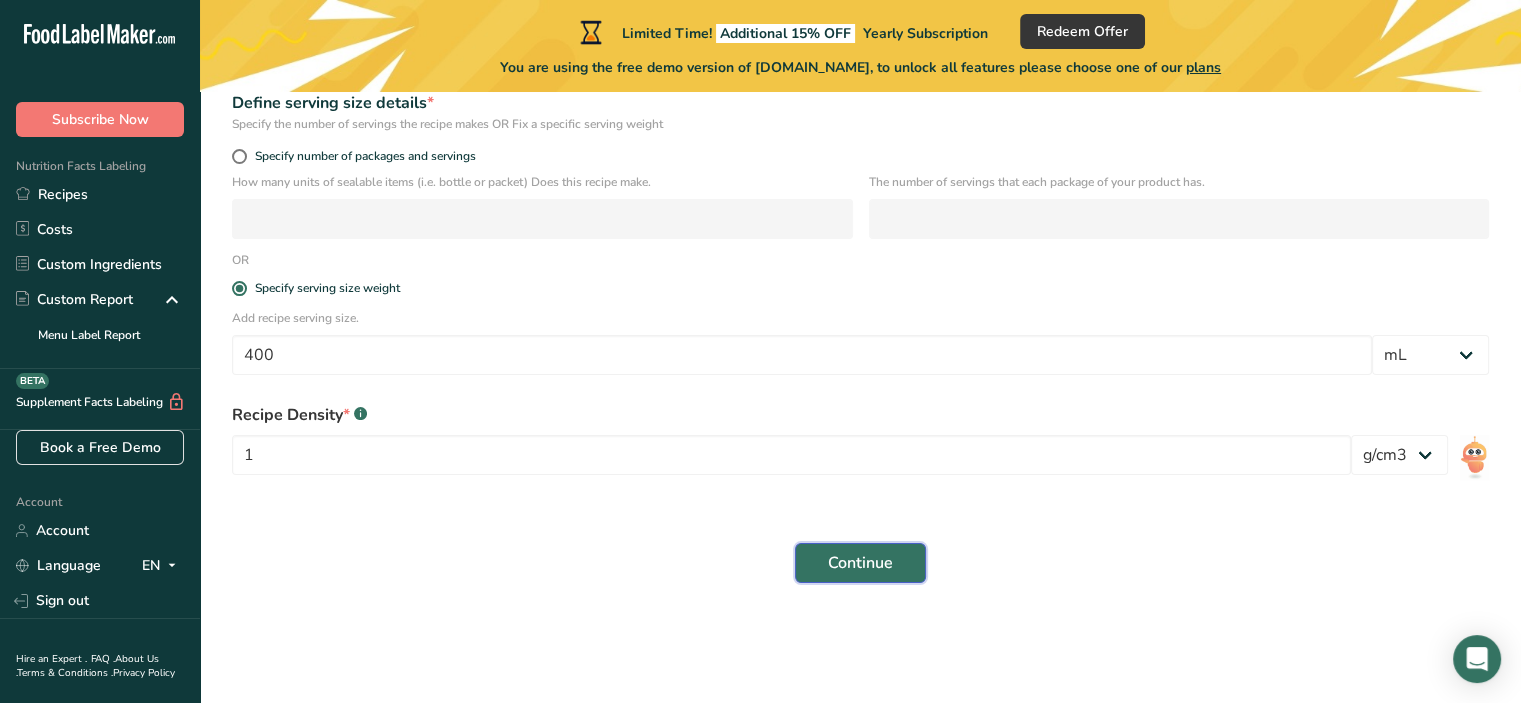 click on "Continue" at bounding box center (860, 563) 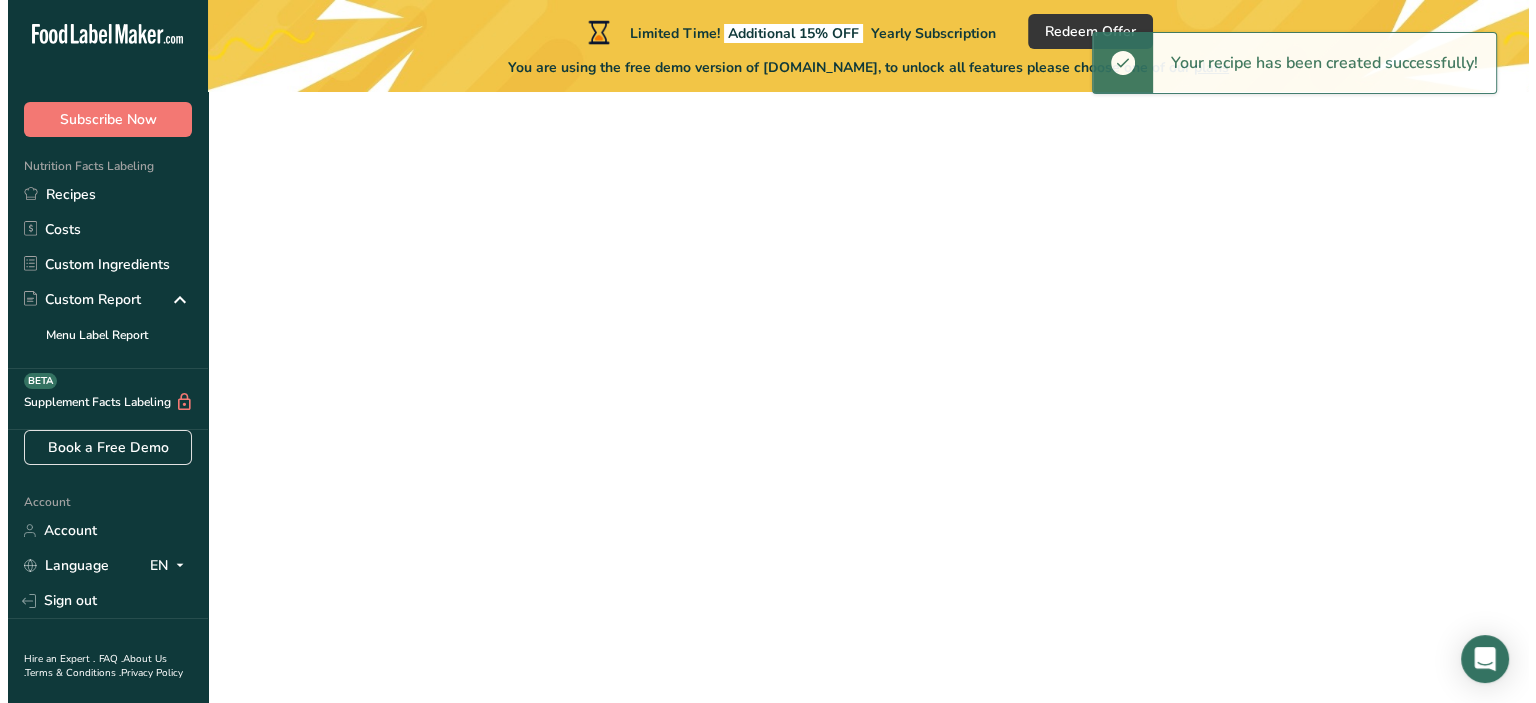 scroll, scrollTop: 0, scrollLeft: 0, axis: both 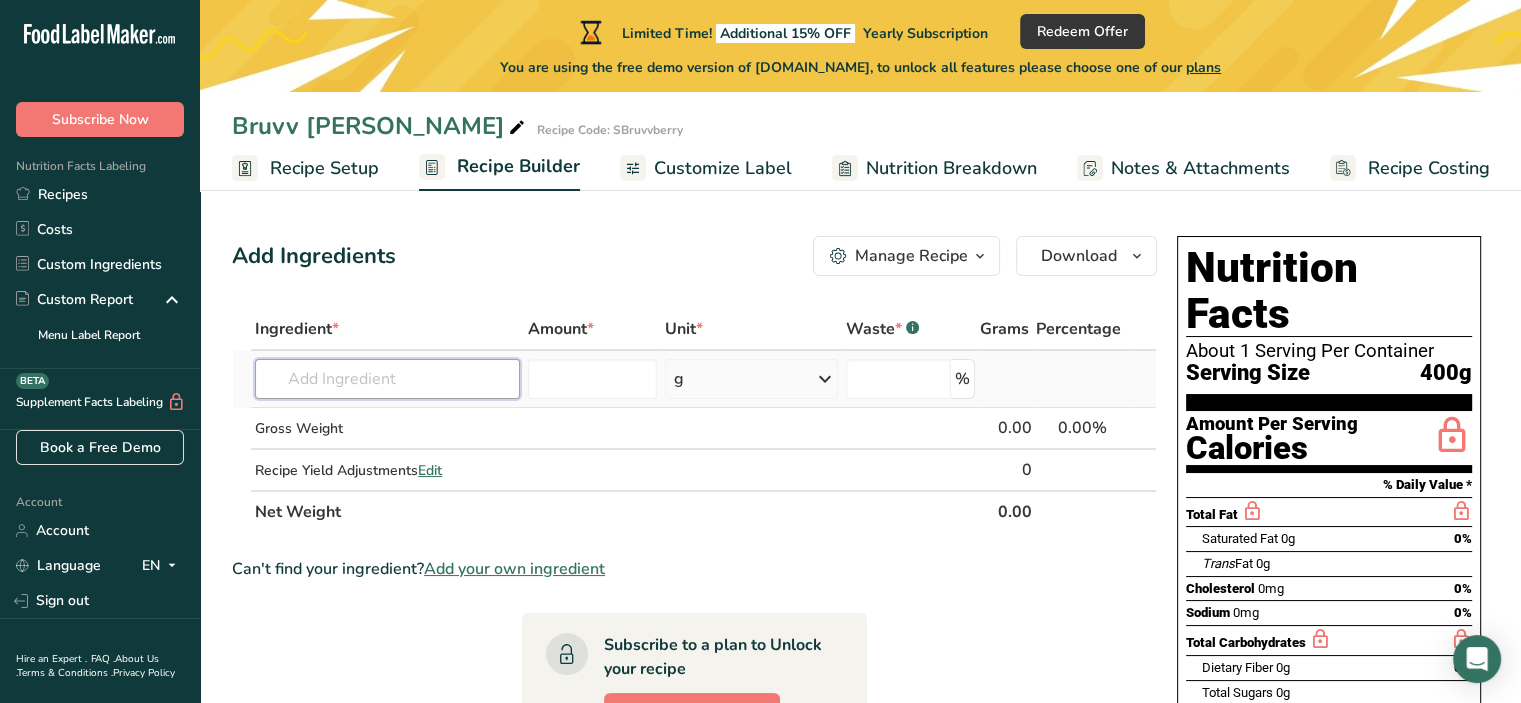 click at bounding box center (387, 379) 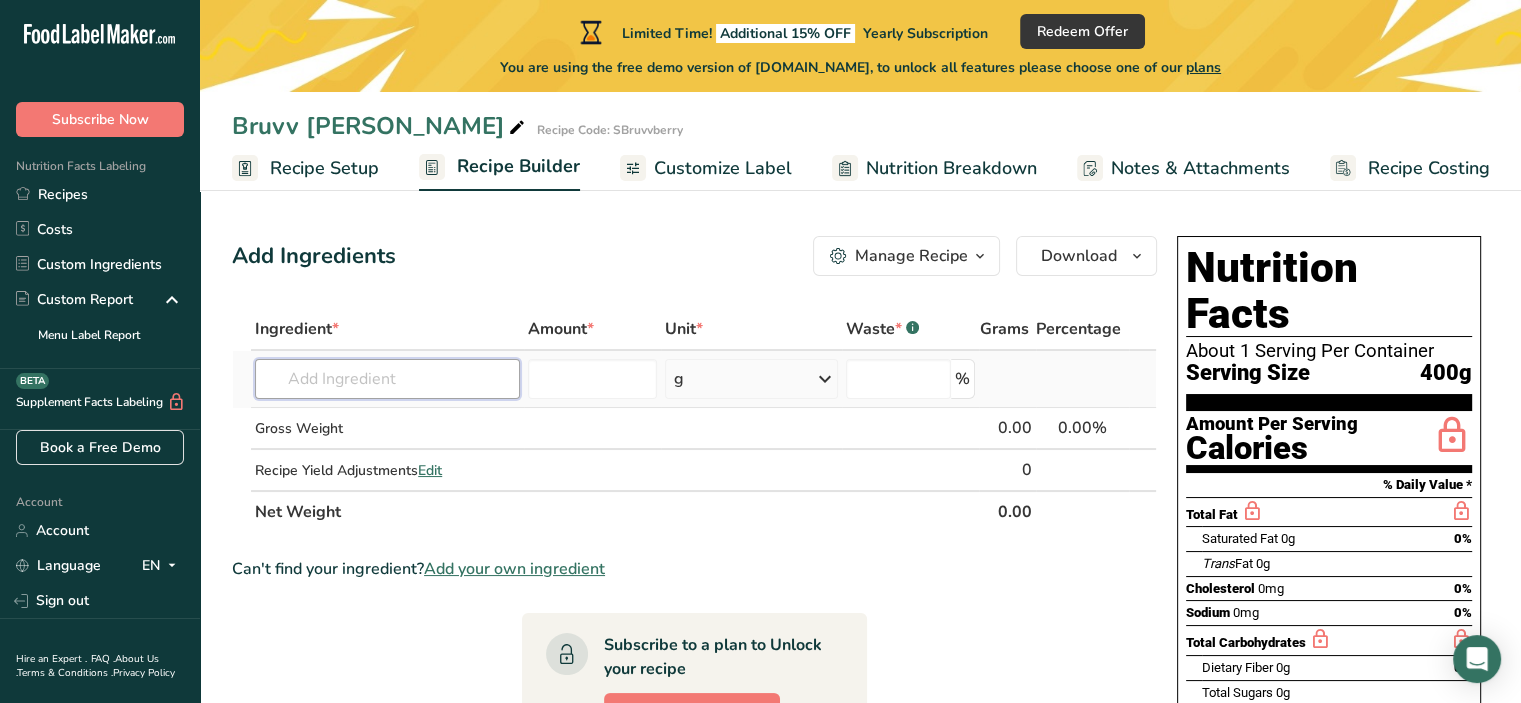 click at bounding box center (387, 379) 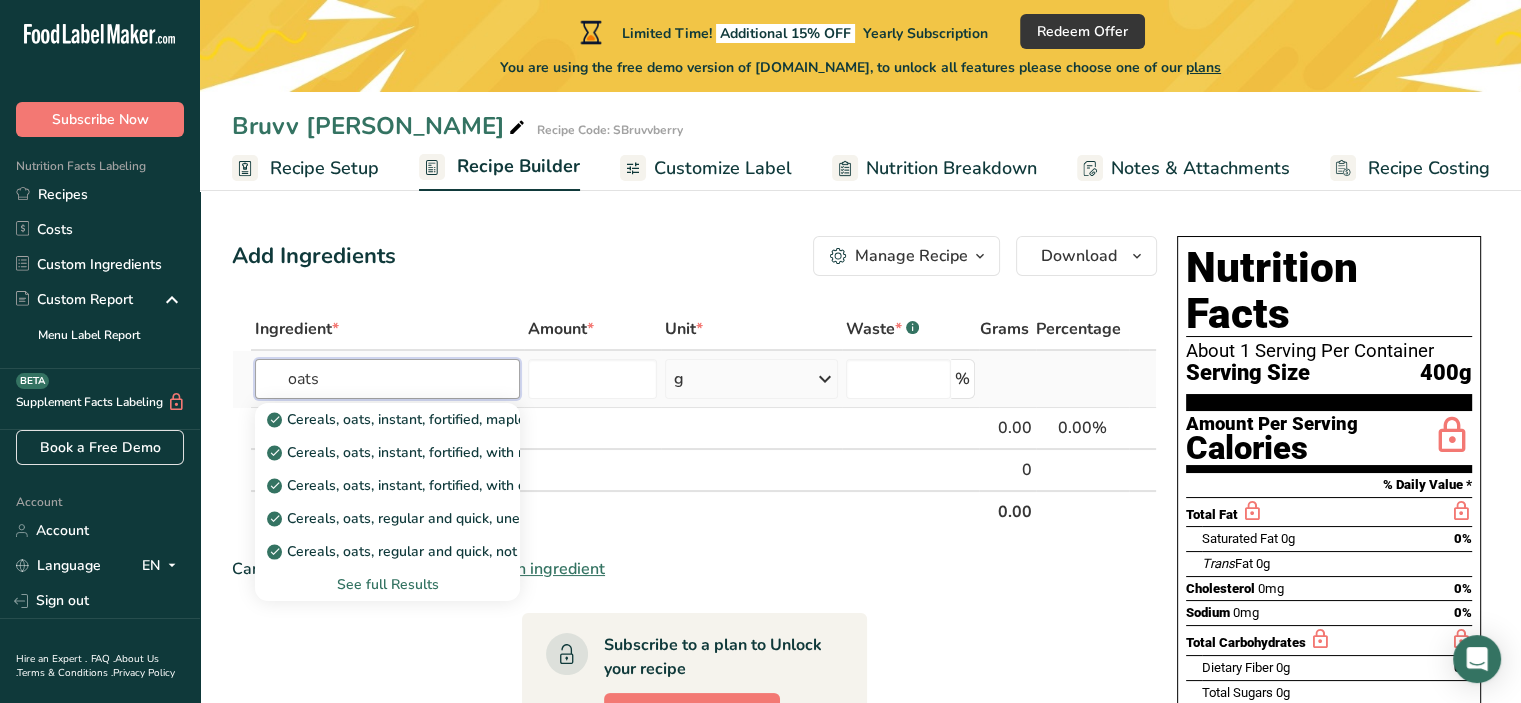 type on "oats" 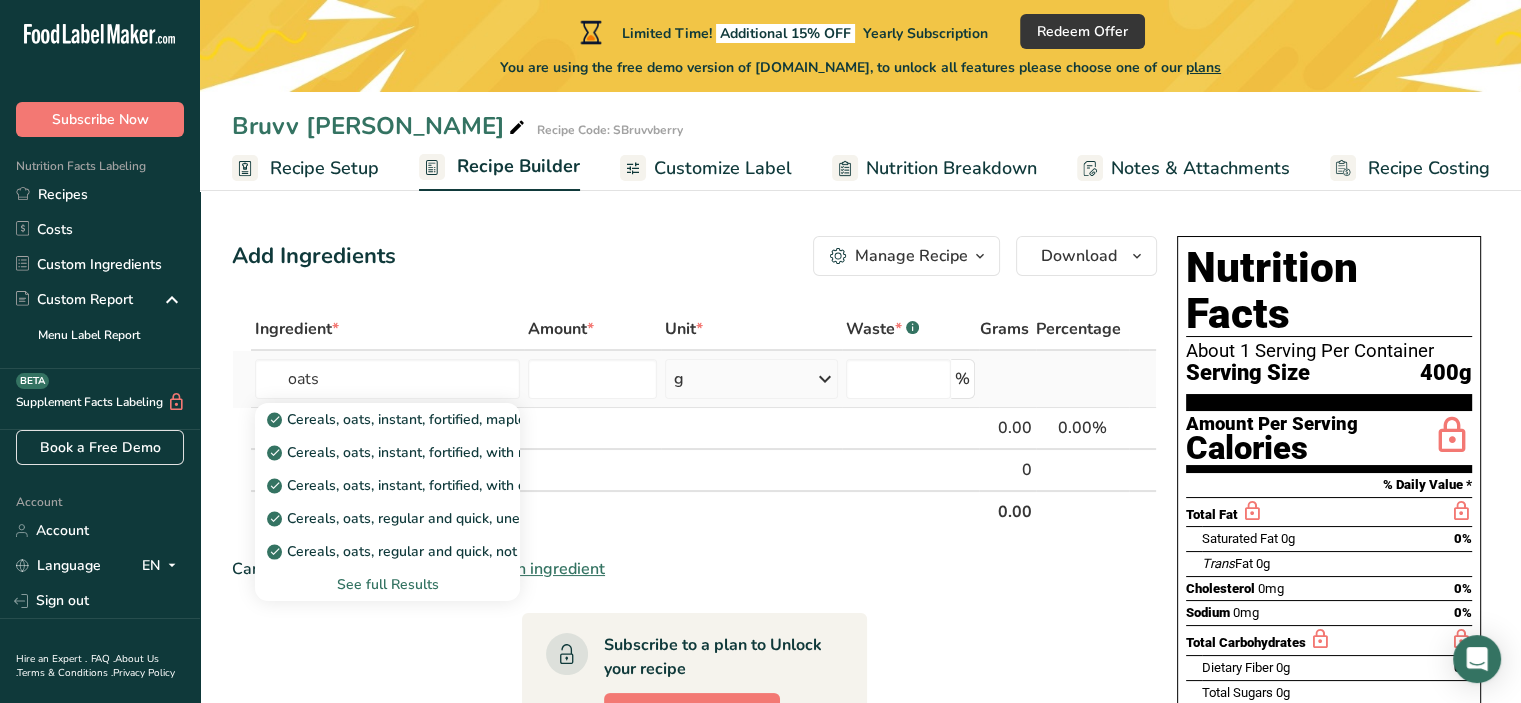 type 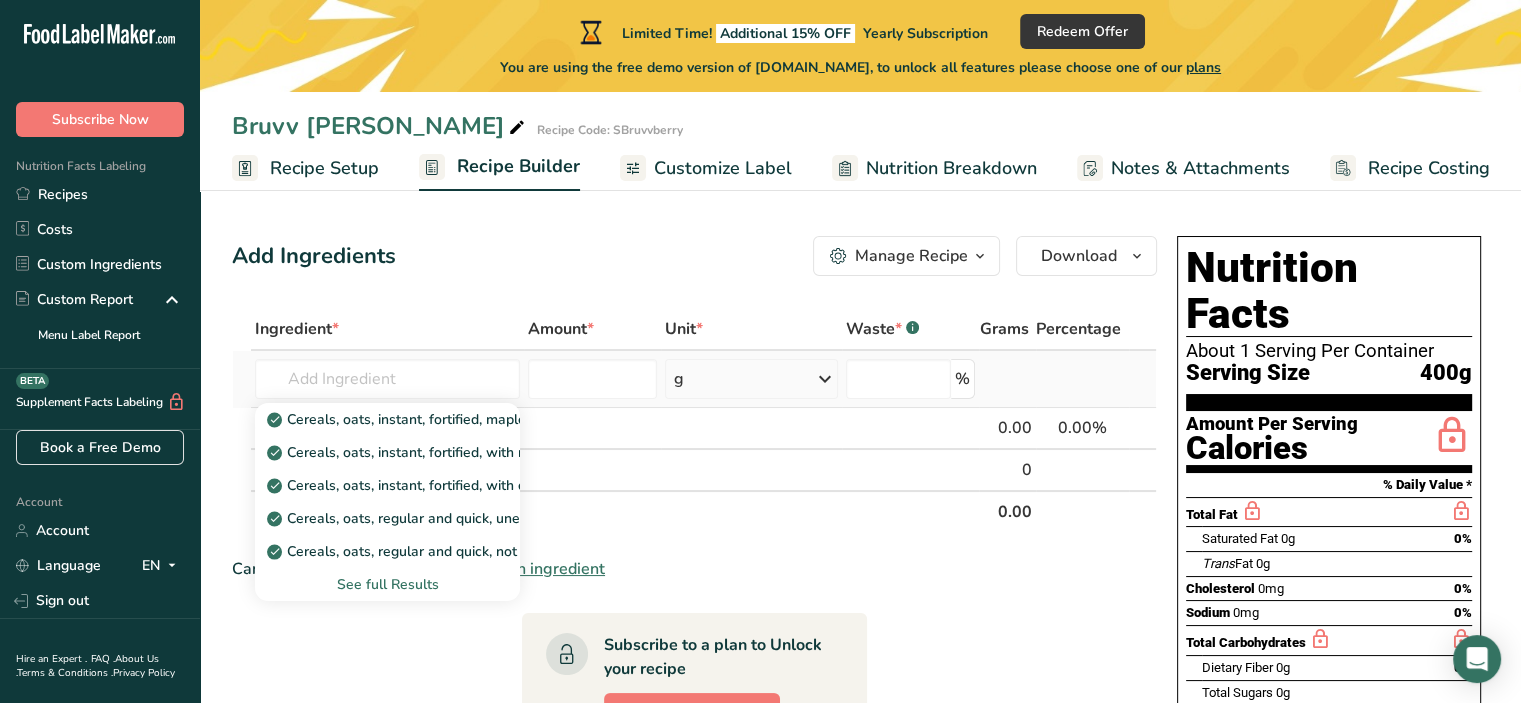 click on "See full Results" at bounding box center [387, 584] 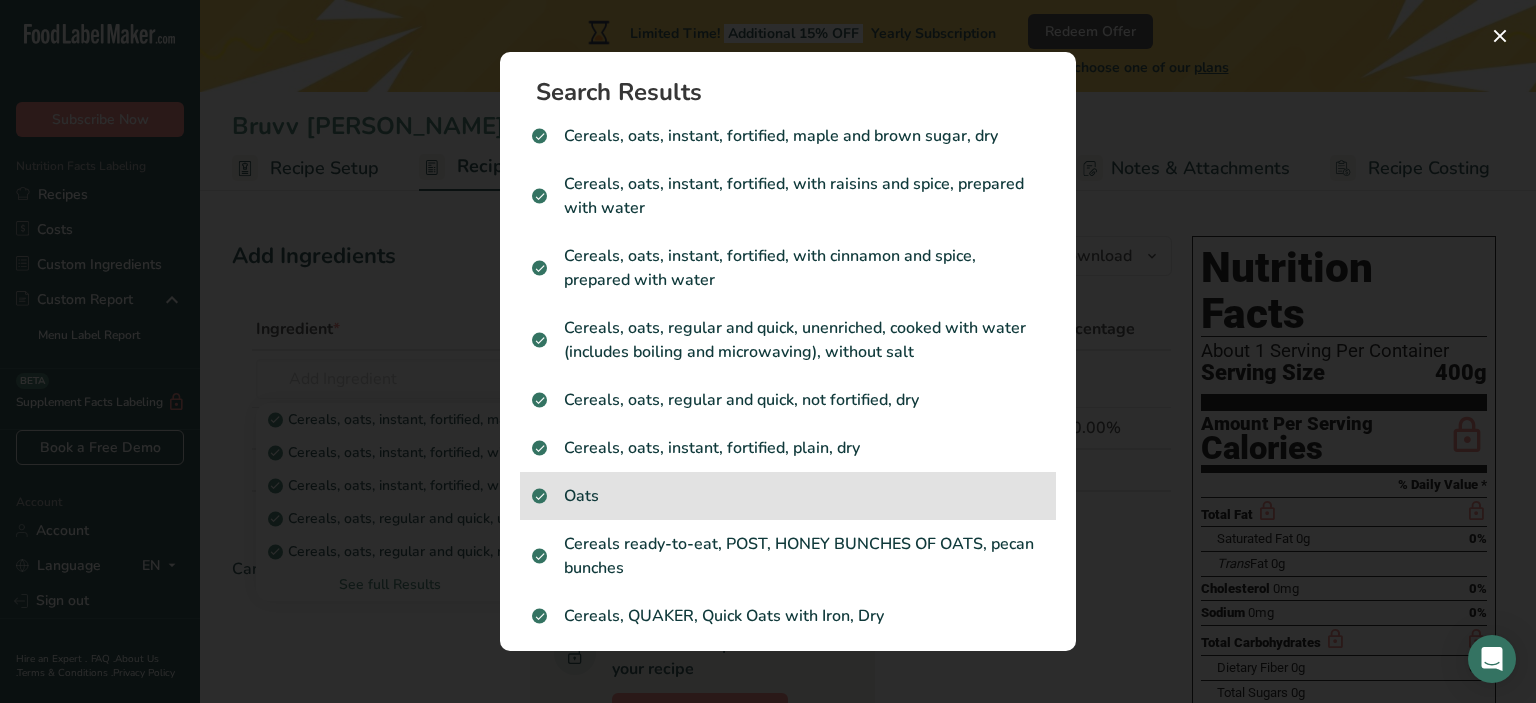 click on "Oats" at bounding box center [788, 496] 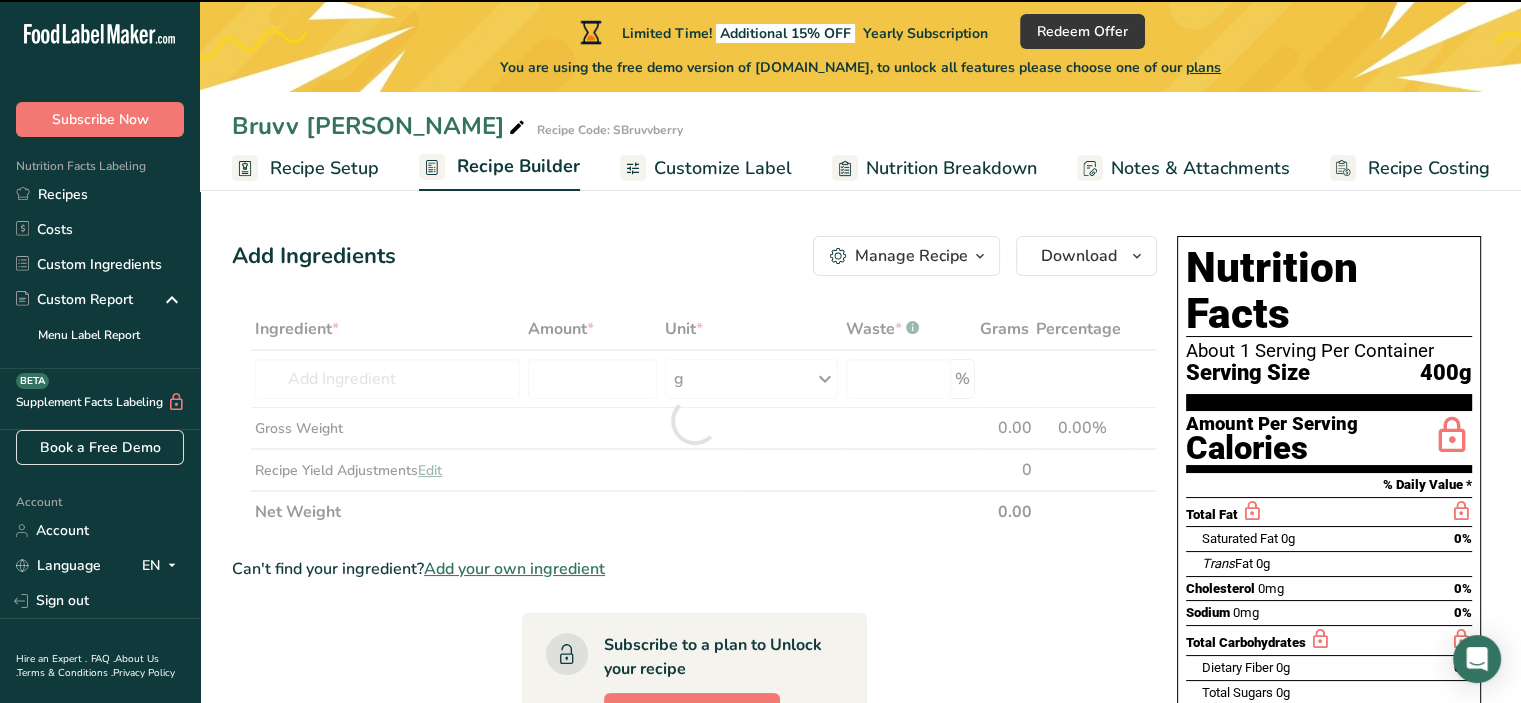 type on "0" 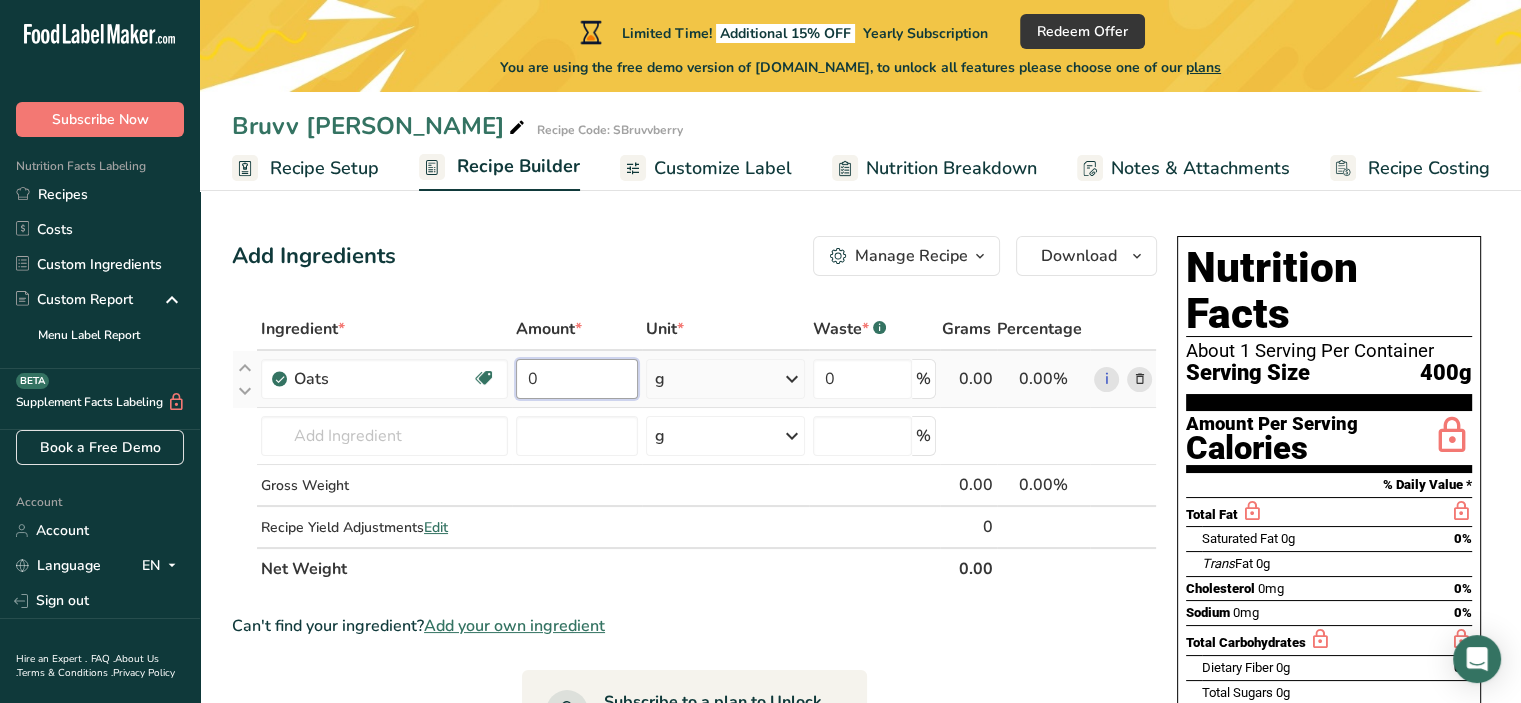 click on "0" at bounding box center (577, 379) 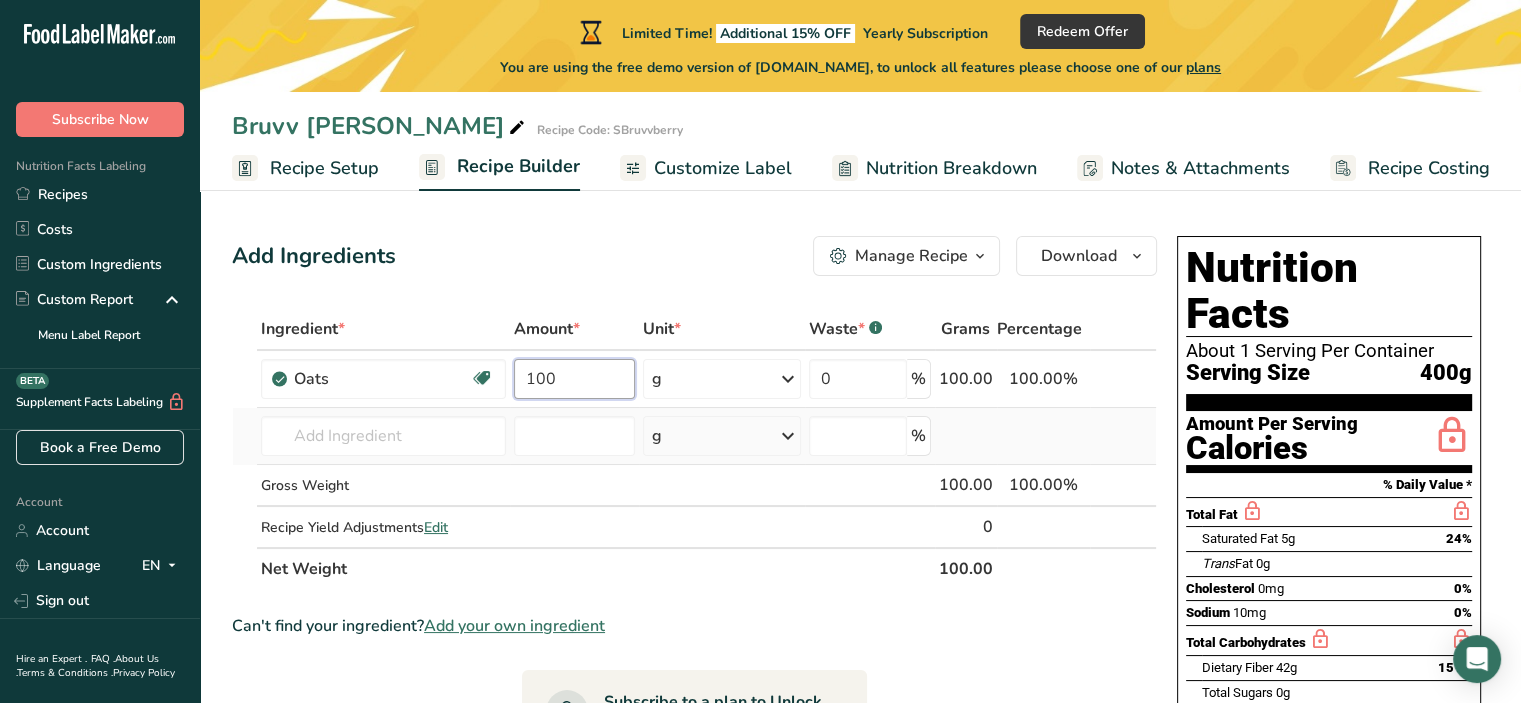 type on "100" 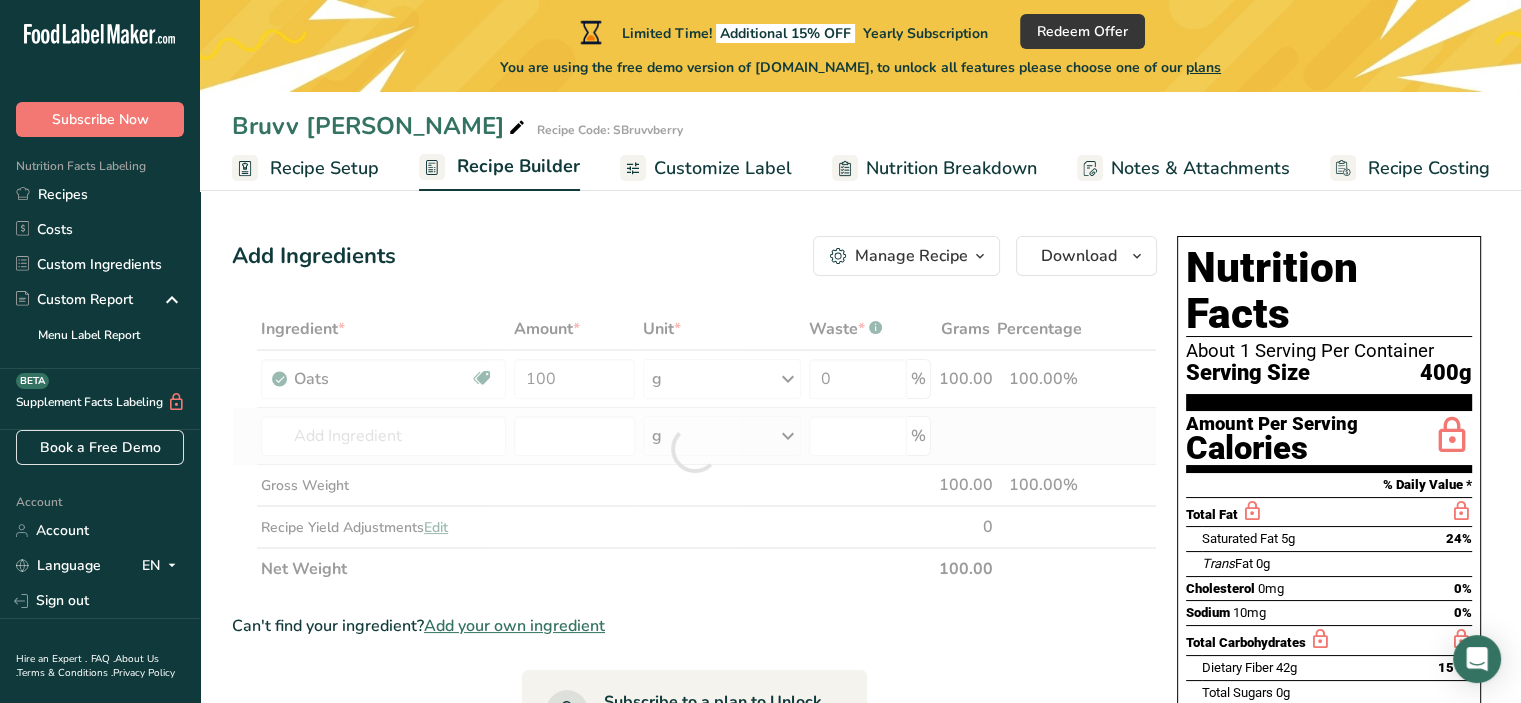 click on "Ingredient *
Amount *
Unit *
Waste *   .a-a{fill:#347362;}.b-a{fill:#fff;}          Grams
Percentage
Oats
Dairy free
Gluten free
Vegan
Vegetarian
Soy free
100
g
Portions
1 cup
Weight Units
g
kg
mg
See more
Volume Units
l
Volume units require a density conversion. If you know your ingredient's density enter it below. Otherwise, click on "RIA" our AI Regulatory bot - she will be able to help you
lb/ft3
g/cm3
Confirm
mL
lb/ft3
g/cm3" at bounding box center (694, 449) 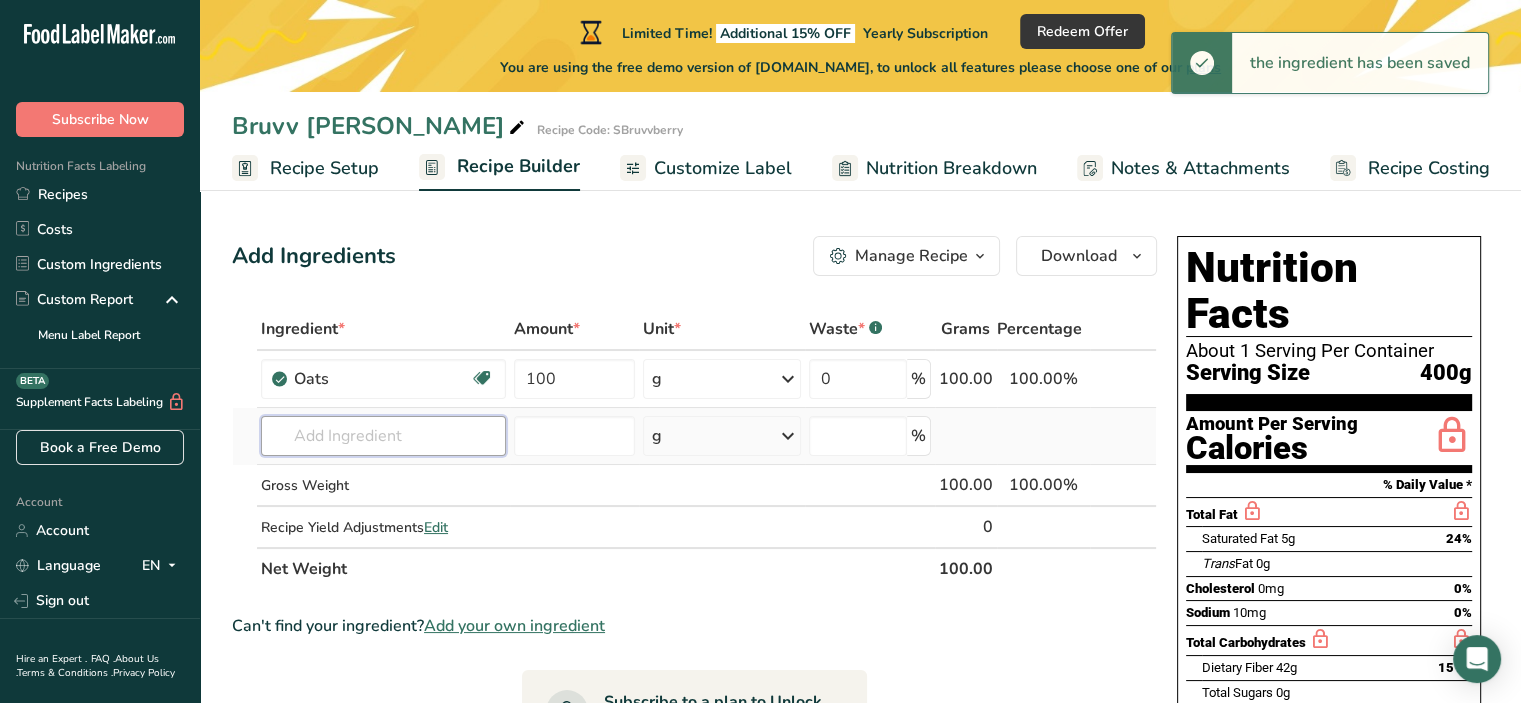 click at bounding box center (383, 436) 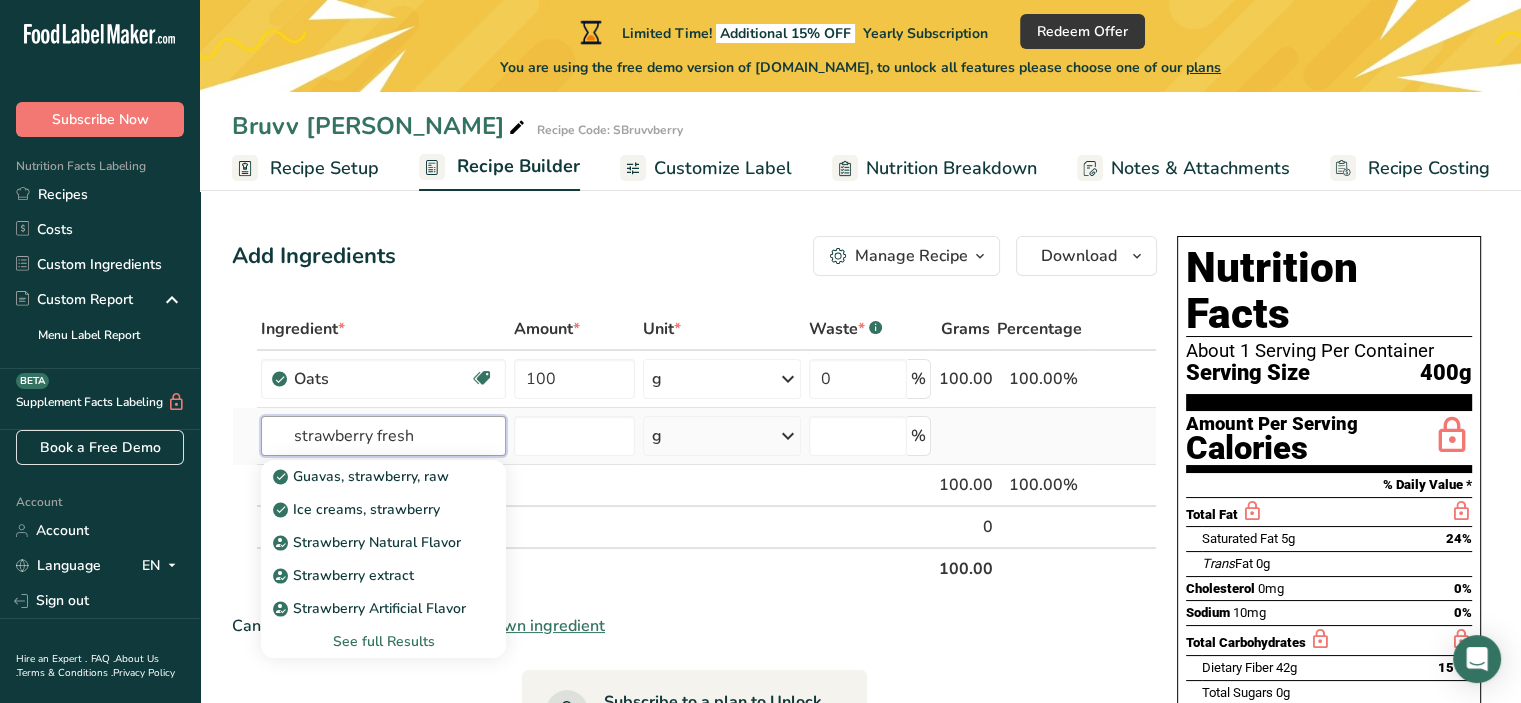 type on "strawberry fresh" 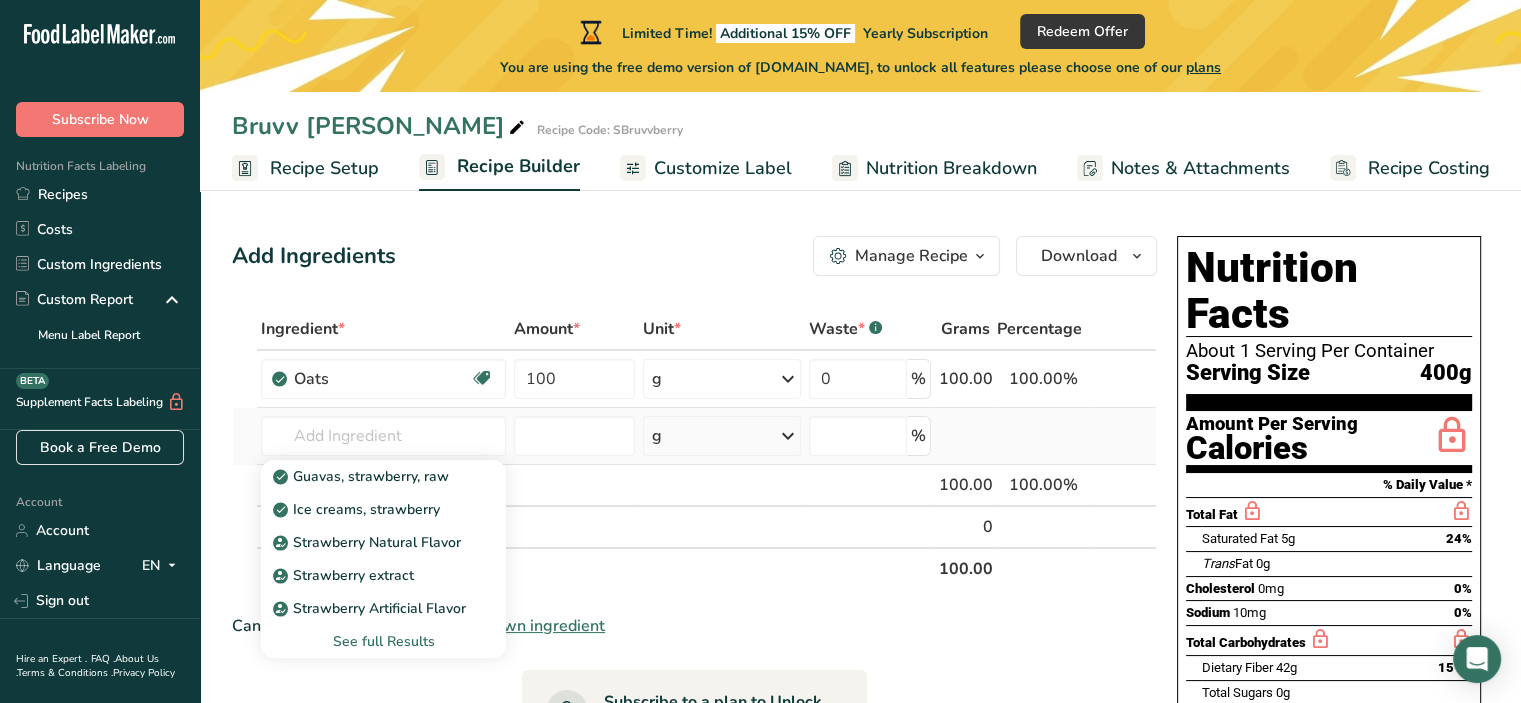 click on "See full Results" at bounding box center (383, 641) 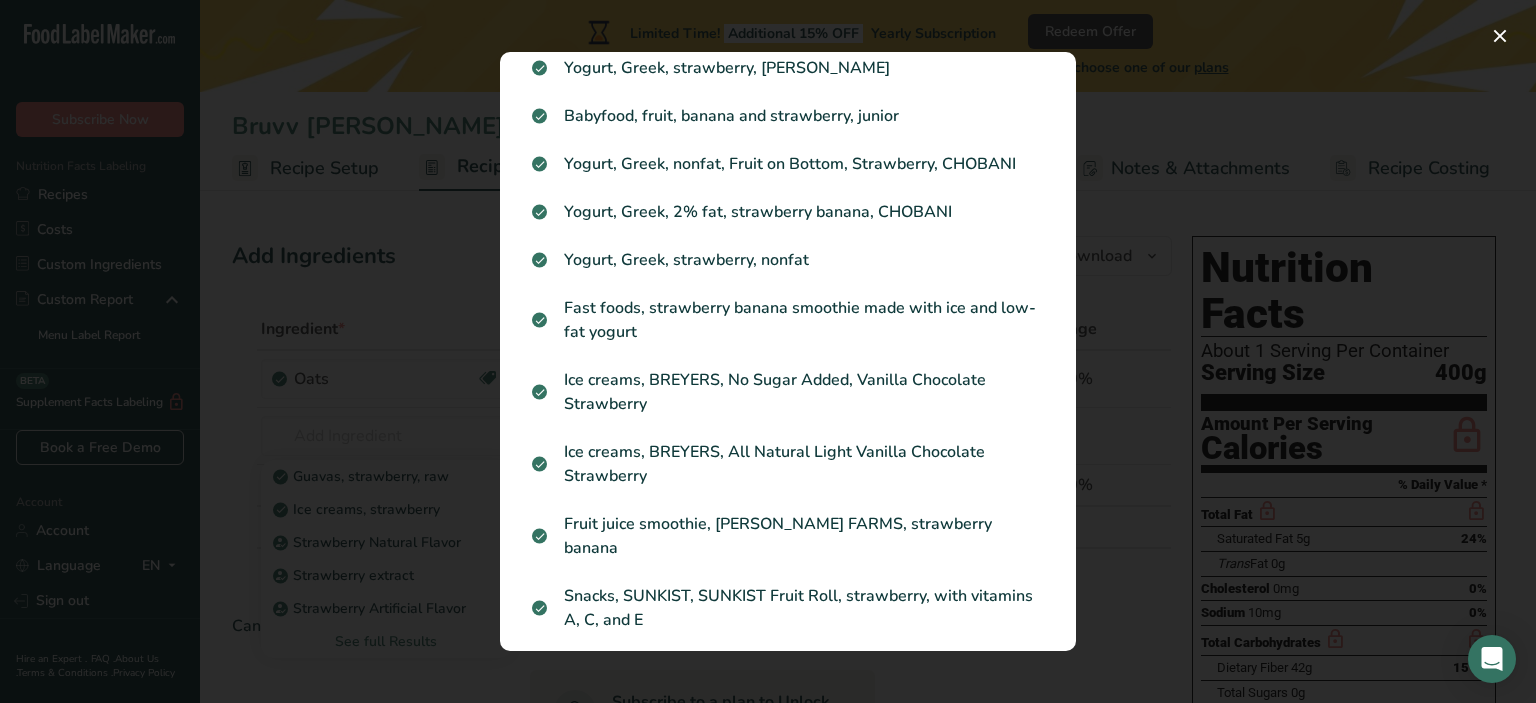 scroll, scrollTop: 1275, scrollLeft: 0, axis: vertical 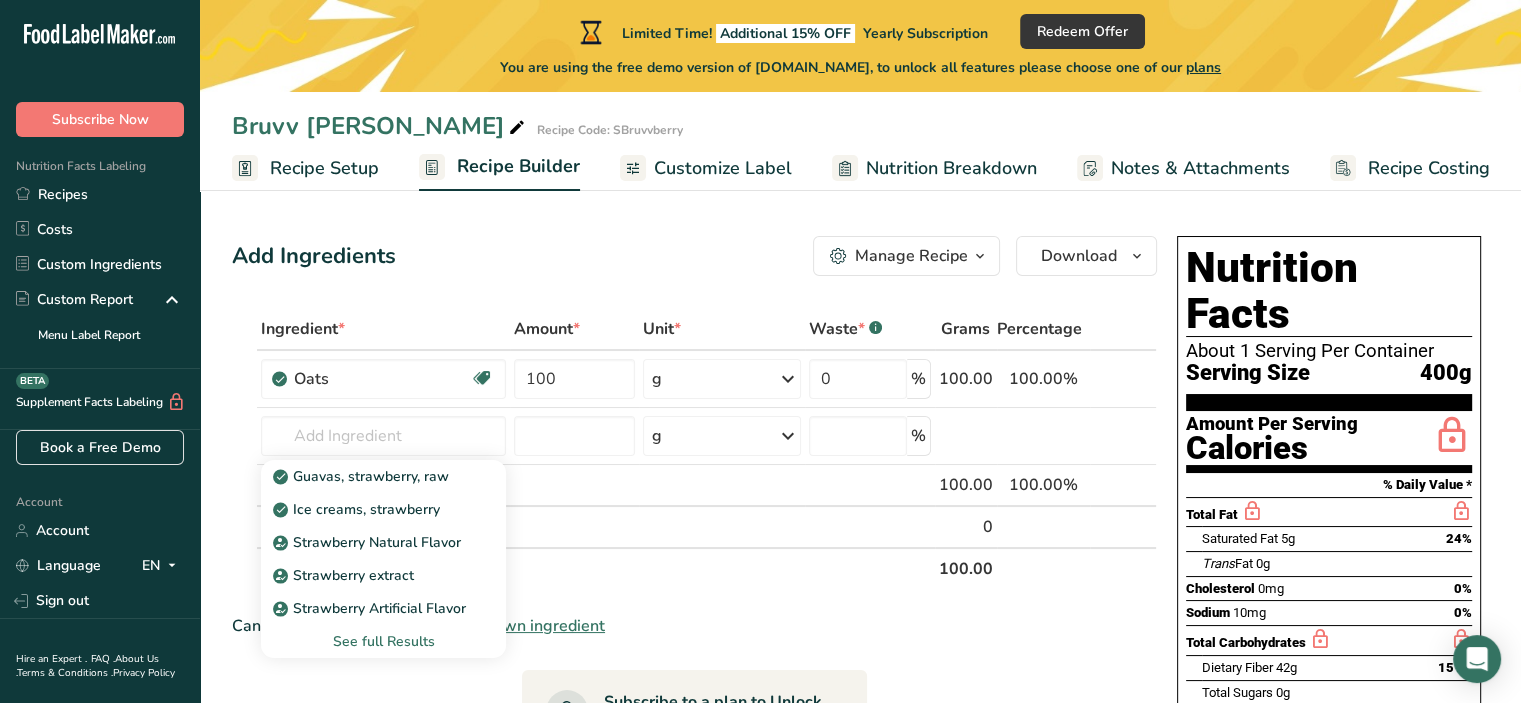 click on "Ingredient *" at bounding box center [303, 329] 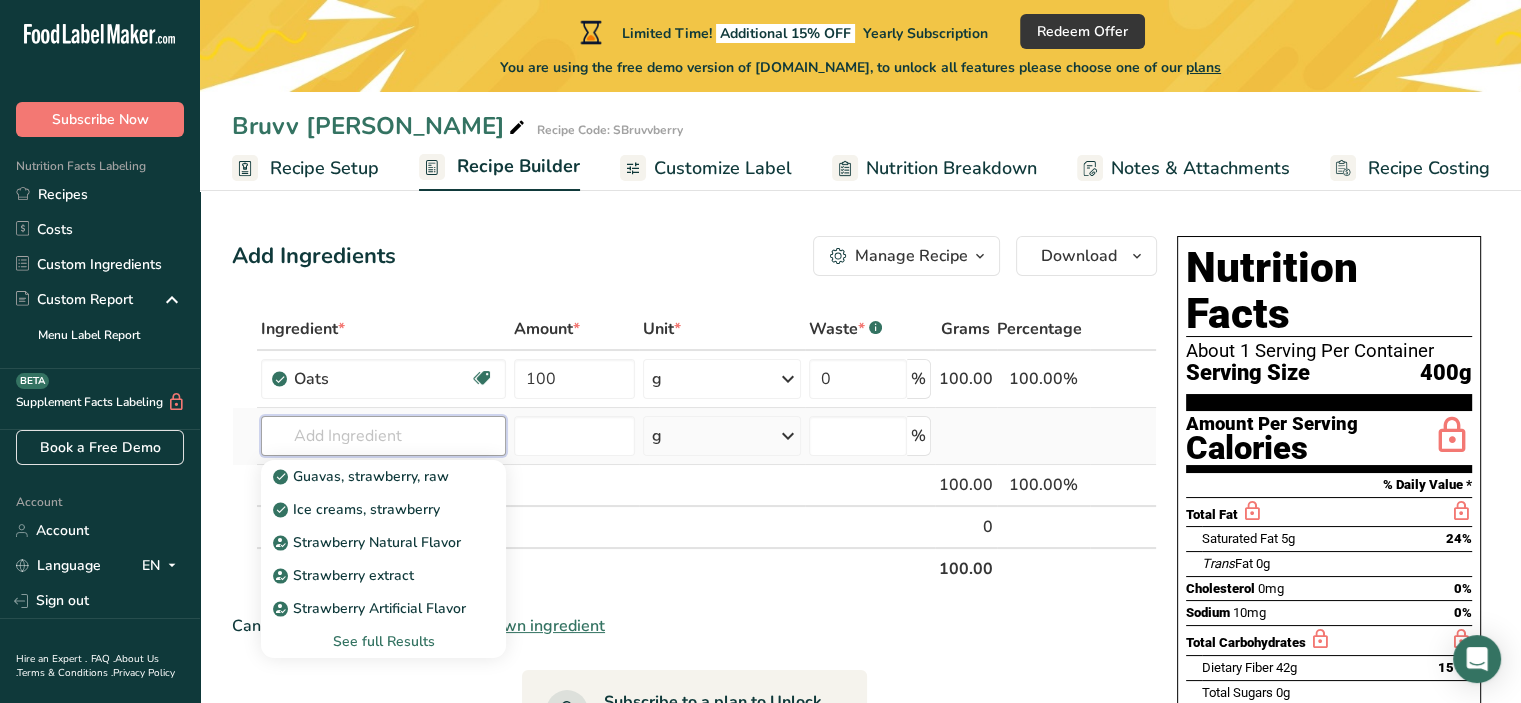 click at bounding box center [383, 436] 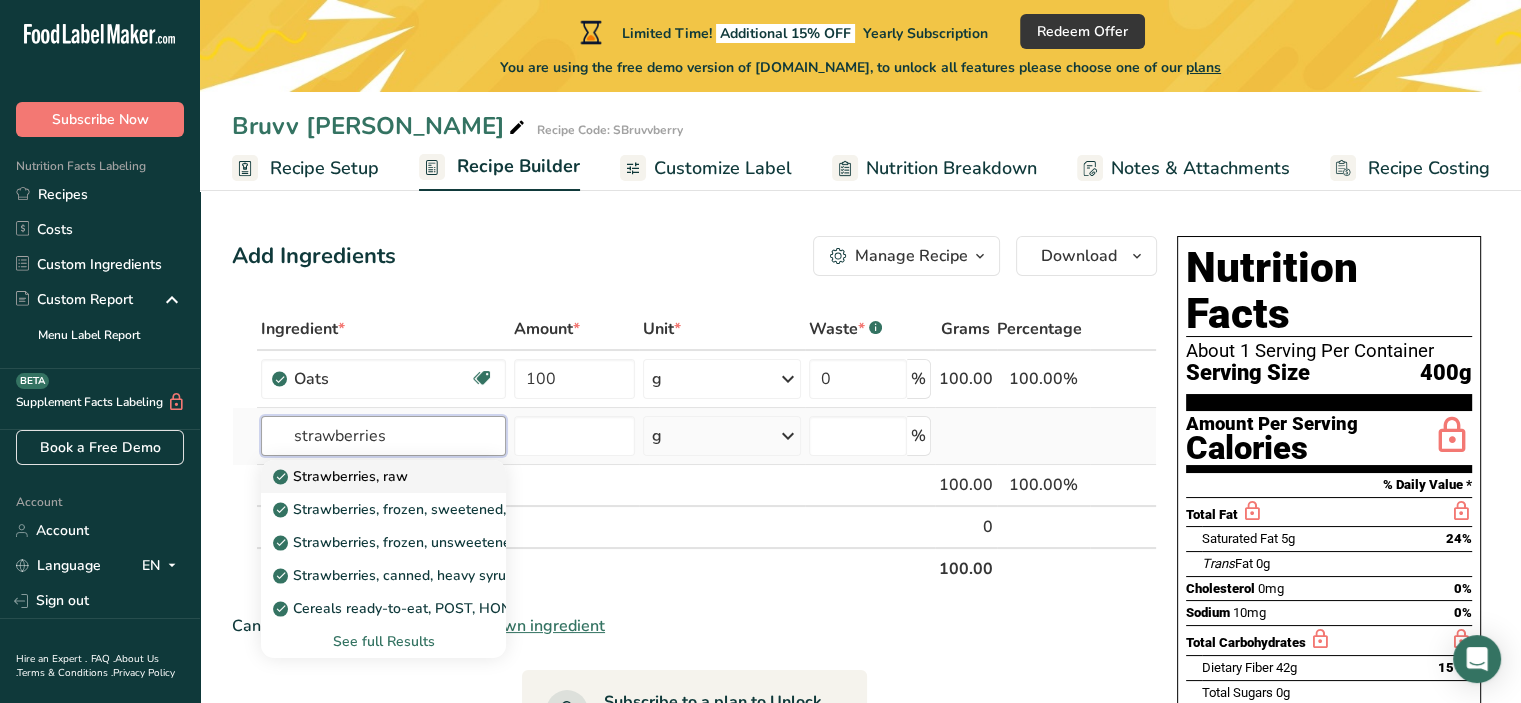 type on "strawberries" 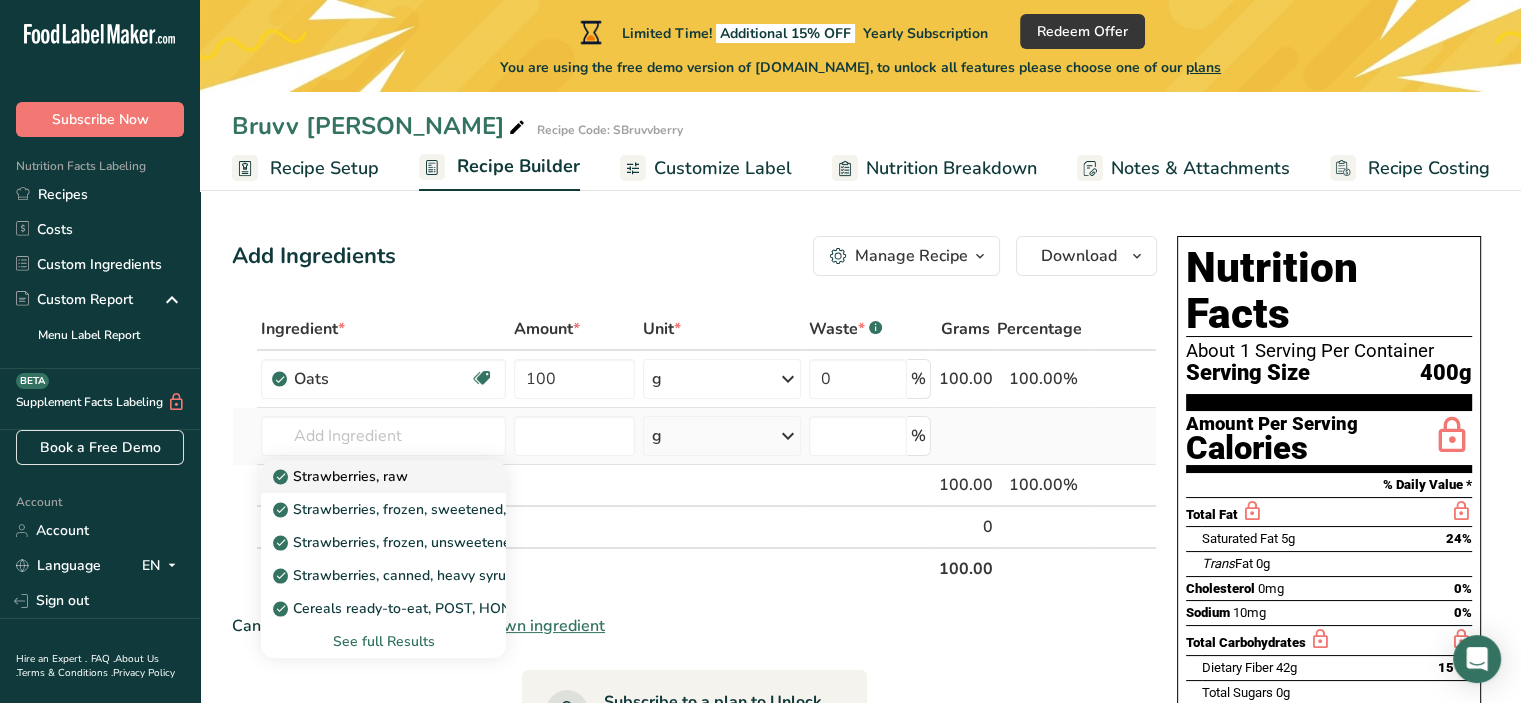 click on "Strawberries, raw" at bounding box center [342, 476] 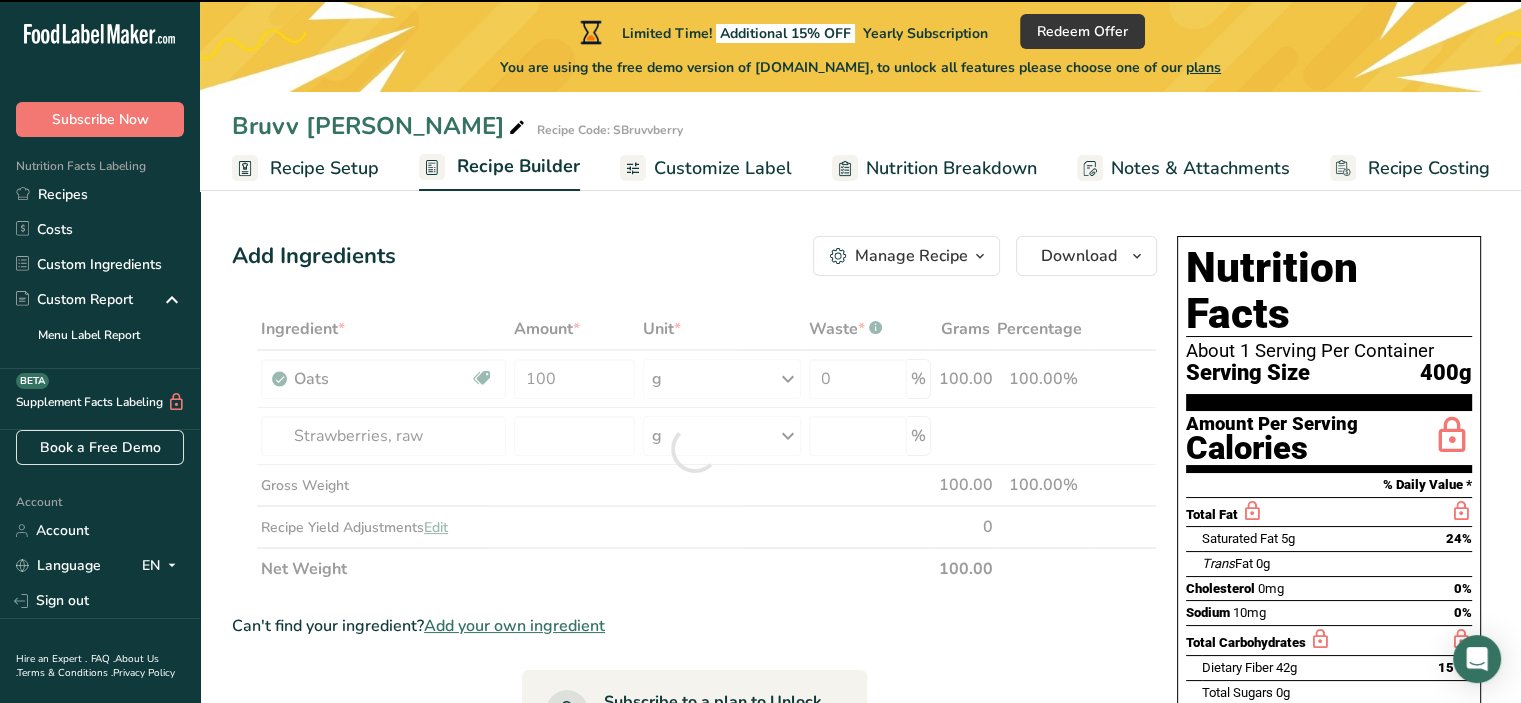 type on "0" 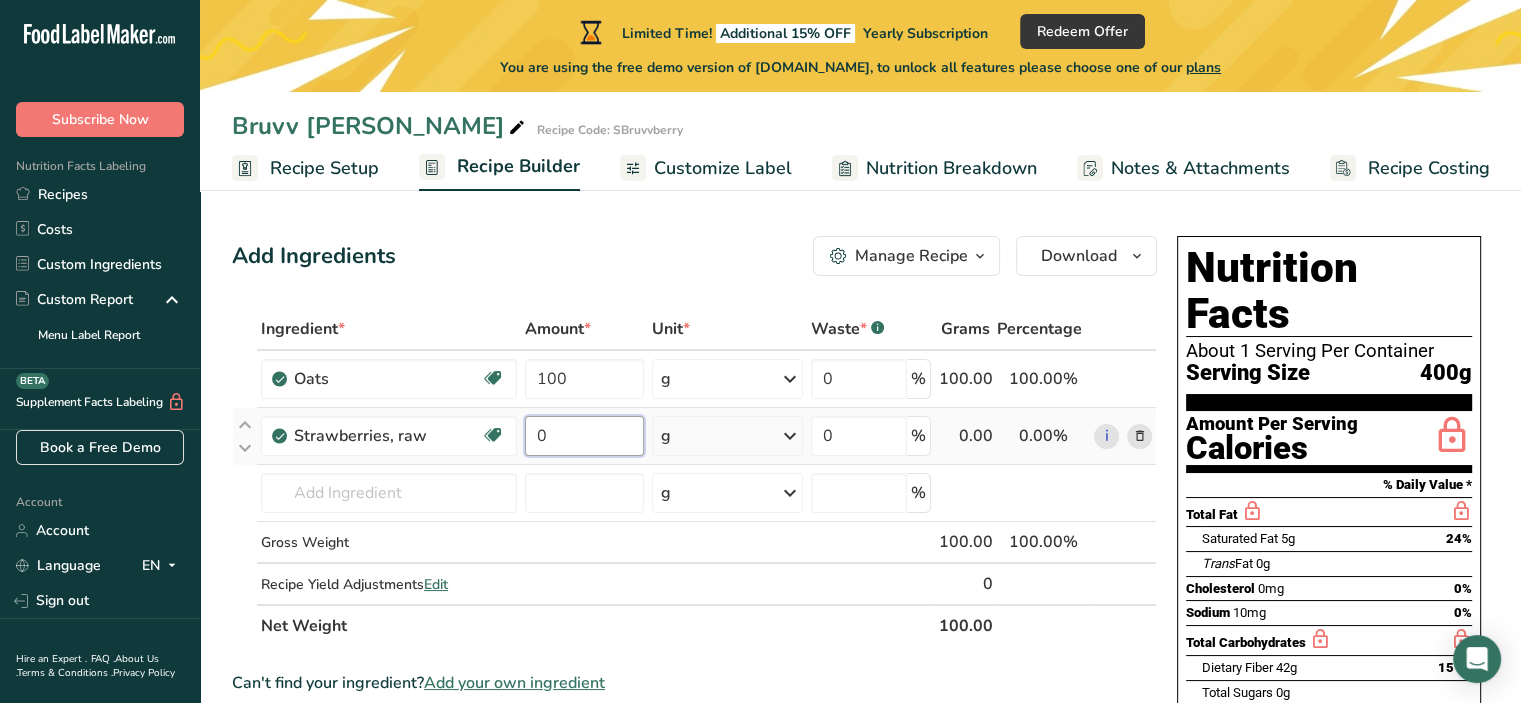 click on "0" at bounding box center [584, 436] 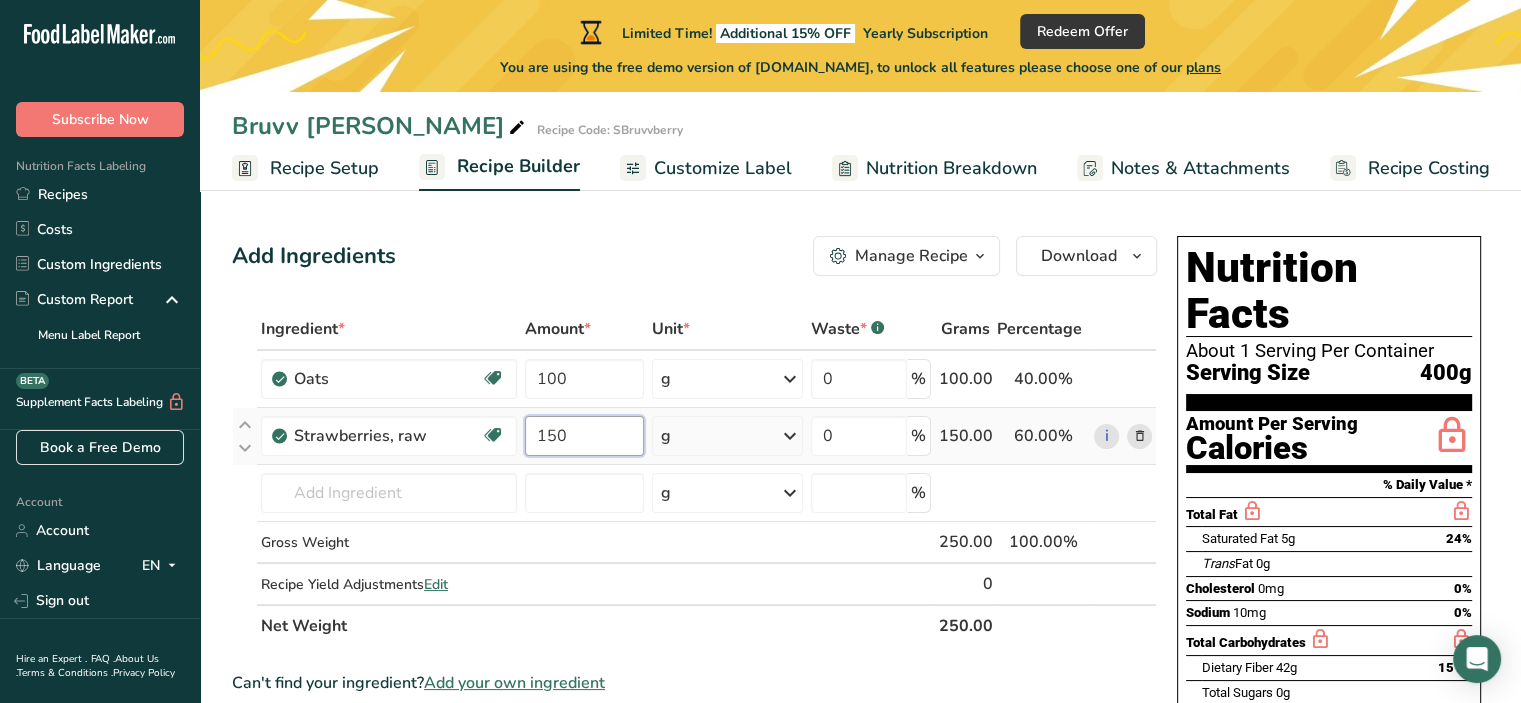 type on "150" 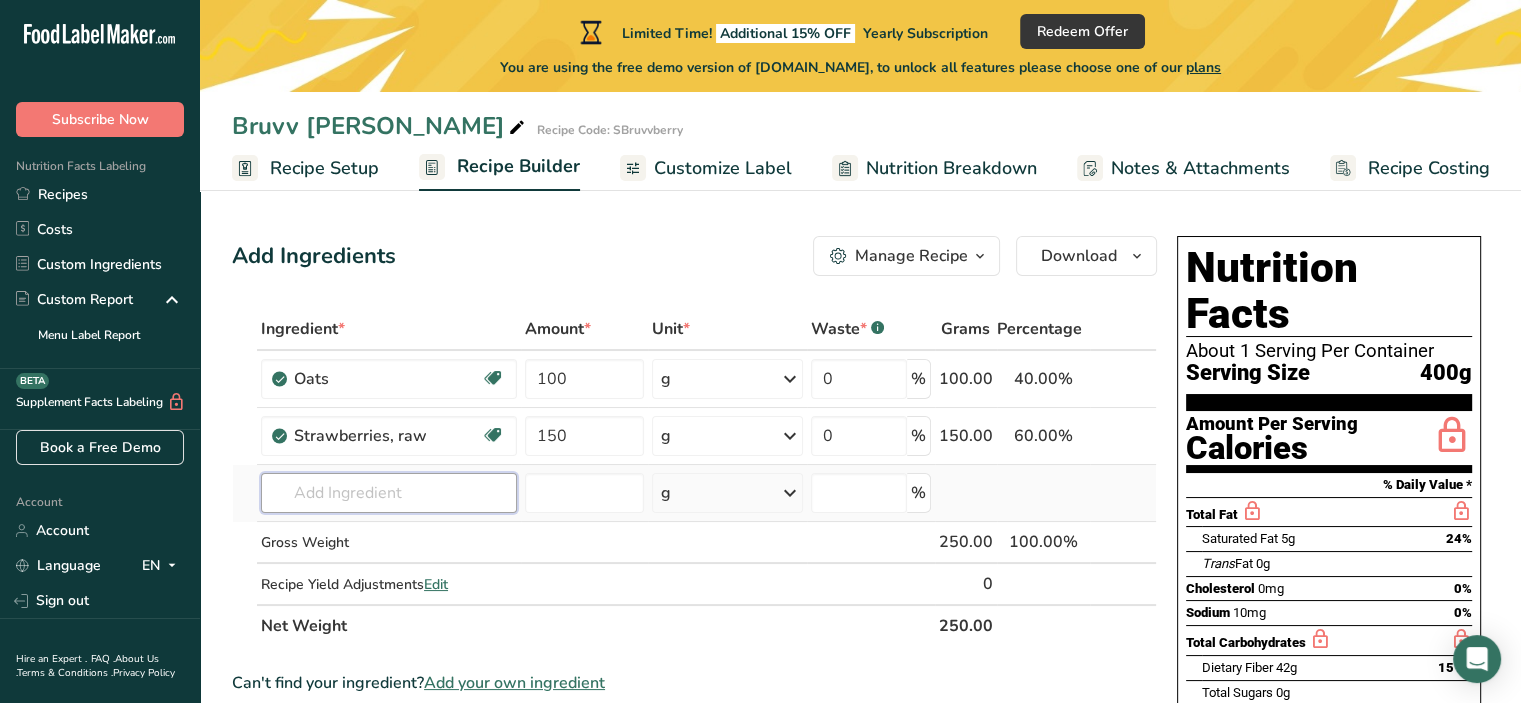 click on "Ingredient *
Amount *
Unit *
Waste *   .a-a{fill:#347362;}.b-a{fill:#fff;}          Grams
Percentage
Oats
Dairy free
Gluten free
Vegan
Vegetarian
Soy free
100
g
Portions
1 cup
Weight Units
g
kg
mg
See more
Volume Units
l
Volume units require a density conversion. If you know your ingredient's density enter it below. Otherwise, click on "RIA" our AI Regulatory bot - she will be able to help you
lb/ft3
g/cm3
Confirm
mL
lb/ft3
g/cm3" at bounding box center [694, 477] 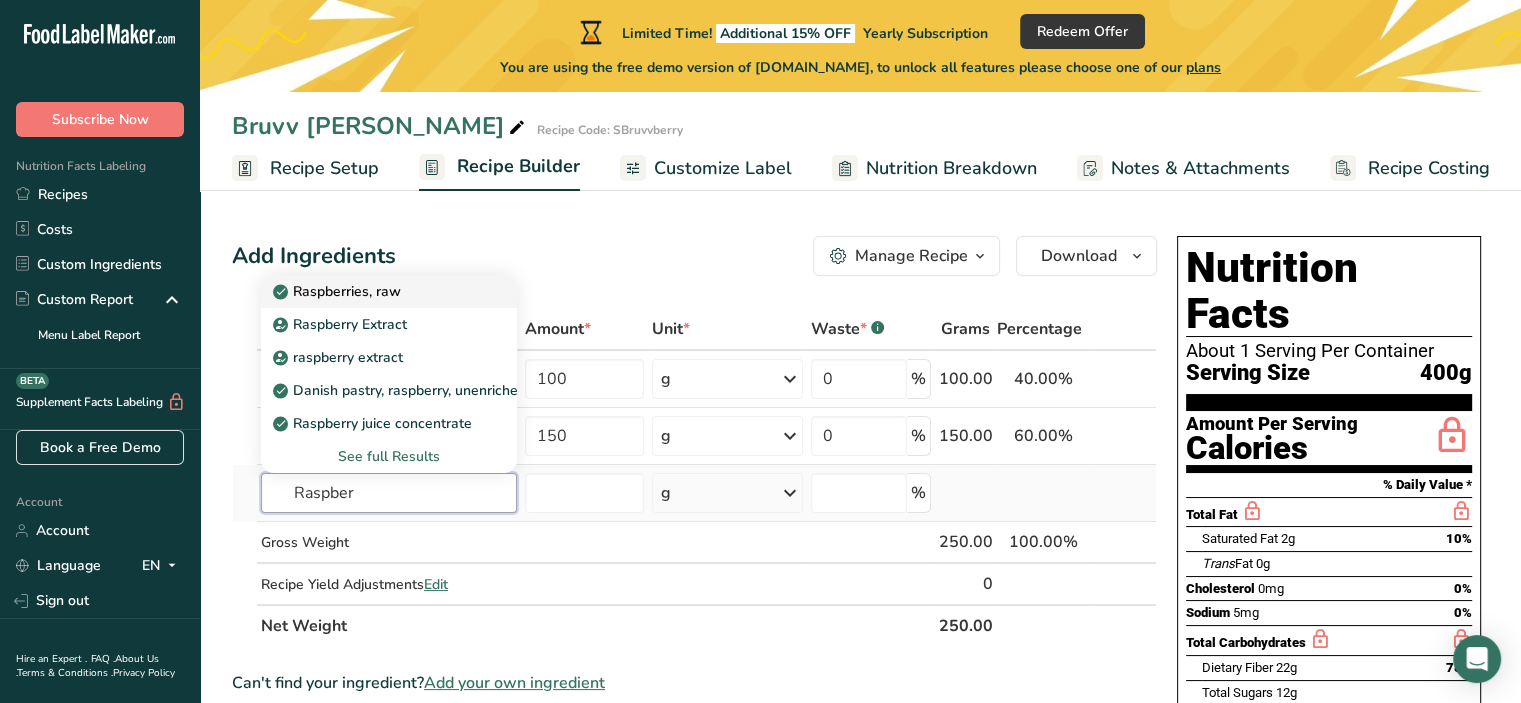 type on "Raspber" 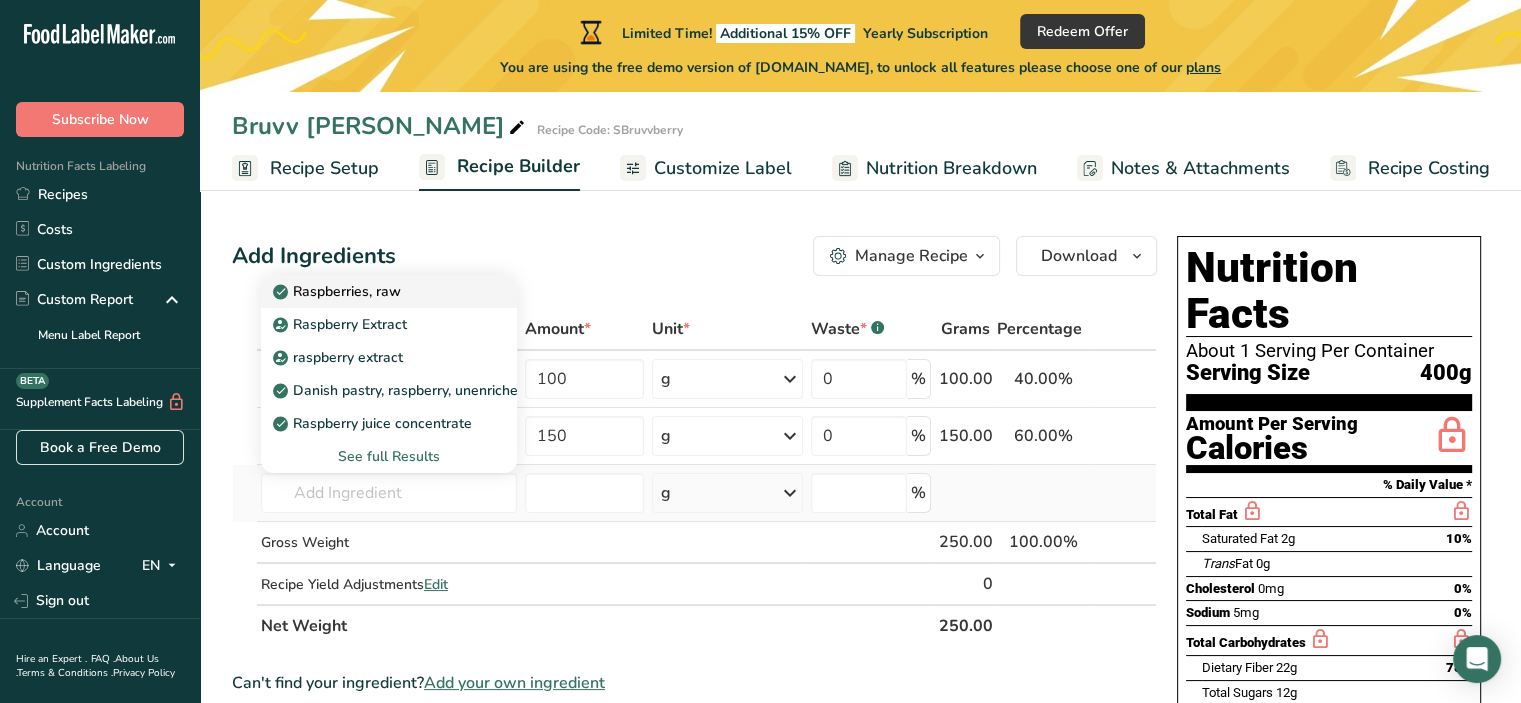 click on "Raspberries, raw" at bounding box center [339, 291] 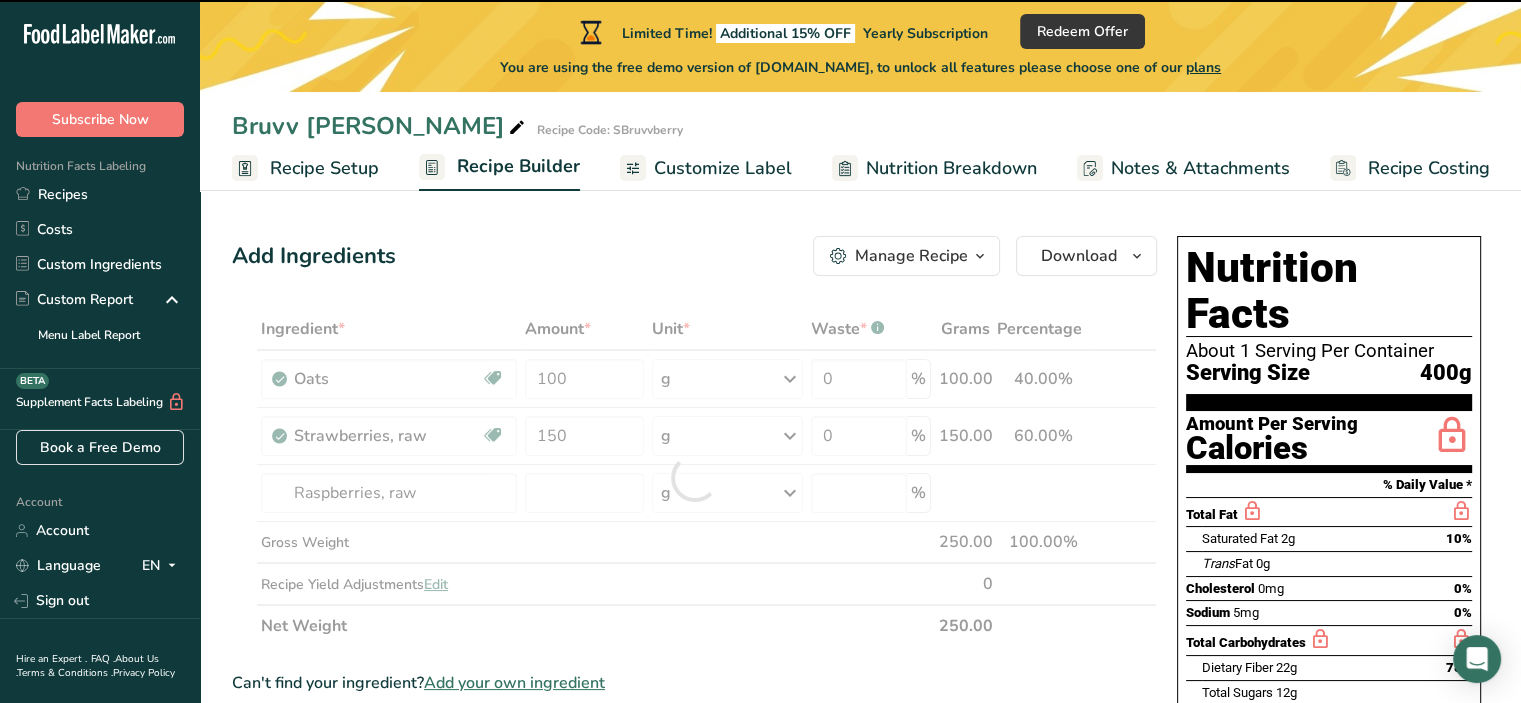 type on "0" 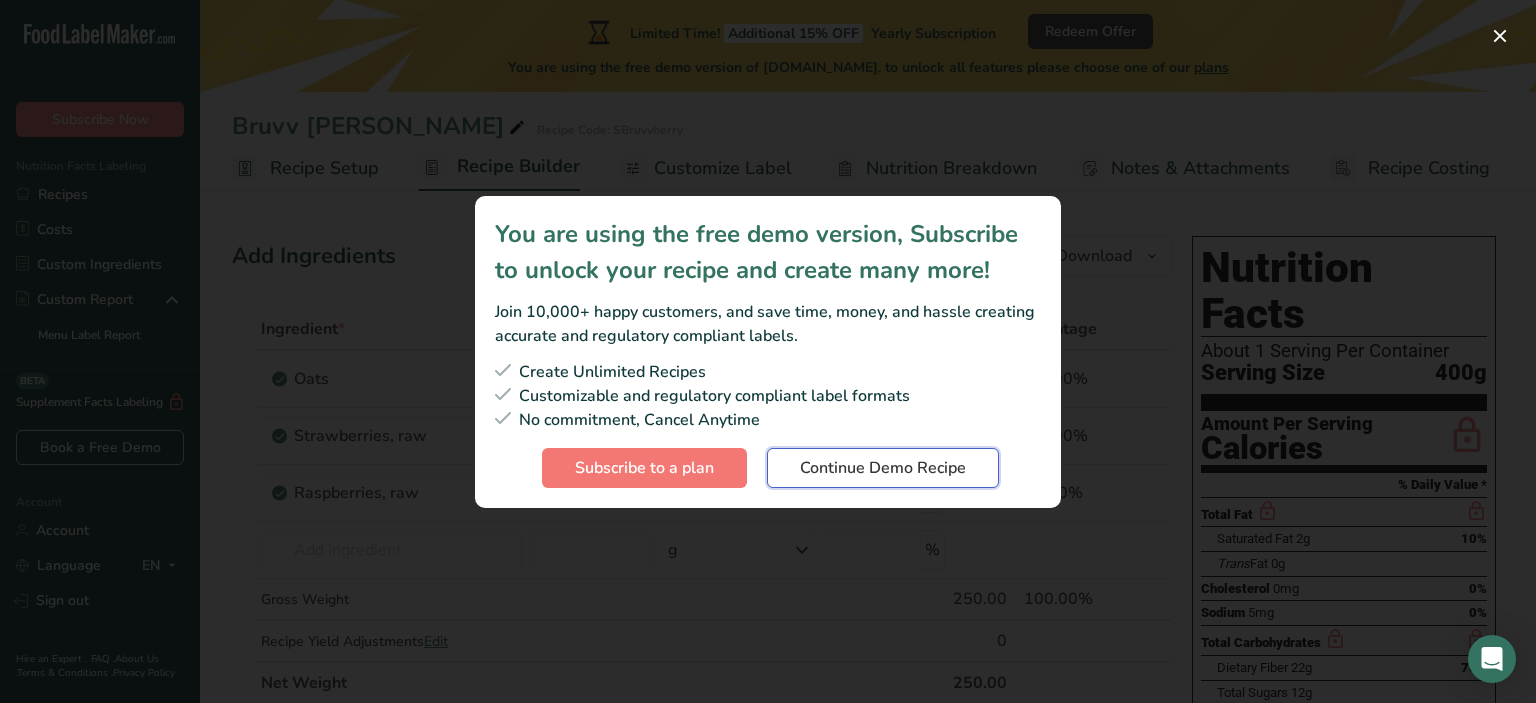 click on "Continue Demo Recipe" at bounding box center (883, 468) 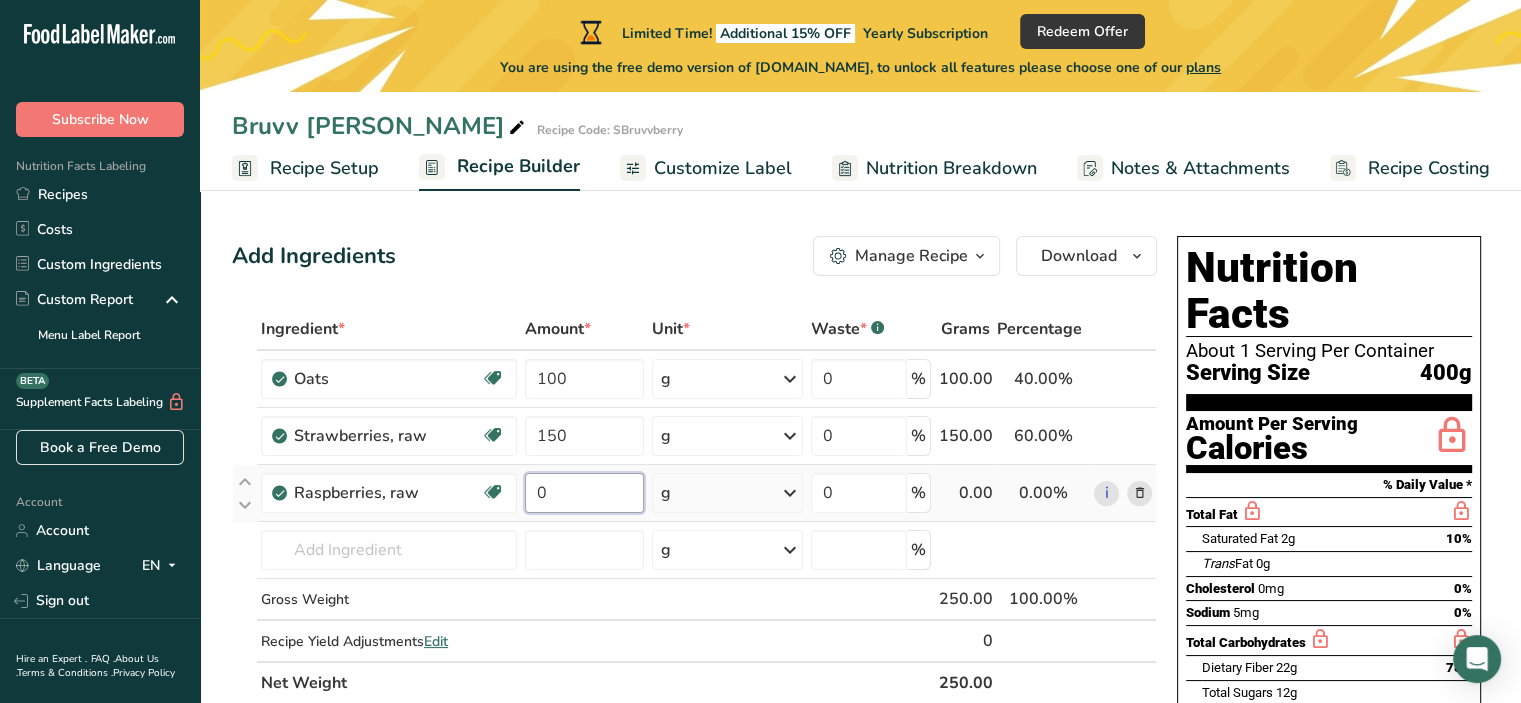 click on "0" at bounding box center [584, 493] 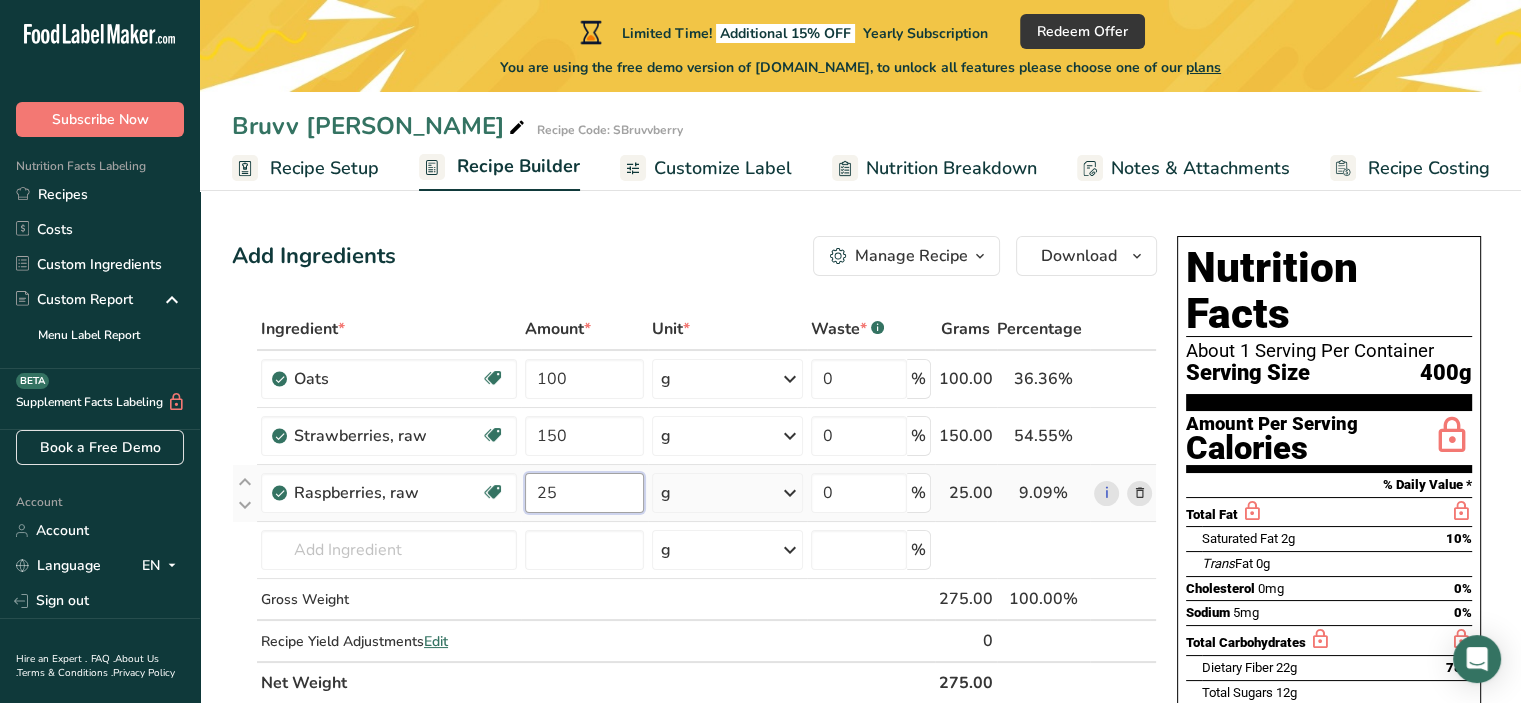 type on "25" 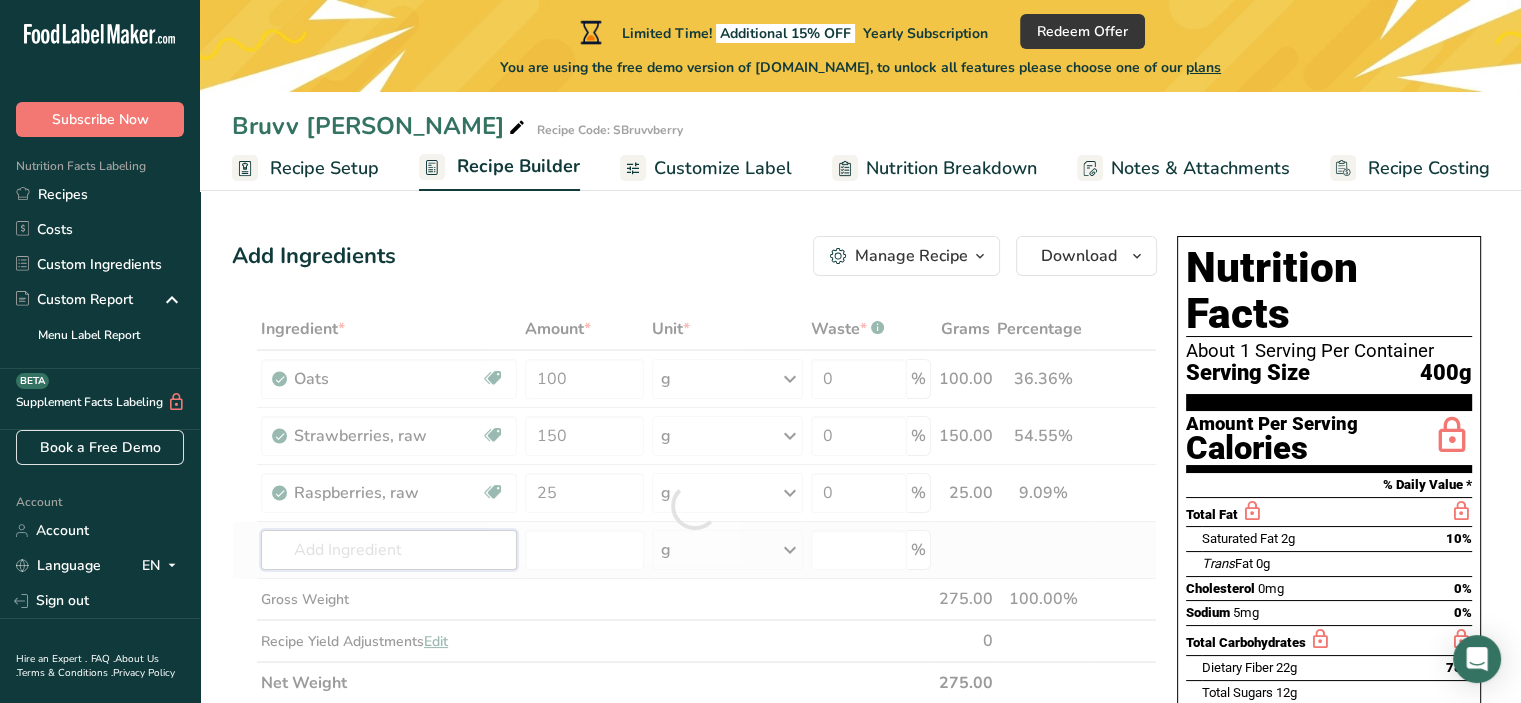 click on "Ingredient *
Amount *
Unit *
Waste *   .a-a{fill:#347362;}.b-a{fill:#fff;}          Grams
Percentage
Oats
Dairy free
Gluten free
Vegan
Vegetarian
Soy free
100
g
Portions
1 cup
Weight Units
g
kg
mg
See more
Volume Units
l
Volume units require a density conversion. If you know your ingredient's density enter it below. Otherwise, click on "RIA" our AI Regulatory bot - she will be able to help you
lb/ft3
g/cm3
Confirm
mL
lb/ft3
g/cm3" at bounding box center [694, 506] 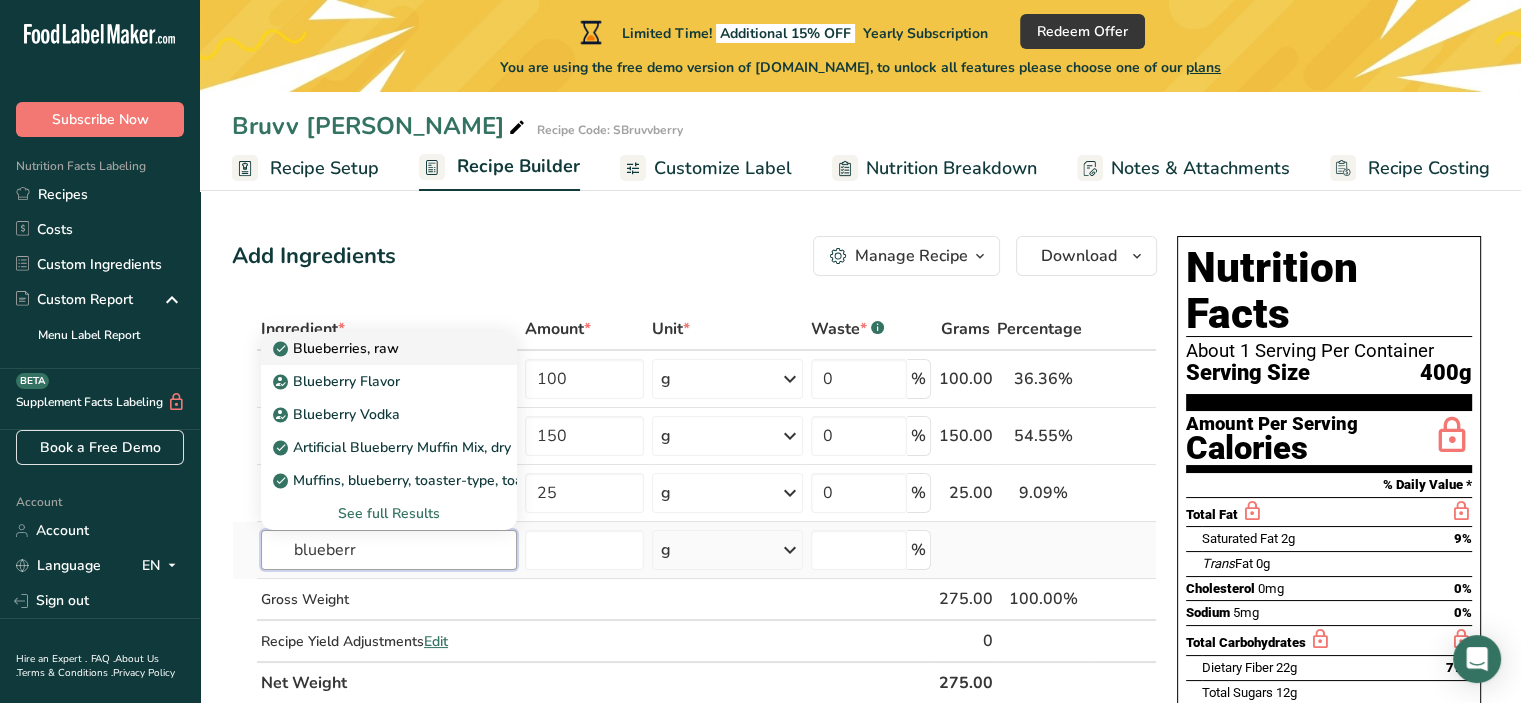 type on "blueberr" 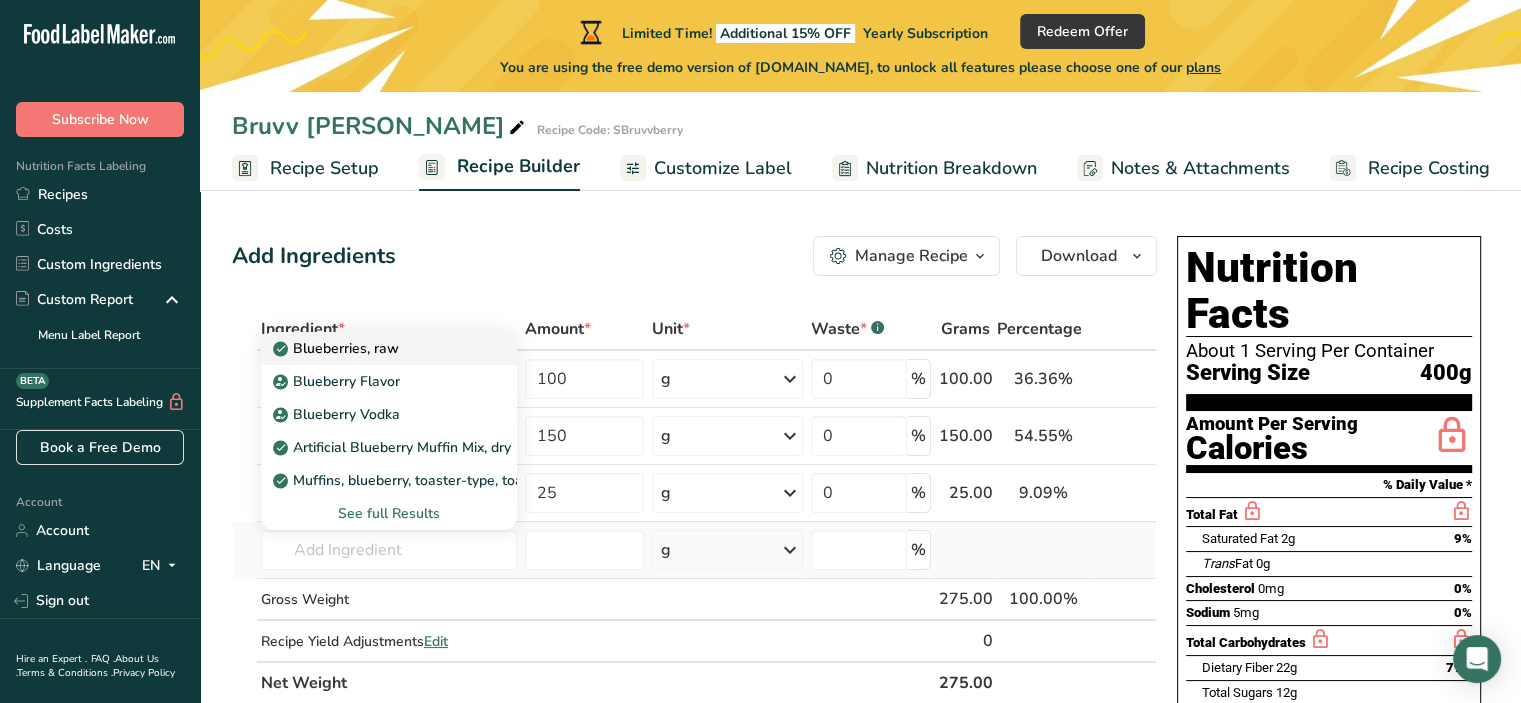 click on "Blueberries, raw" at bounding box center [389, 348] 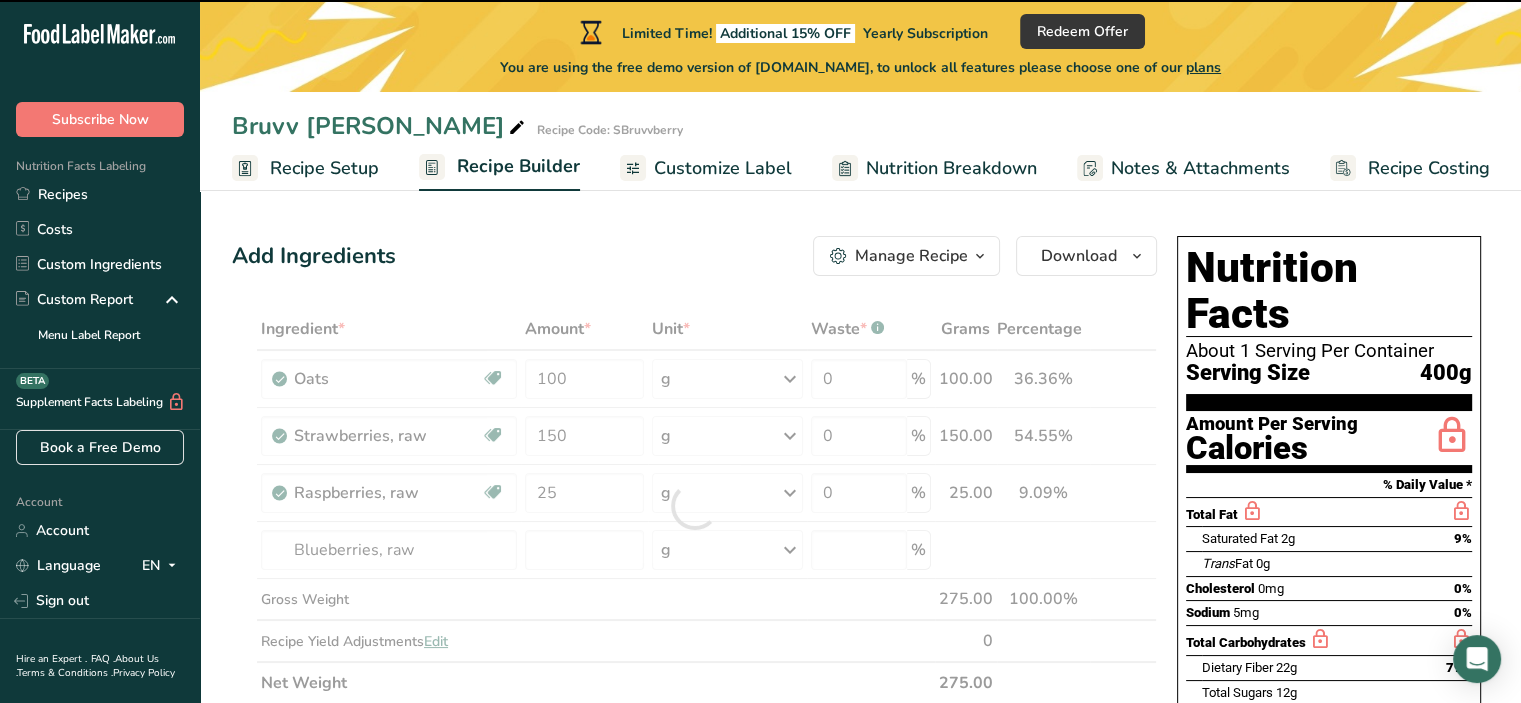 type on "0" 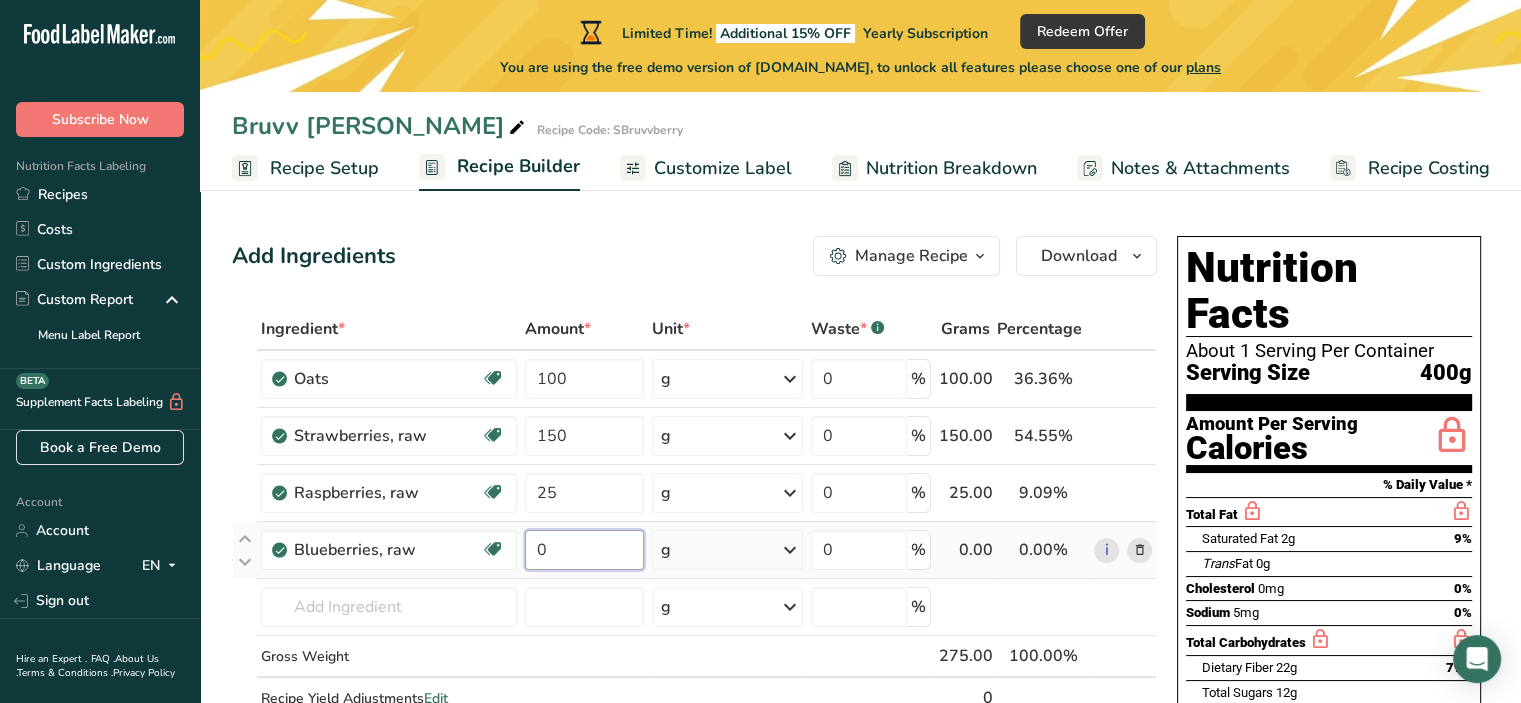 click on "0" at bounding box center (584, 550) 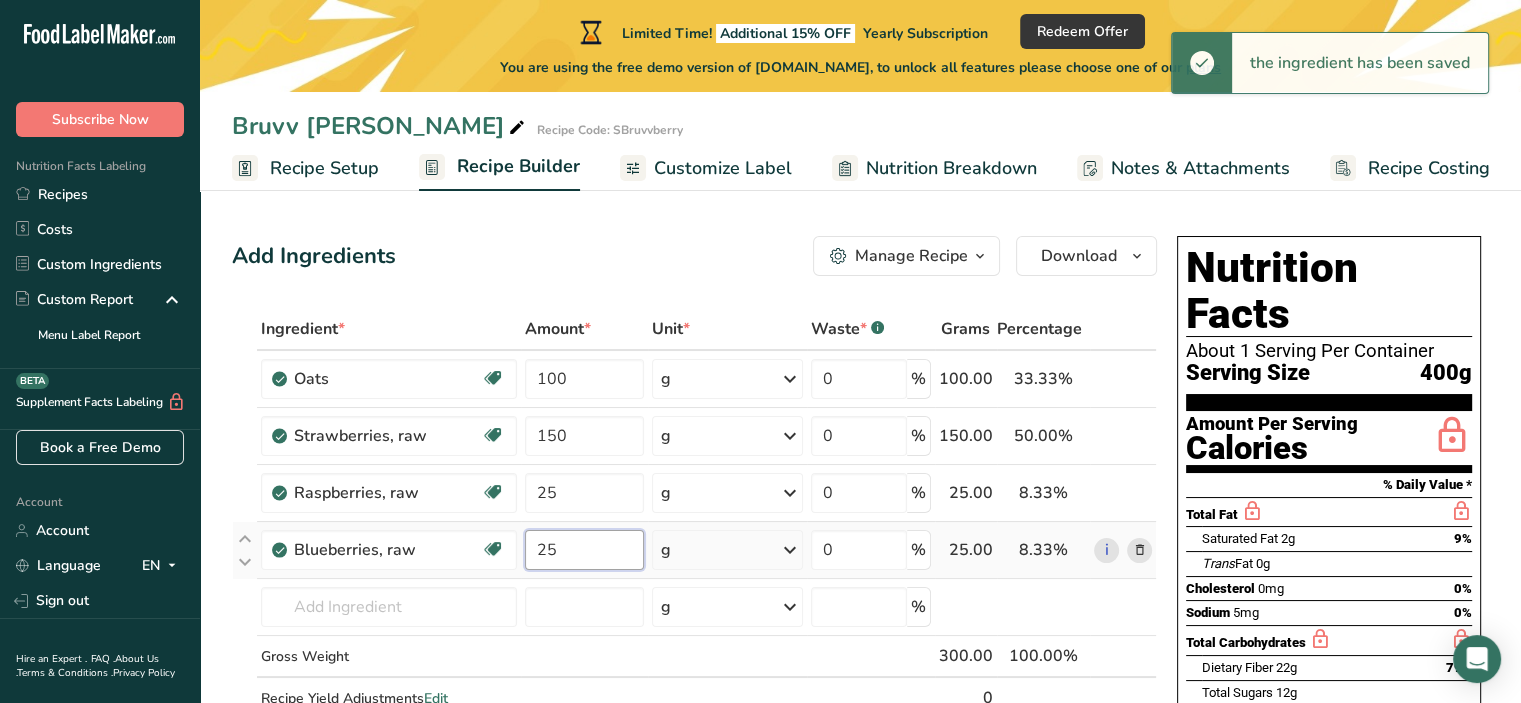 type on "25" 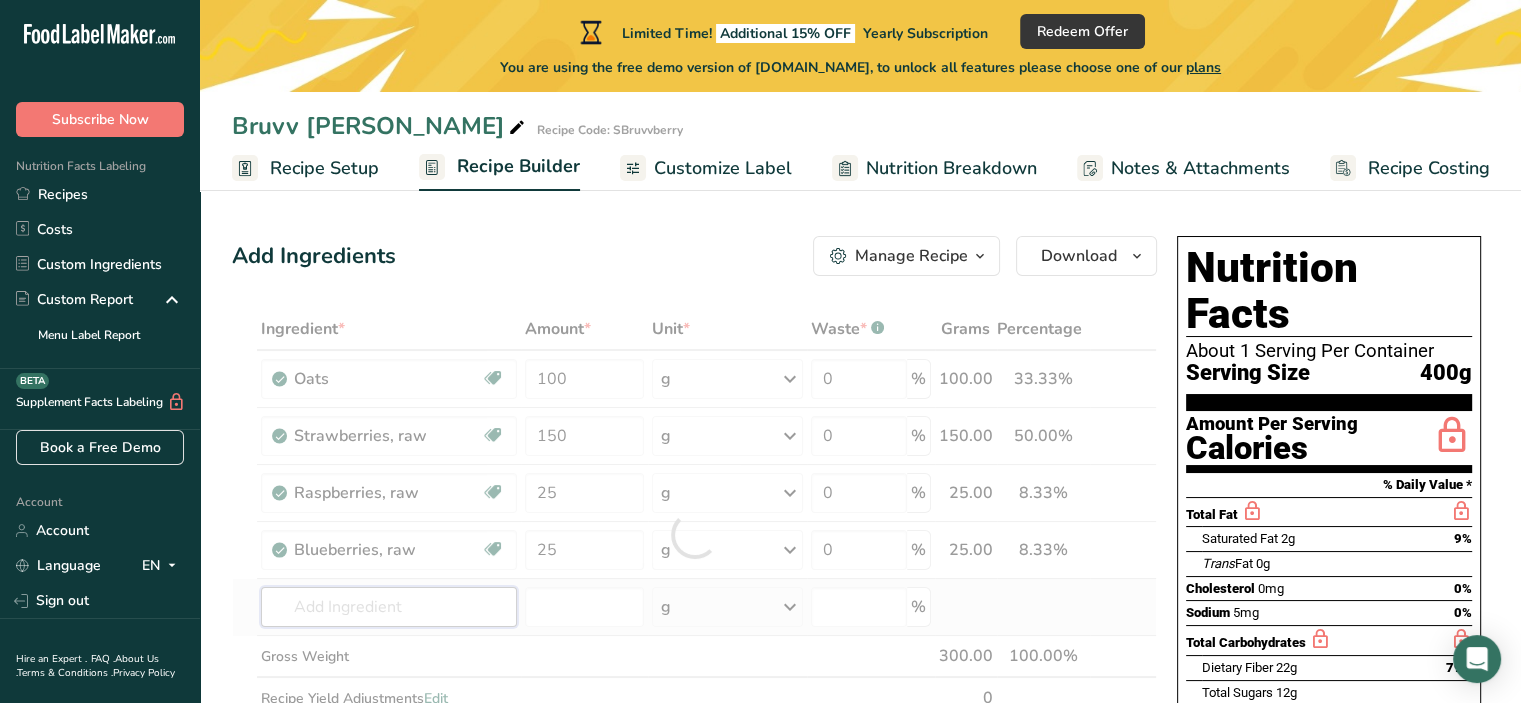click on "Ingredient *
Amount *
Unit *
Waste *   .a-a{fill:#347362;}.b-a{fill:#fff;}          Grams
Percentage
Oats
Dairy free
Gluten free
Vegan
Vegetarian
Soy free
100
g
Portions
1 cup
Weight Units
g
kg
mg
See more
Volume Units
l
Volume units require a density conversion. If you know your ingredient's density enter it below. Otherwise, click on "RIA" our AI Regulatory bot - she will be able to help you
lb/ft3
g/cm3
Confirm
mL
lb/ft3
g/cm3" at bounding box center (694, 534) 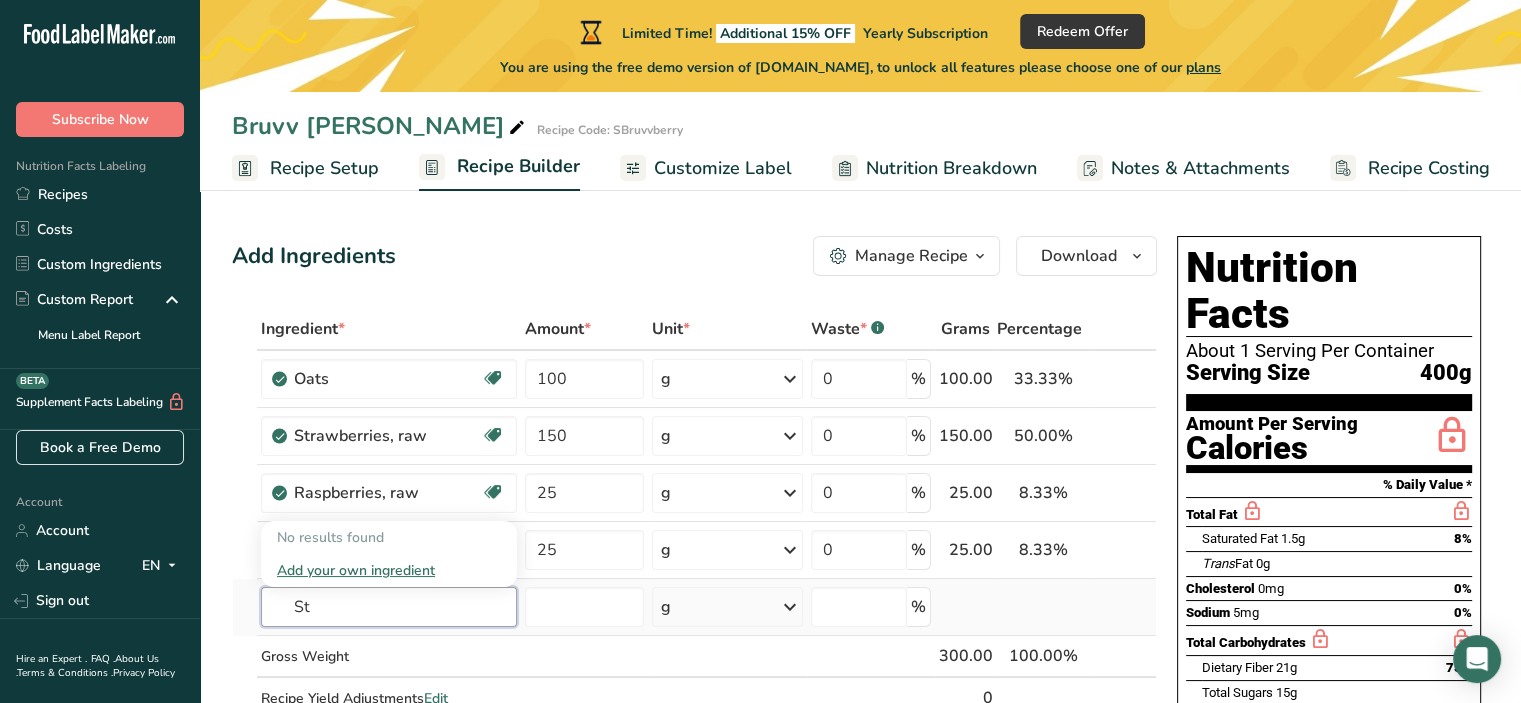 type on "S" 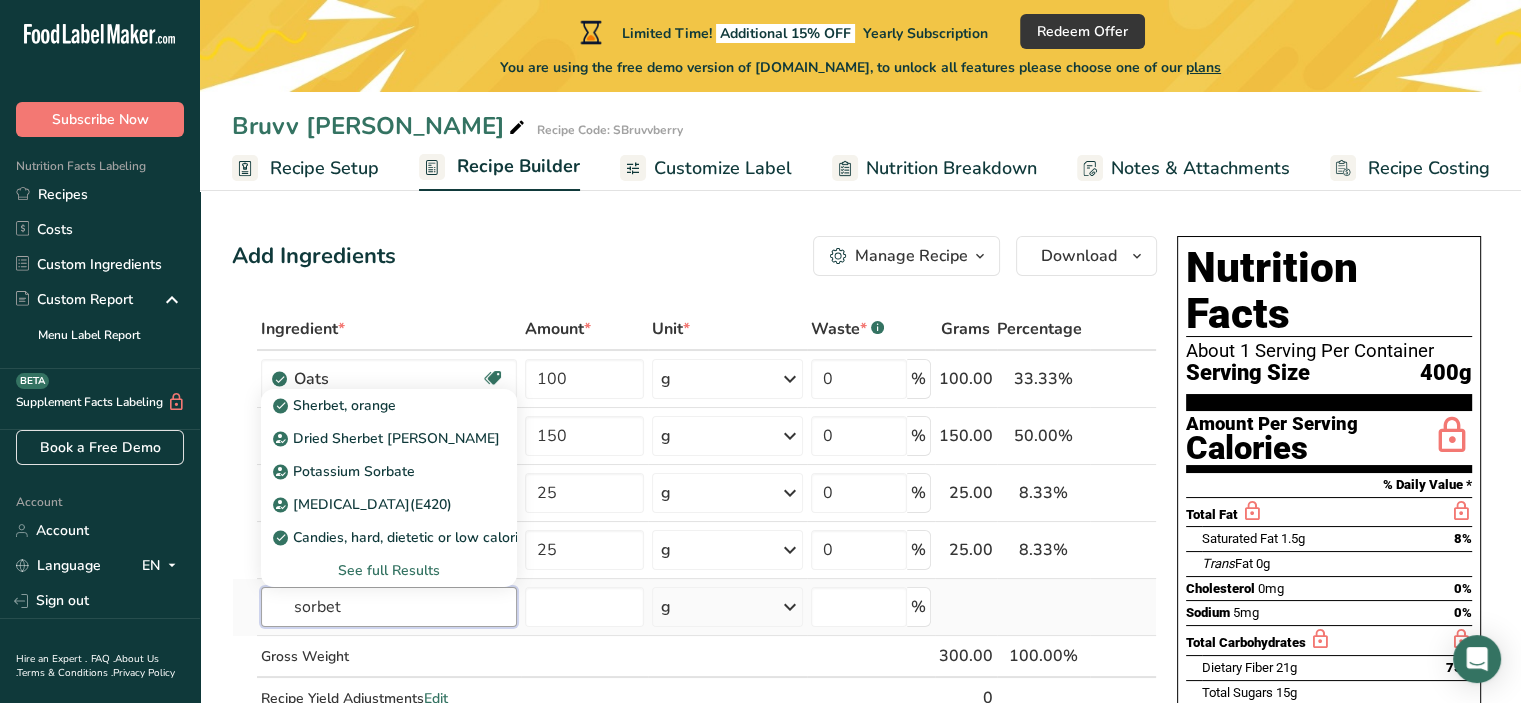 type on "sorbet" 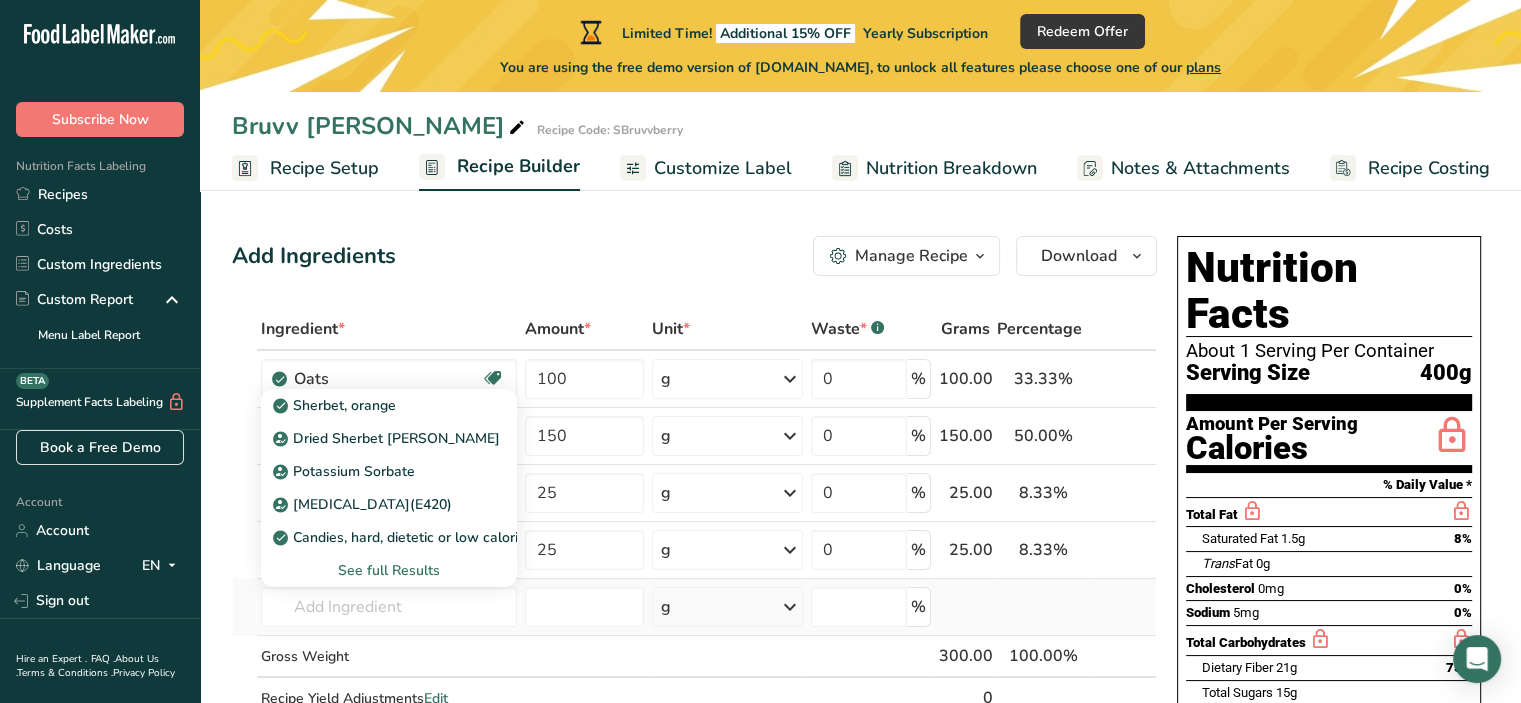 click on "See full Results" at bounding box center [389, 570] 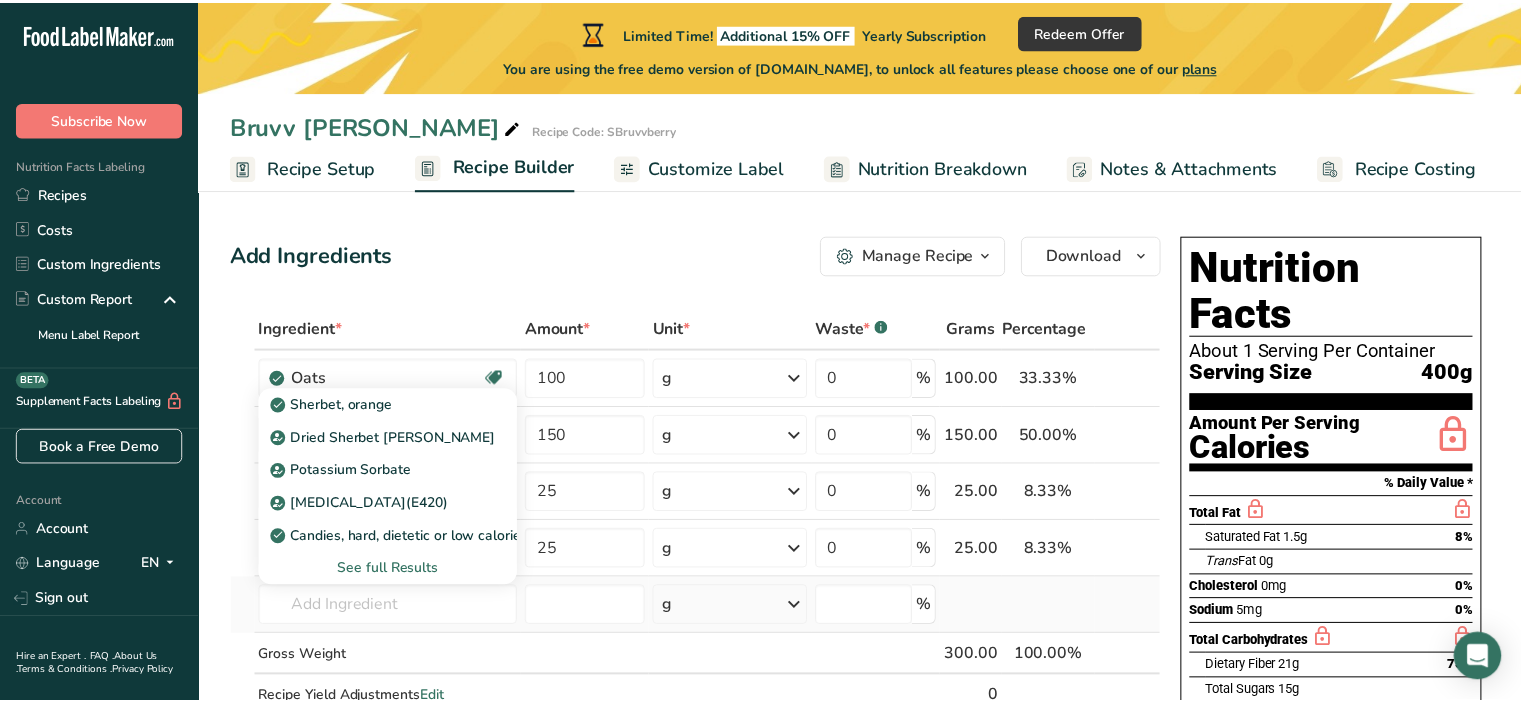 scroll, scrollTop: 0, scrollLeft: 0, axis: both 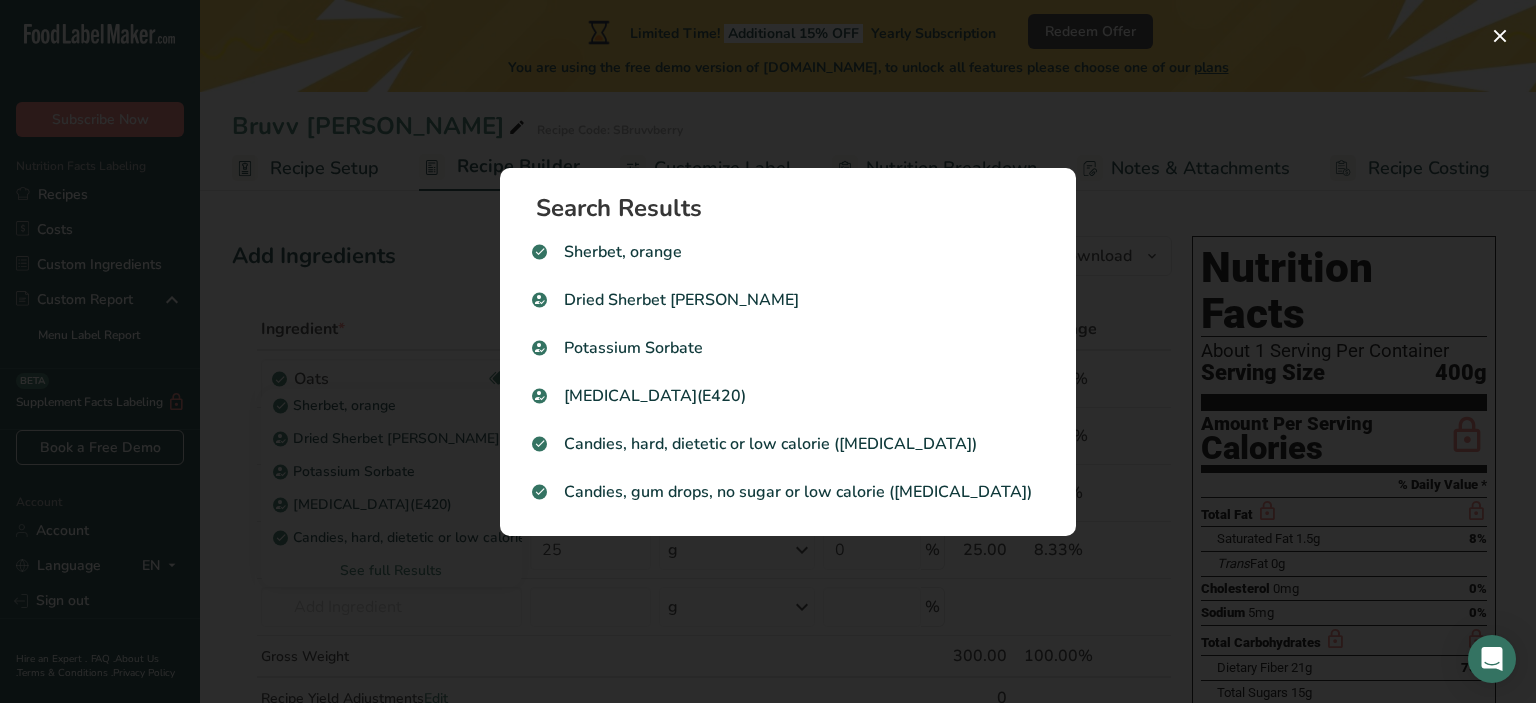 click at bounding box center (768, 351) 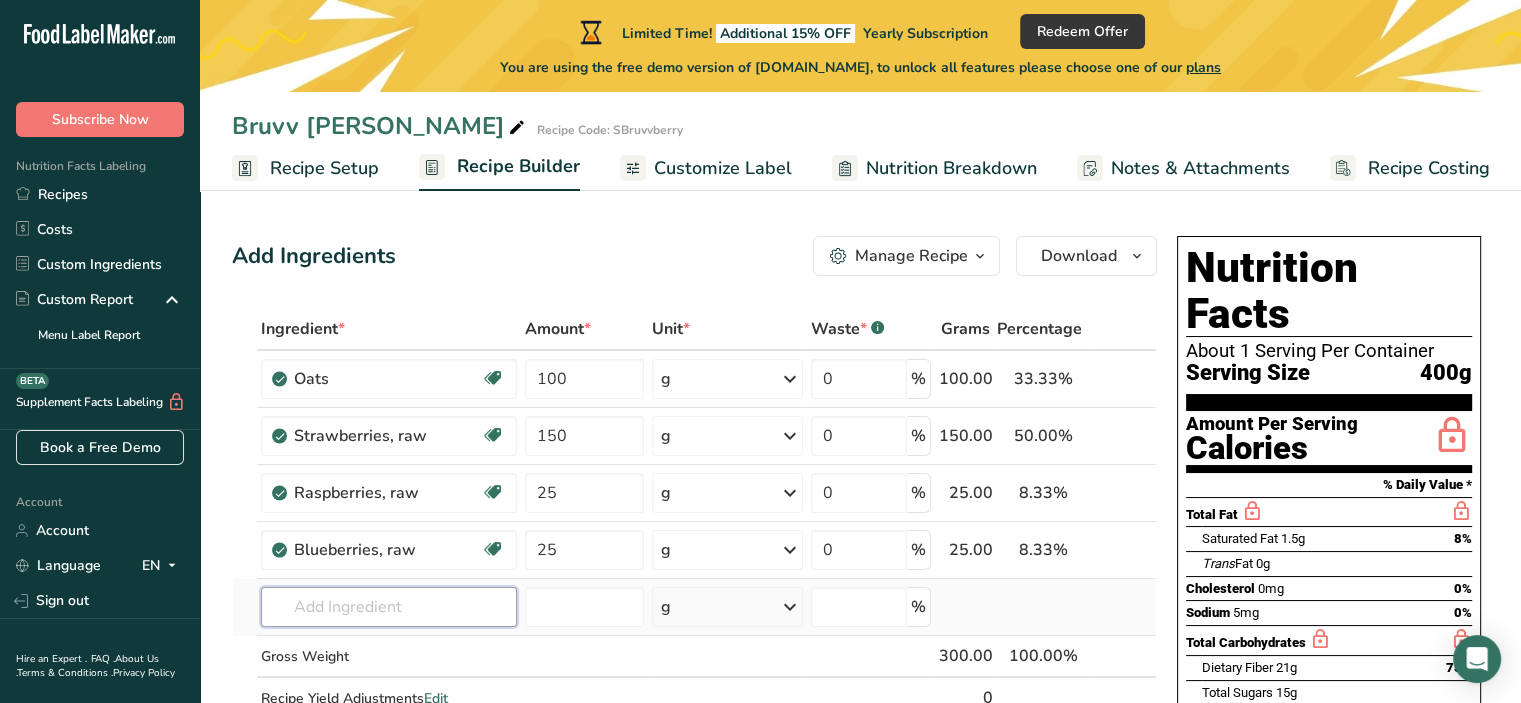 click at bounding box center [389, 607] 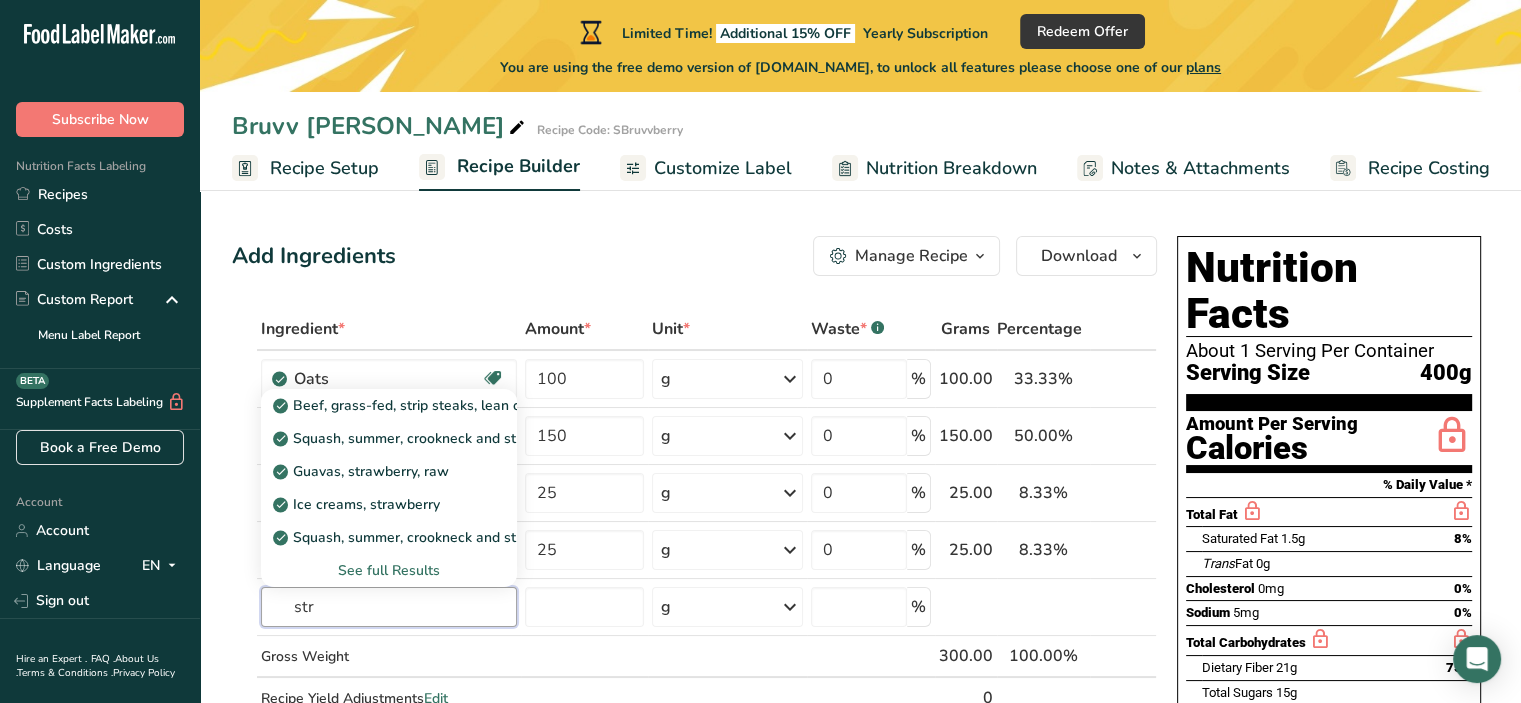 type on "str" 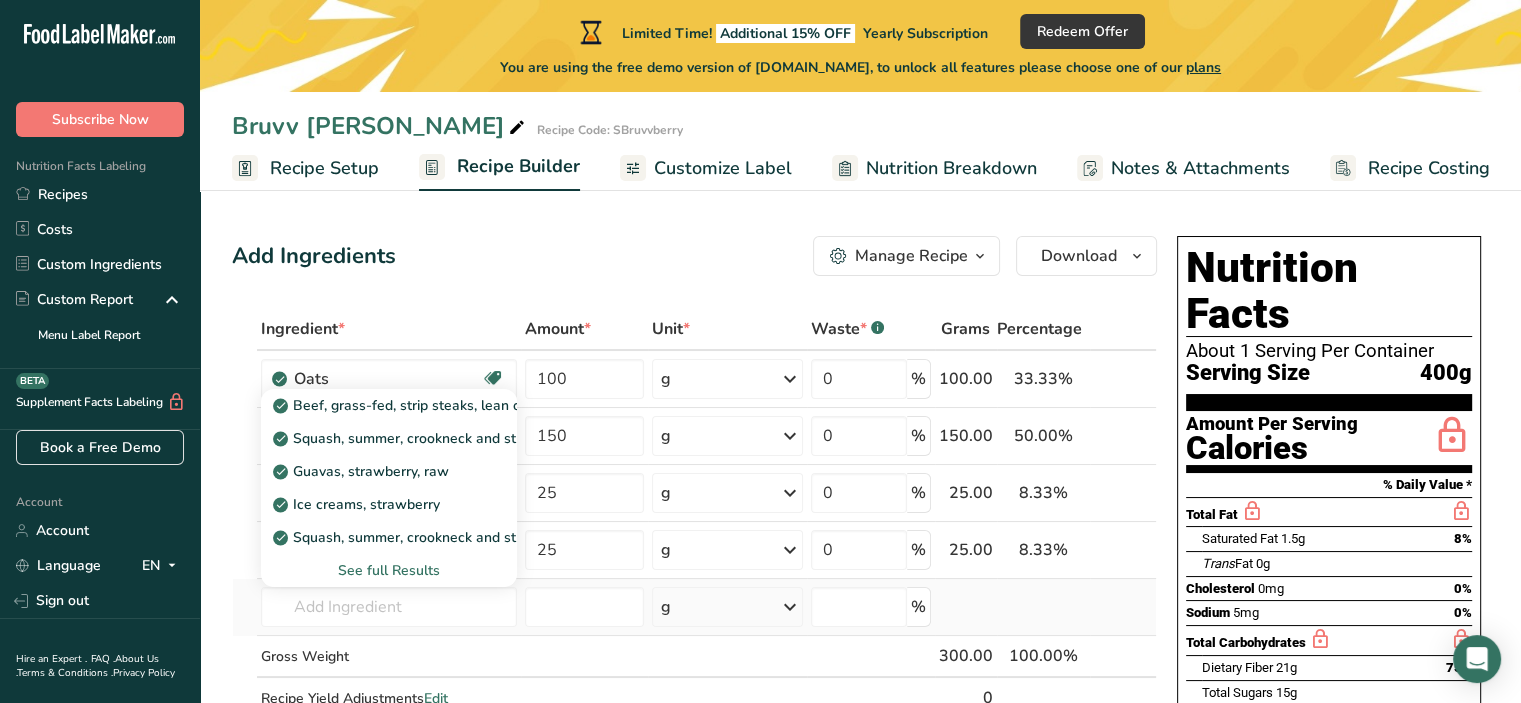 click on "See full Results" at bounding box center (389, 570) 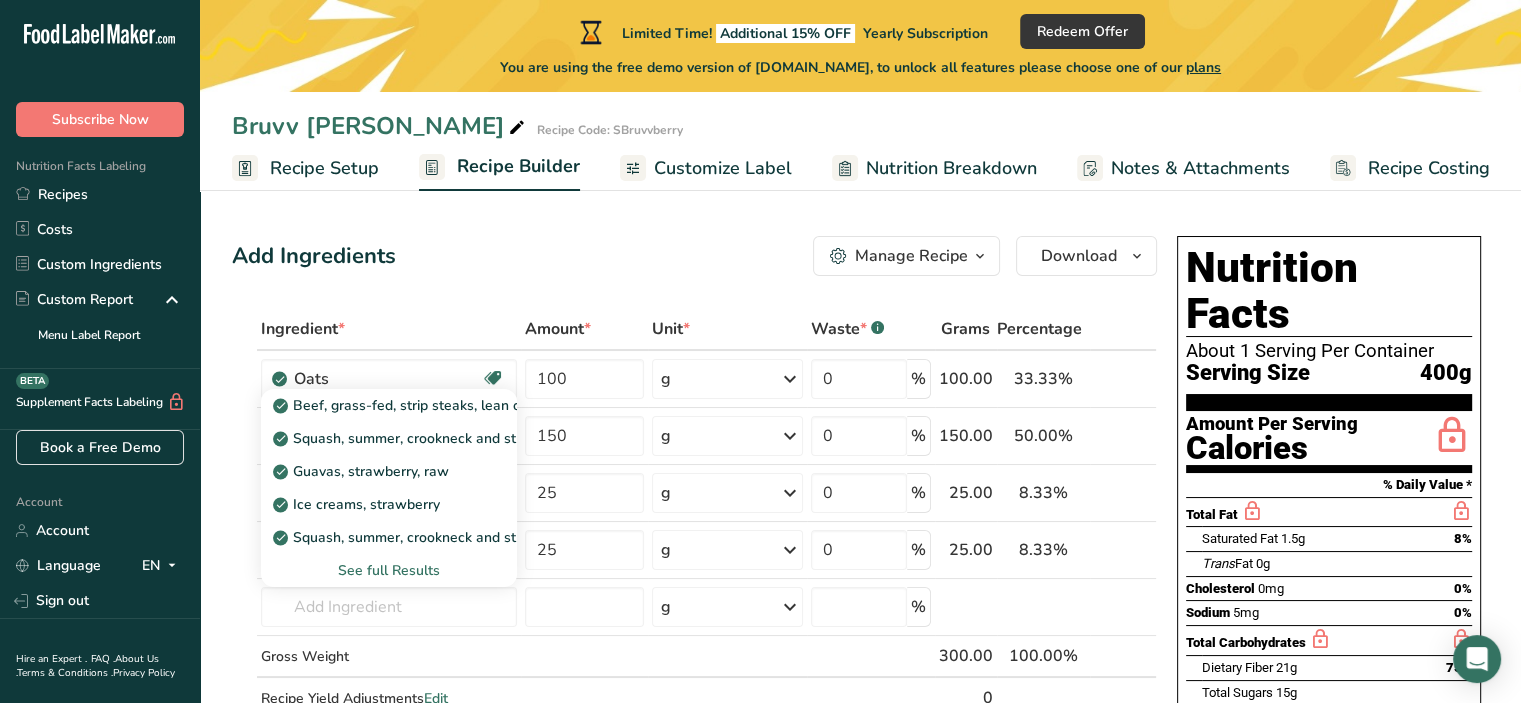 click on "Add Ingredients
Manage Recipe         Delete Recipe             Duplicate Recipe               Scale Recipe               Save as Sub-Recipe   .a-a{fill:#347362;}.b-a{fill:#fff;}                                 Nutrition Breakdown                 Recipe Card
NEW
[MEDICAL_DATA] Pattern Report             Activity History
Download
Choose your preferred label style
Standard FDA label
Standard FDA label
The most common format for nutrition facts labels in compliance with the FDA's typeface, style and requirements
Tabular FDA label
A label format compliant with the FDA regulations presented in a tabular (horizontal) display.
Linear FDA label
A simple linear display for small sized packages.
Simplified FDA label" at bounding box center (694, 256) 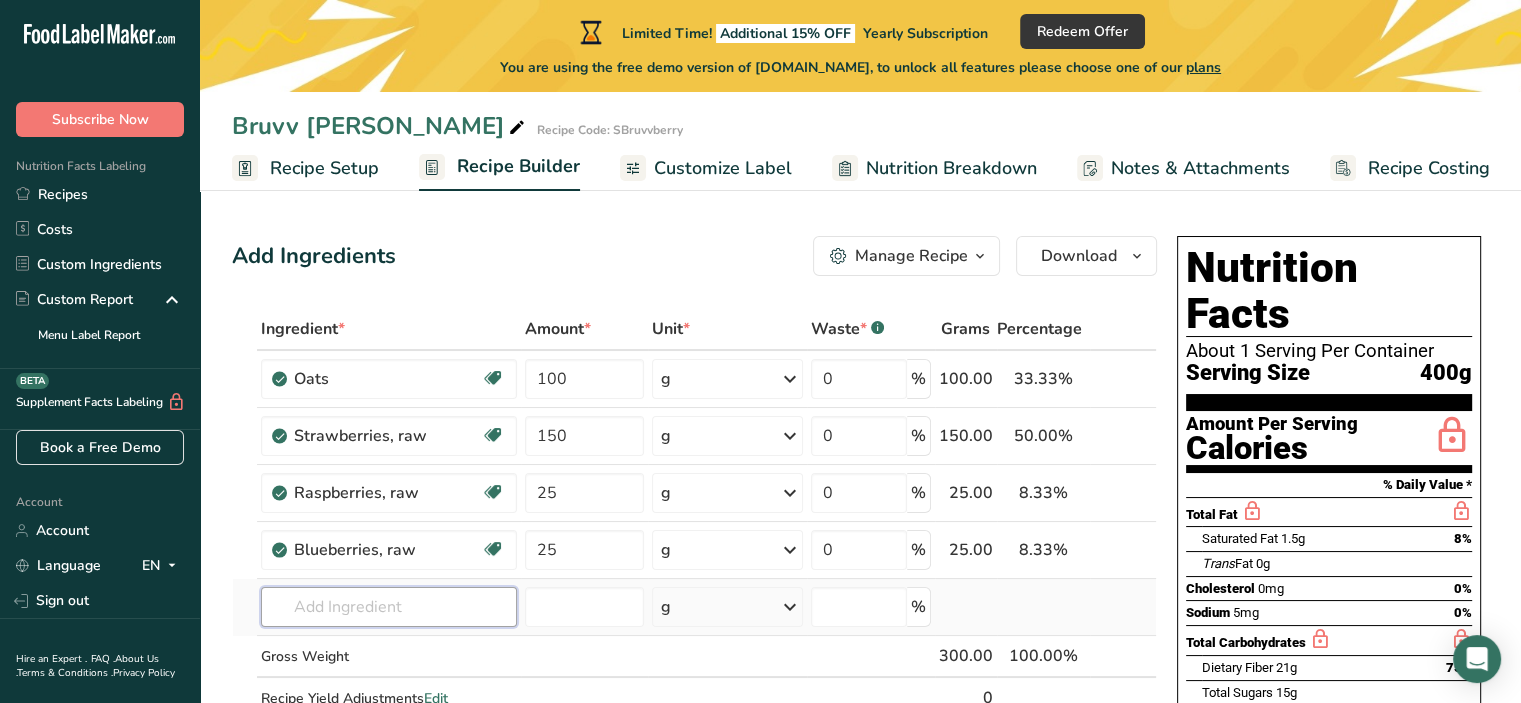 click at bounding box center (389, 607) 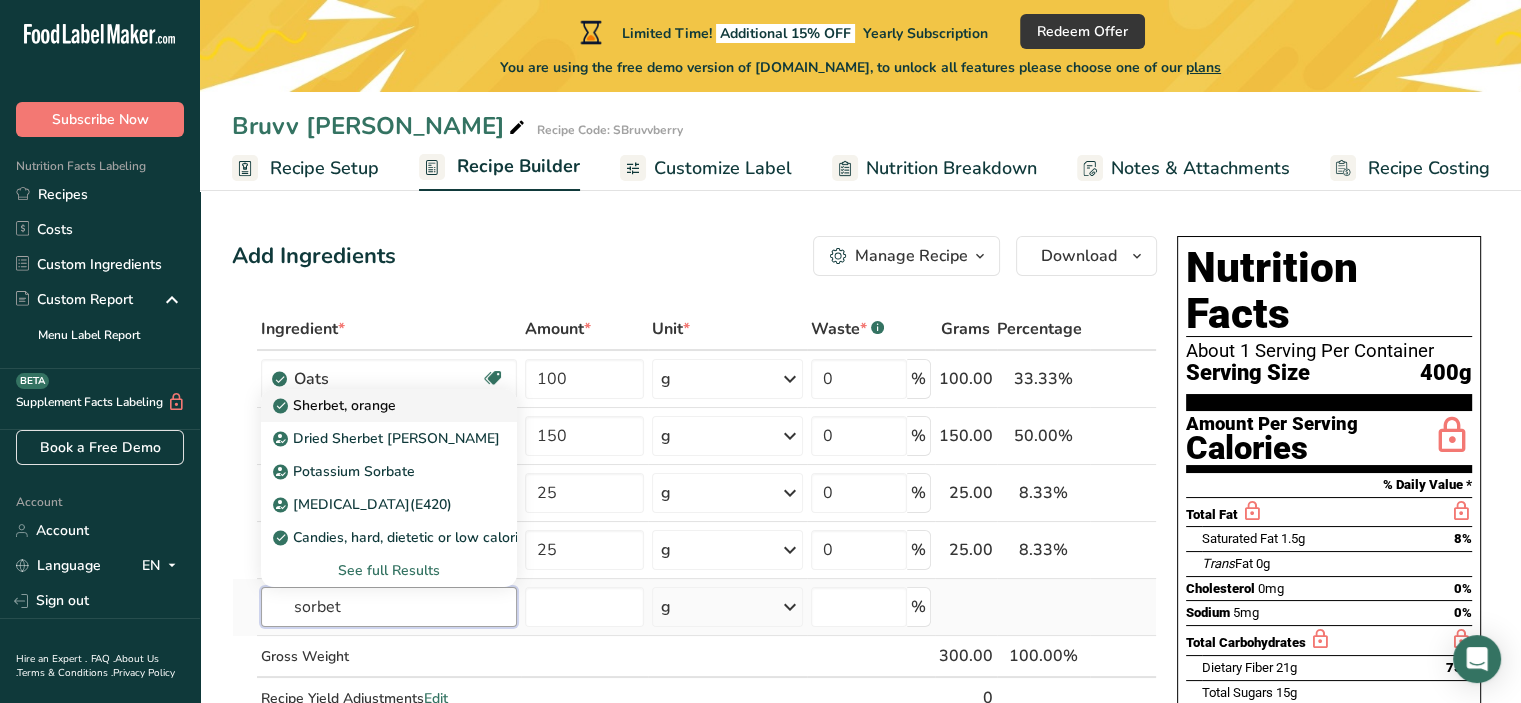 drag, startPoint x: 364, startPoint y: 602, endPoint x: 362, endPoint y: 408, distance: 194.01031 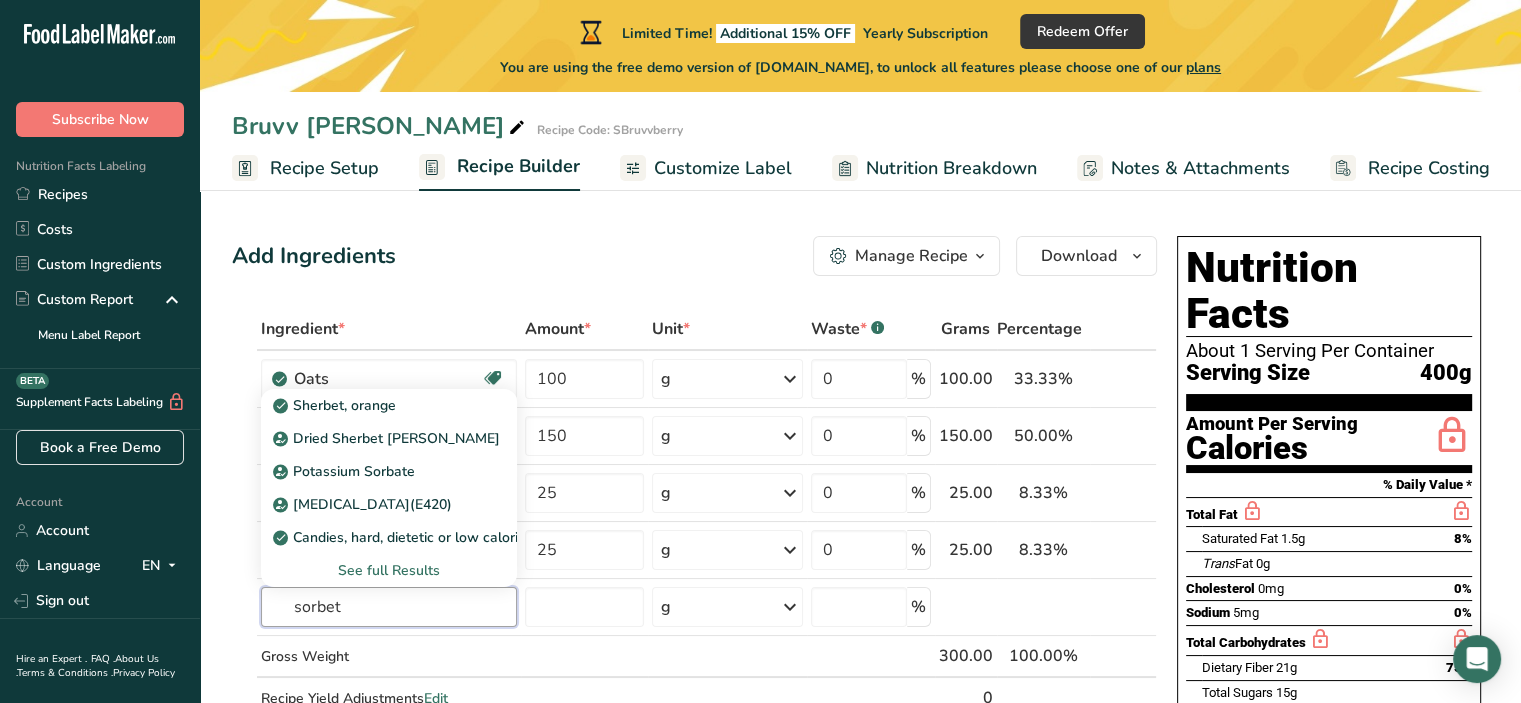 type on "sorbet" 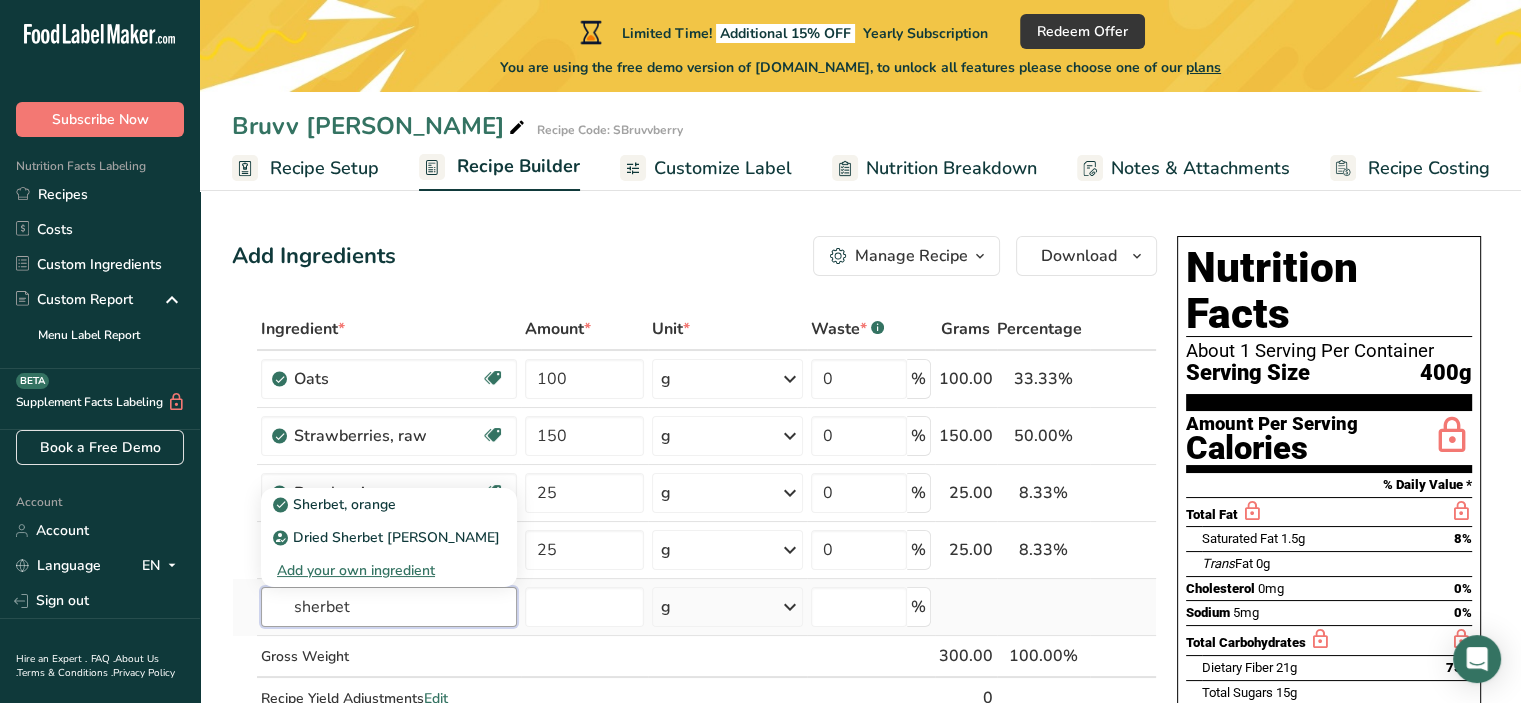 click on "sherbet" at bounding box center [389, 607] 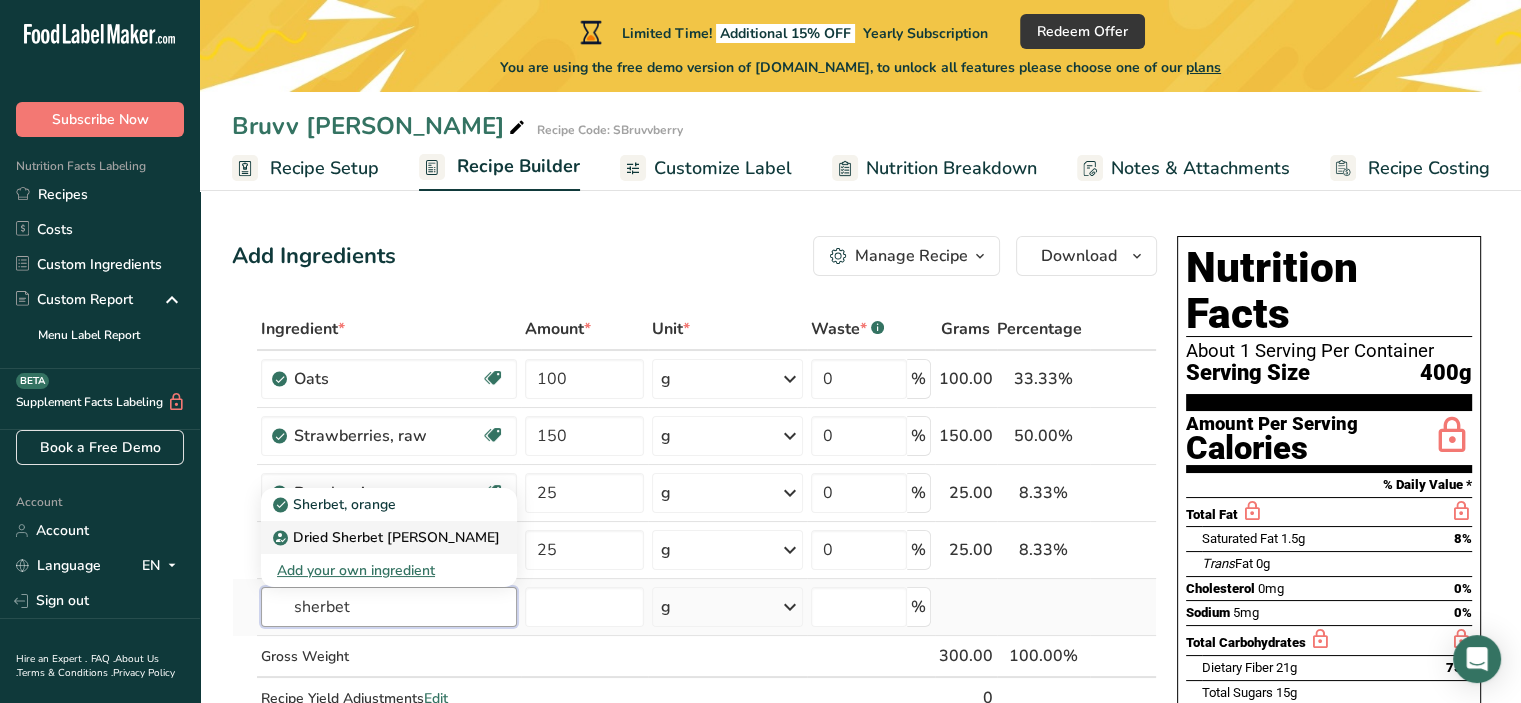 type on "sherbet" 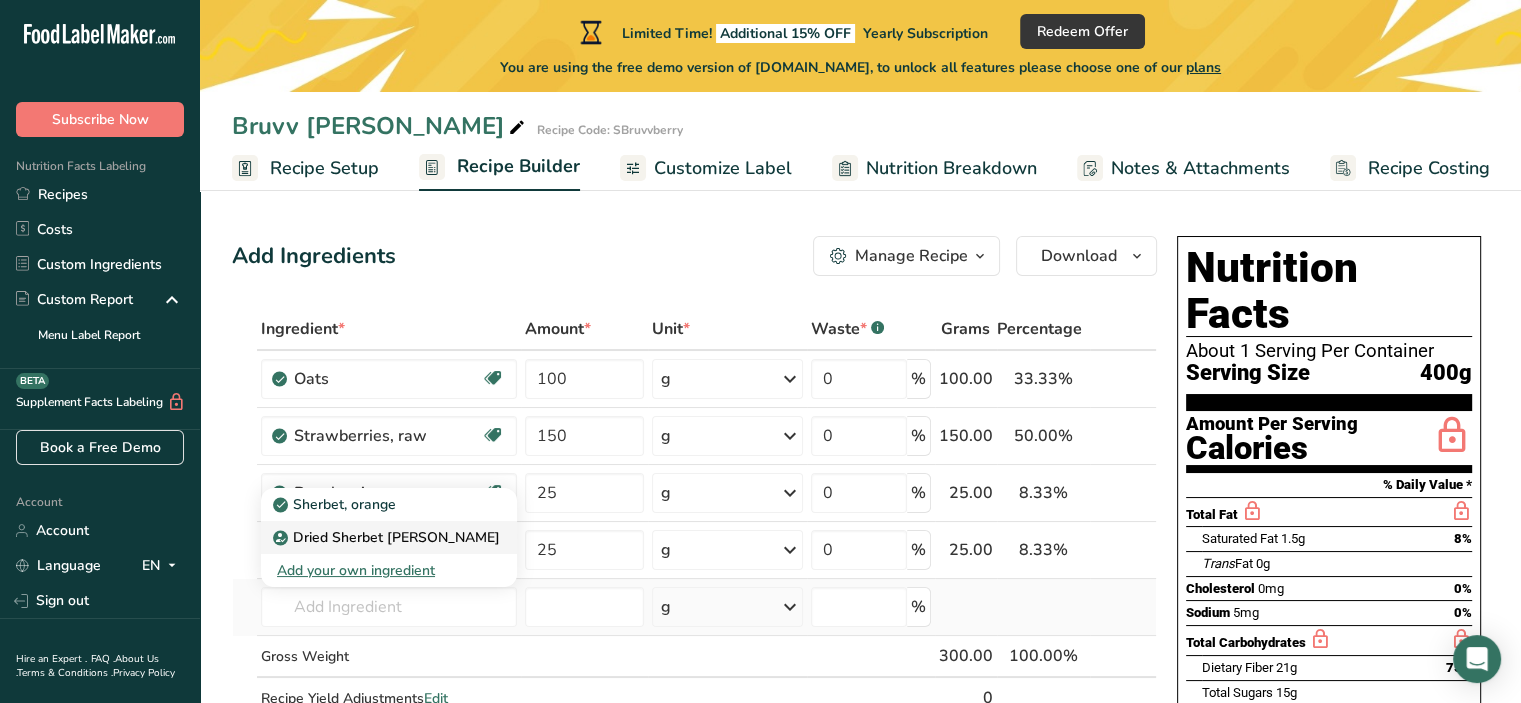 click on "Dried Sherbet [PERSON_NAME]" at bounding box center (388, 537) 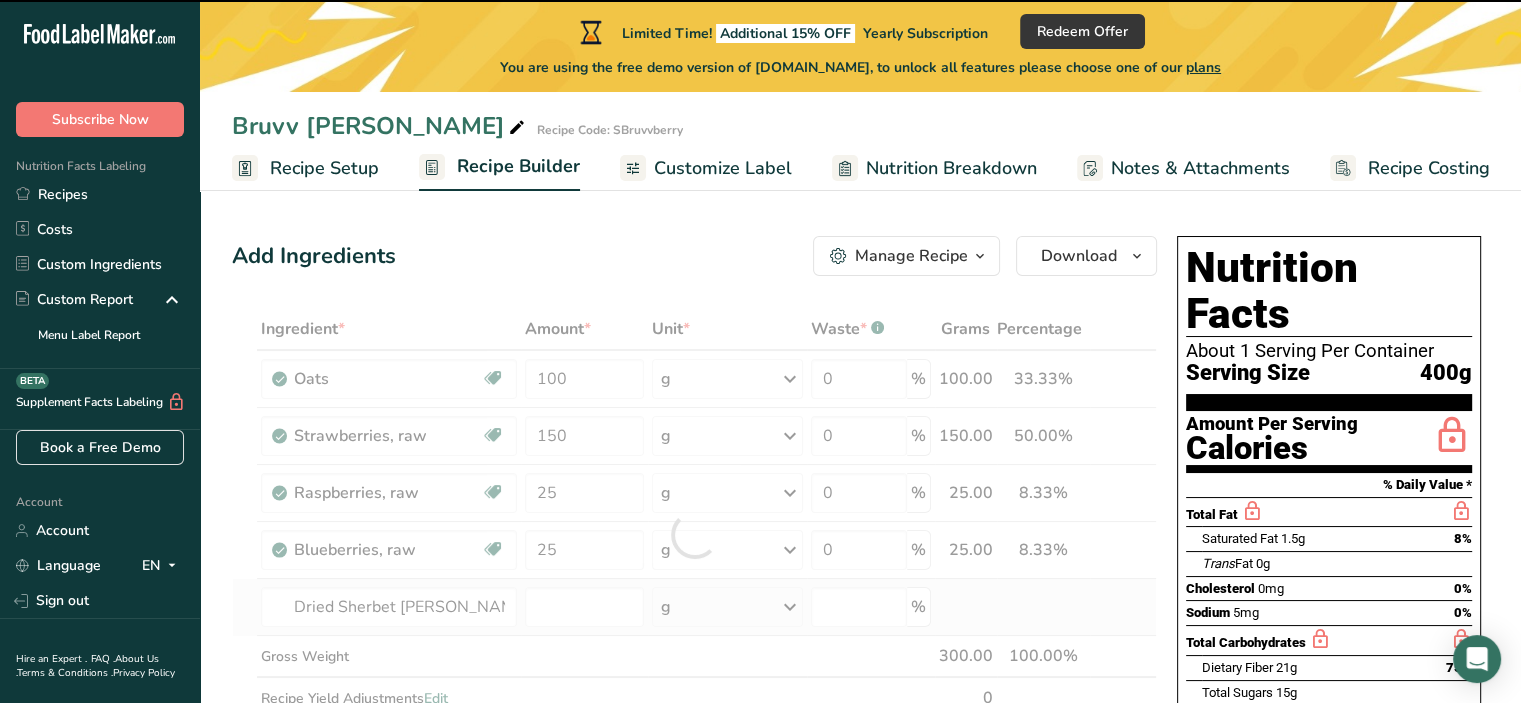 type on "0" 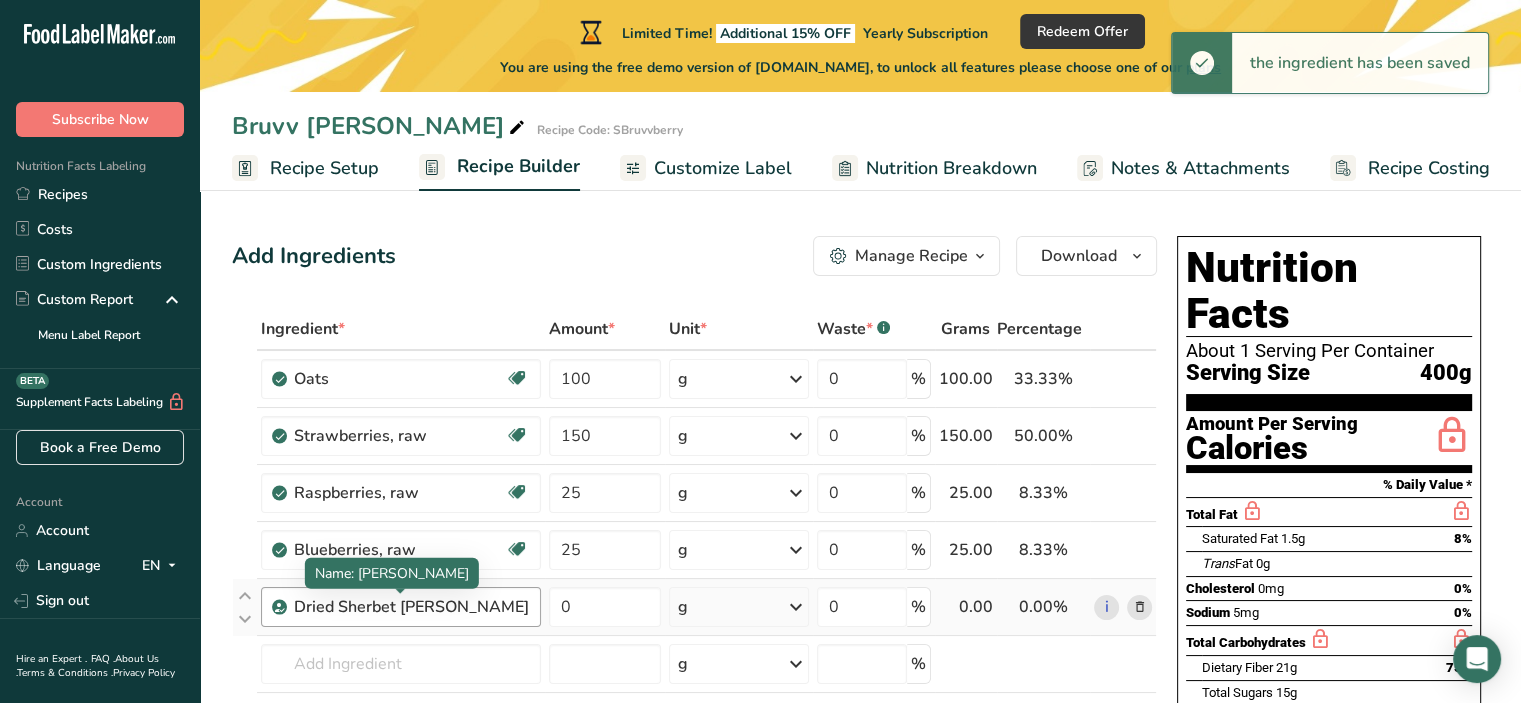 click on "Dried Sherbet [PERSON_NAME]" at bounding box center (411, 607) 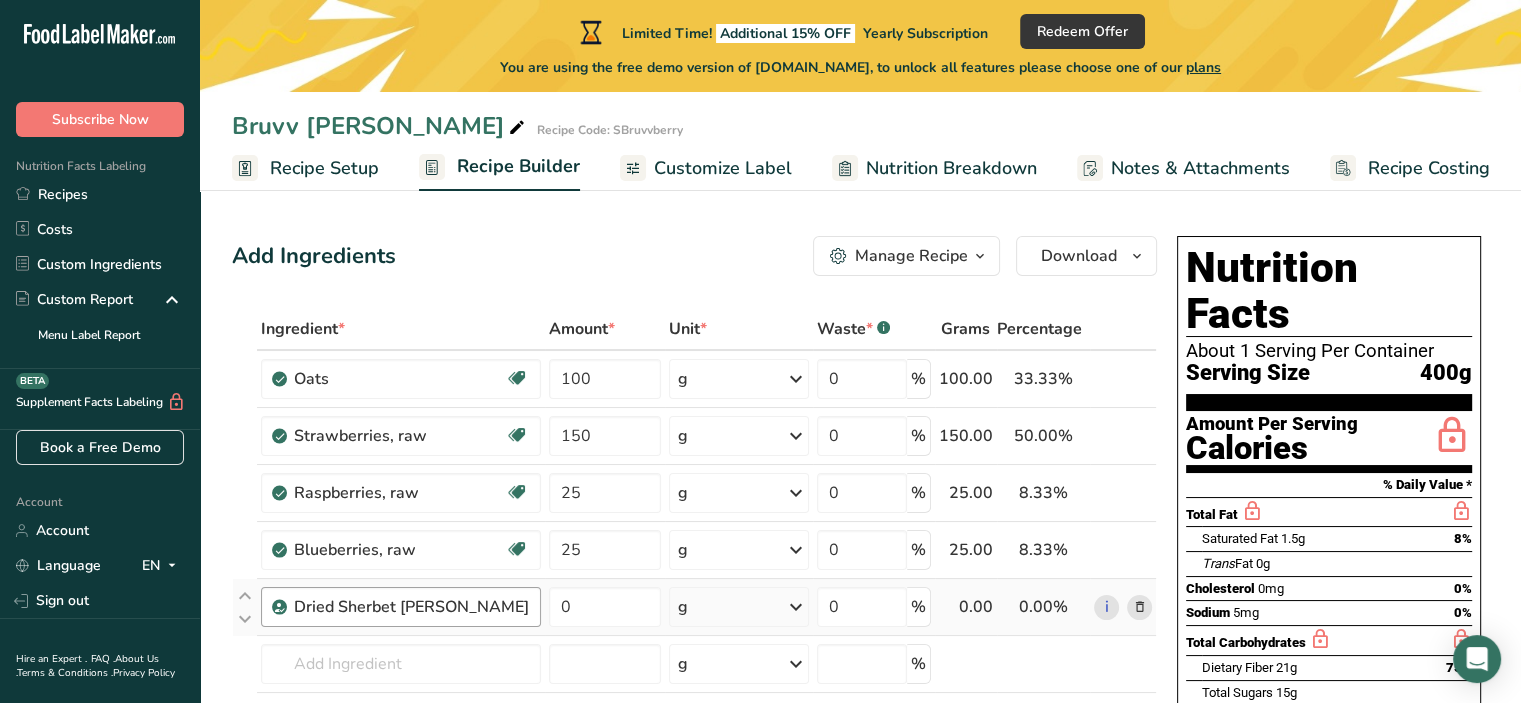 click on "Dried Sherbet [PERSON_NAME]" at bounding box center [411, 607] 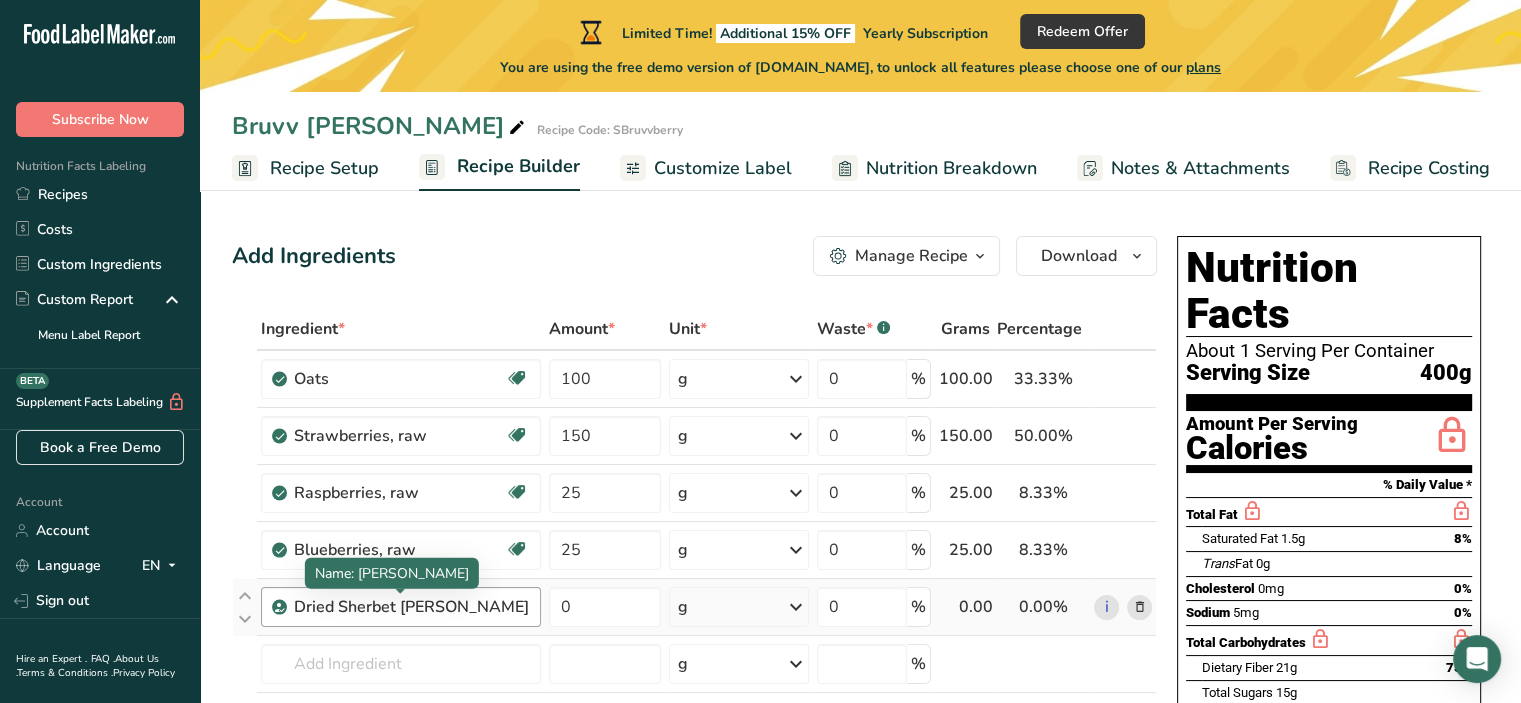 click on "Dried Sherbet [PERSON_NAME]" at bounding box center (411, 607) 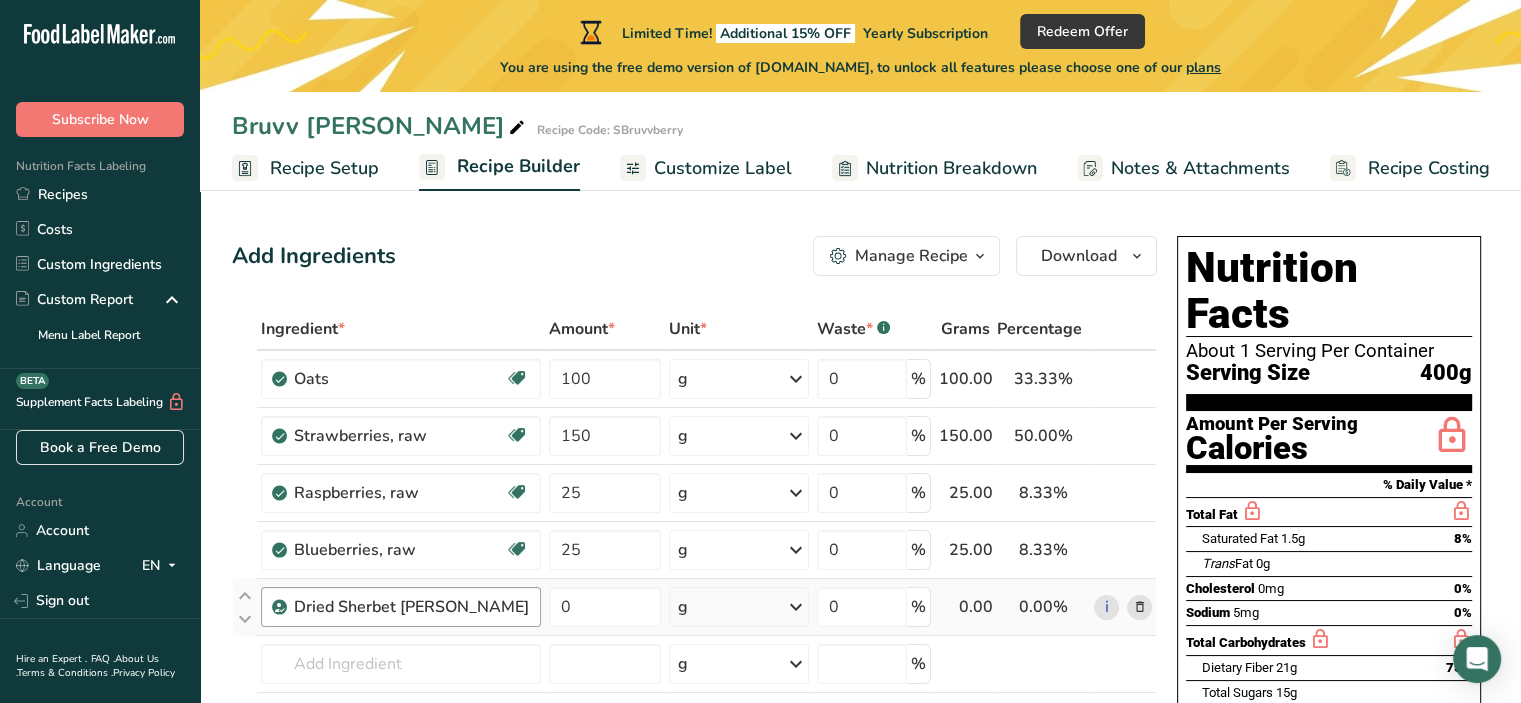 click on "Dried Sherbet [PERSON_NAME]" at bounding box center (411, 607) 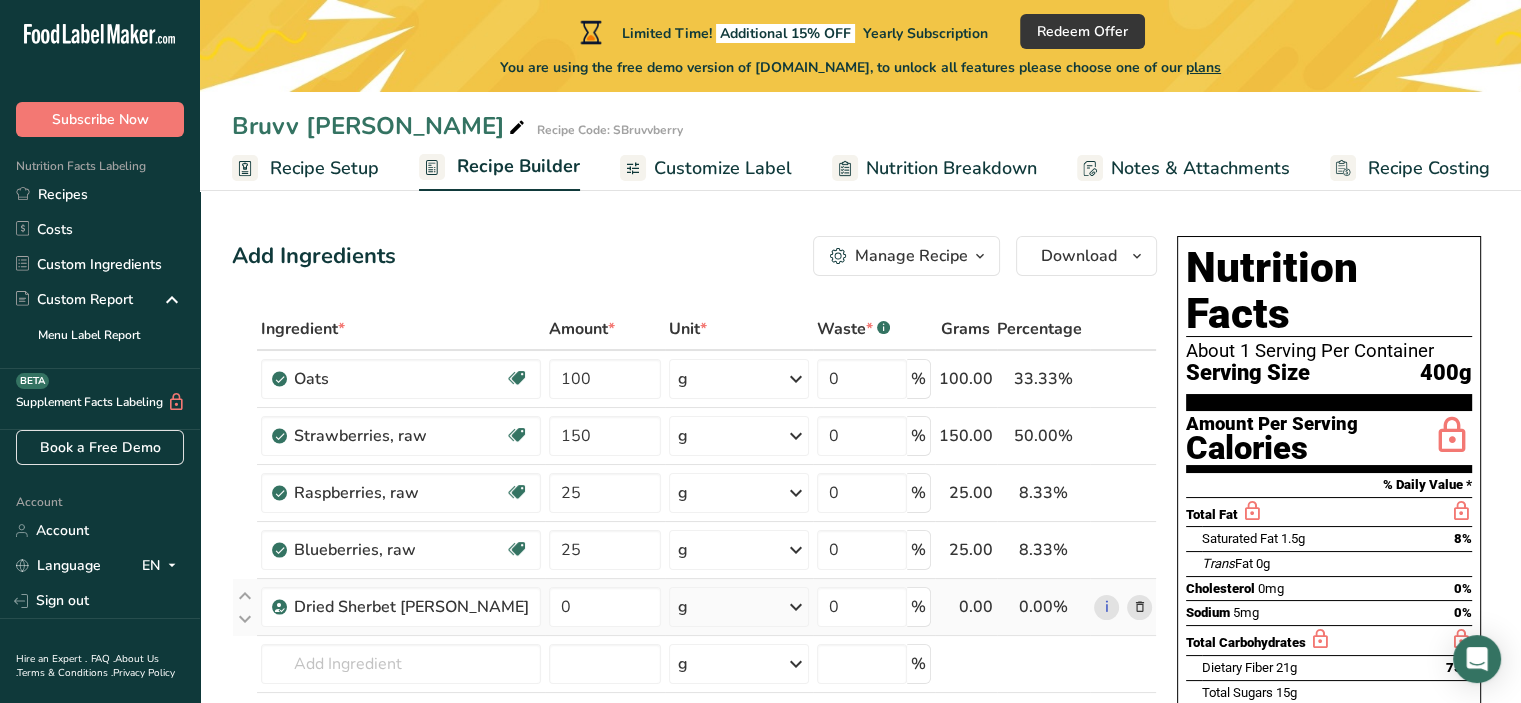 click at bounding box center (1139, 607) 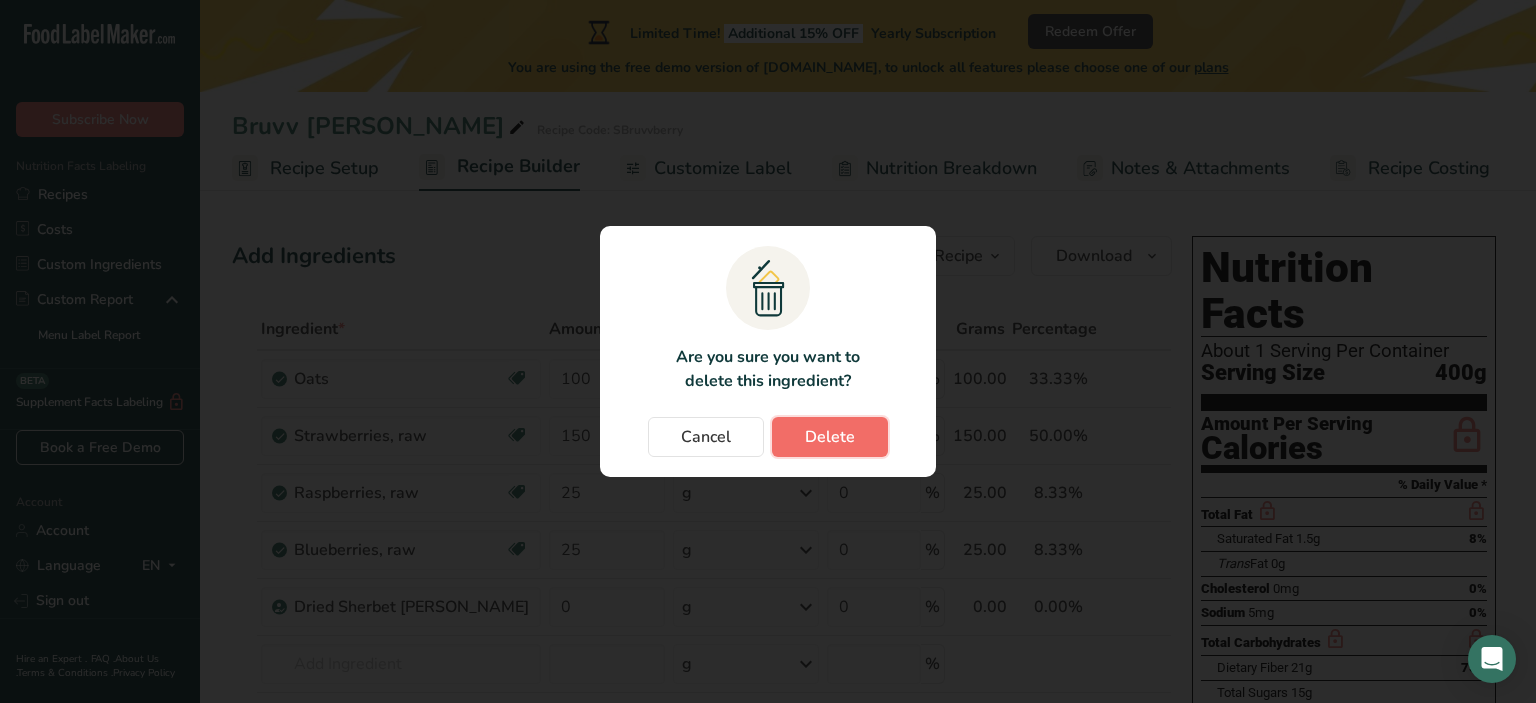 click on "Delete" at bounding box center (830, 437) 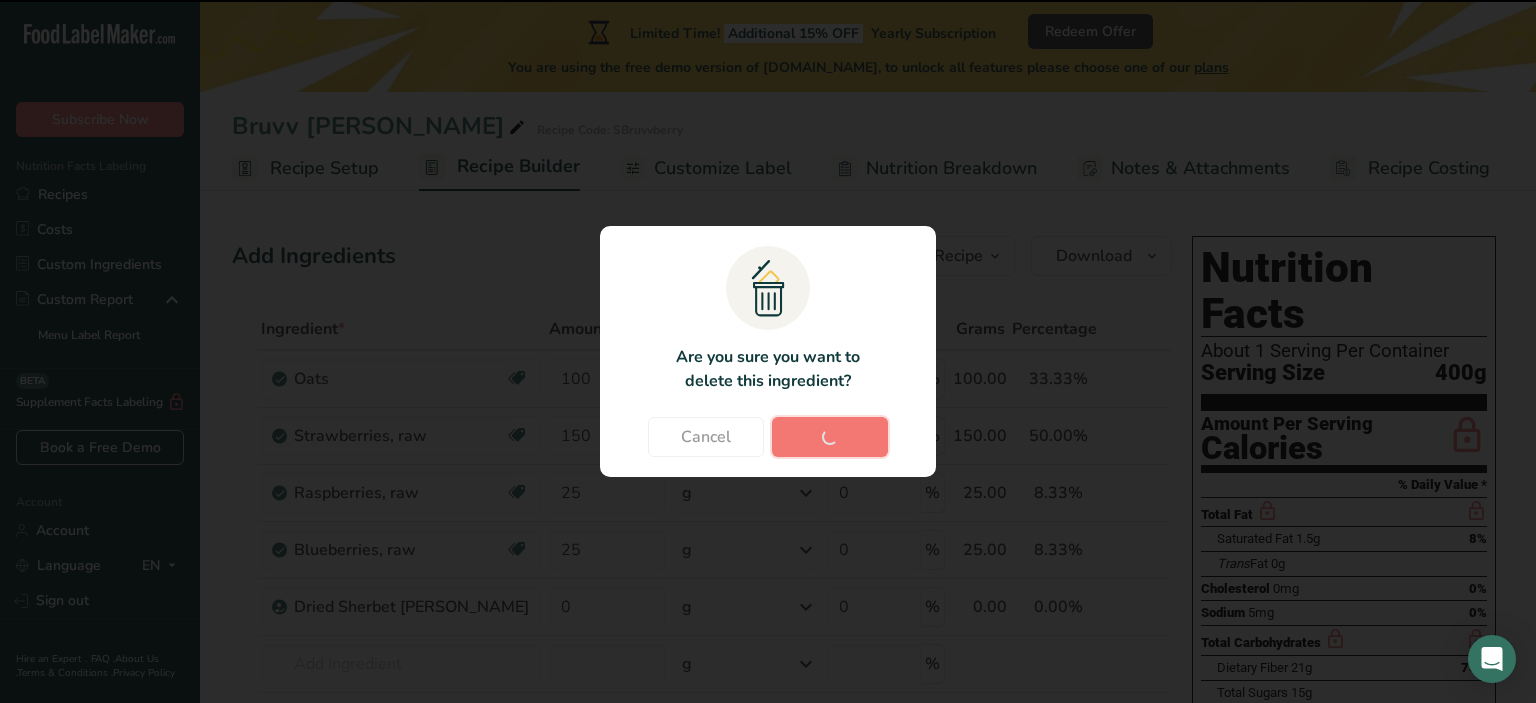 type 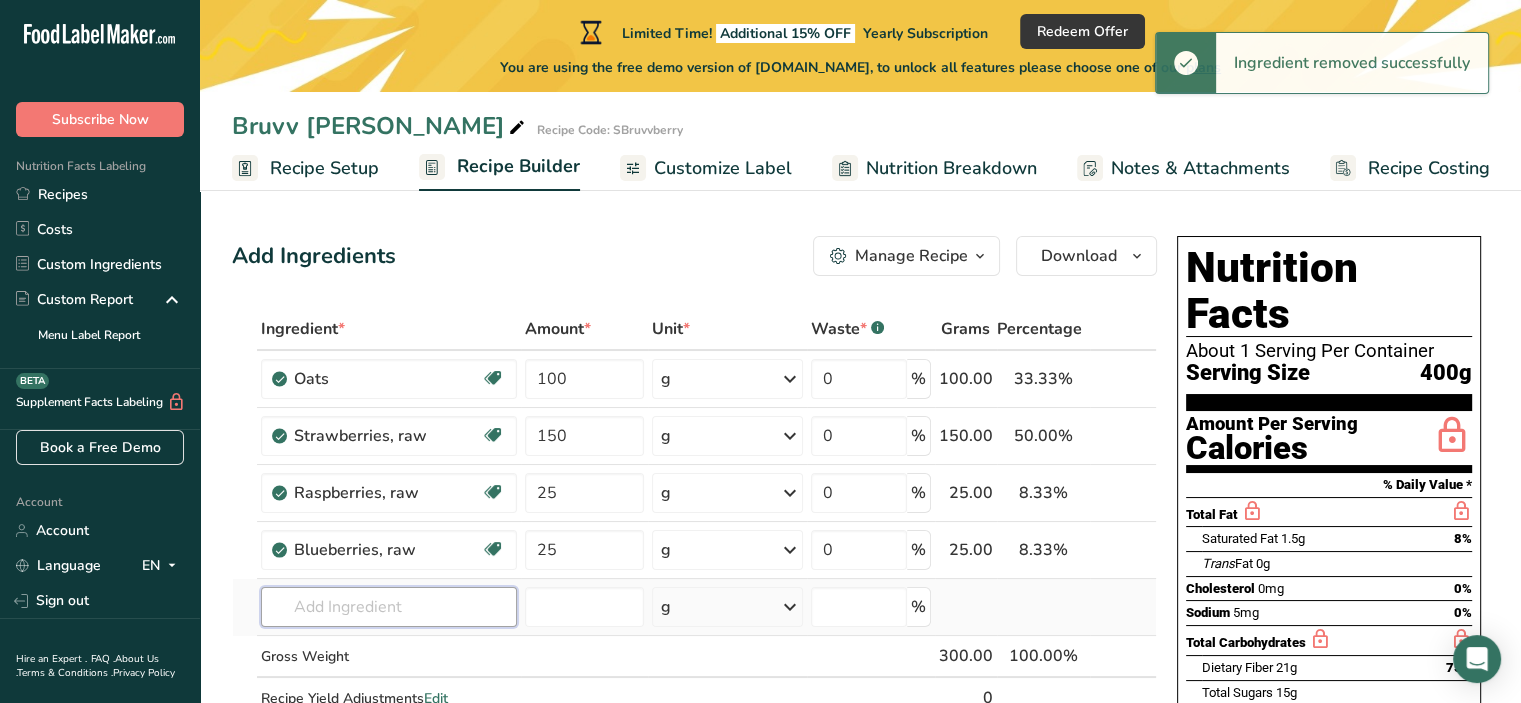 click at bounding box center (389, 607) 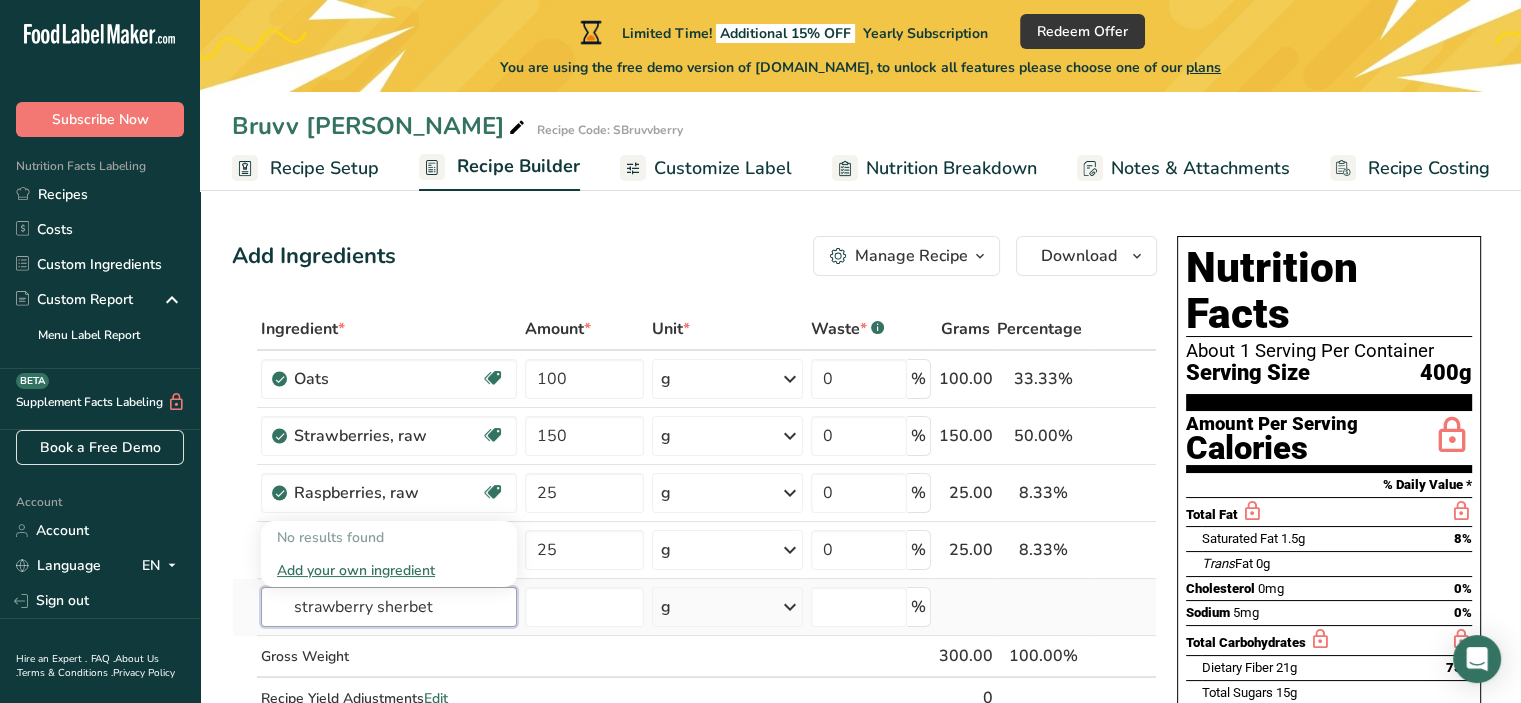 type on "strawberry sherbet" 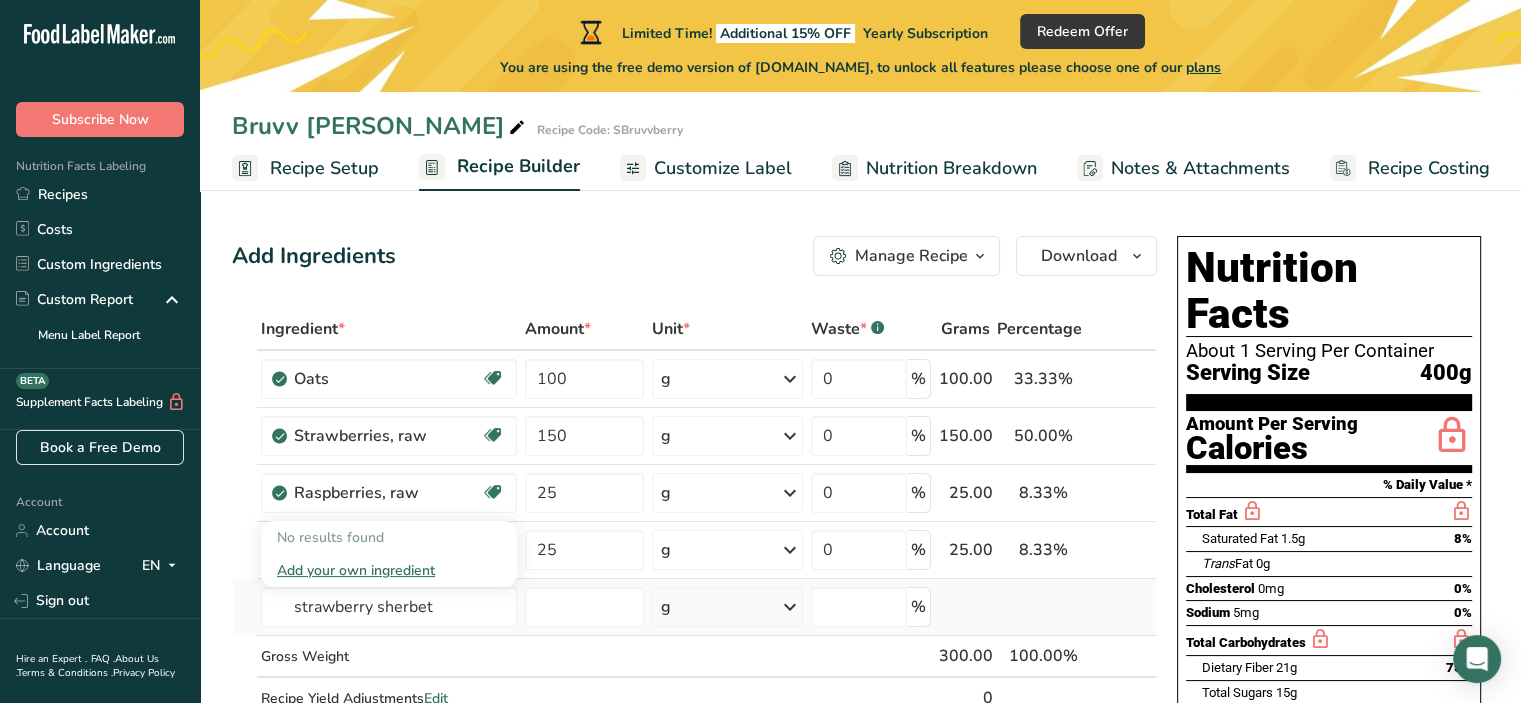 type 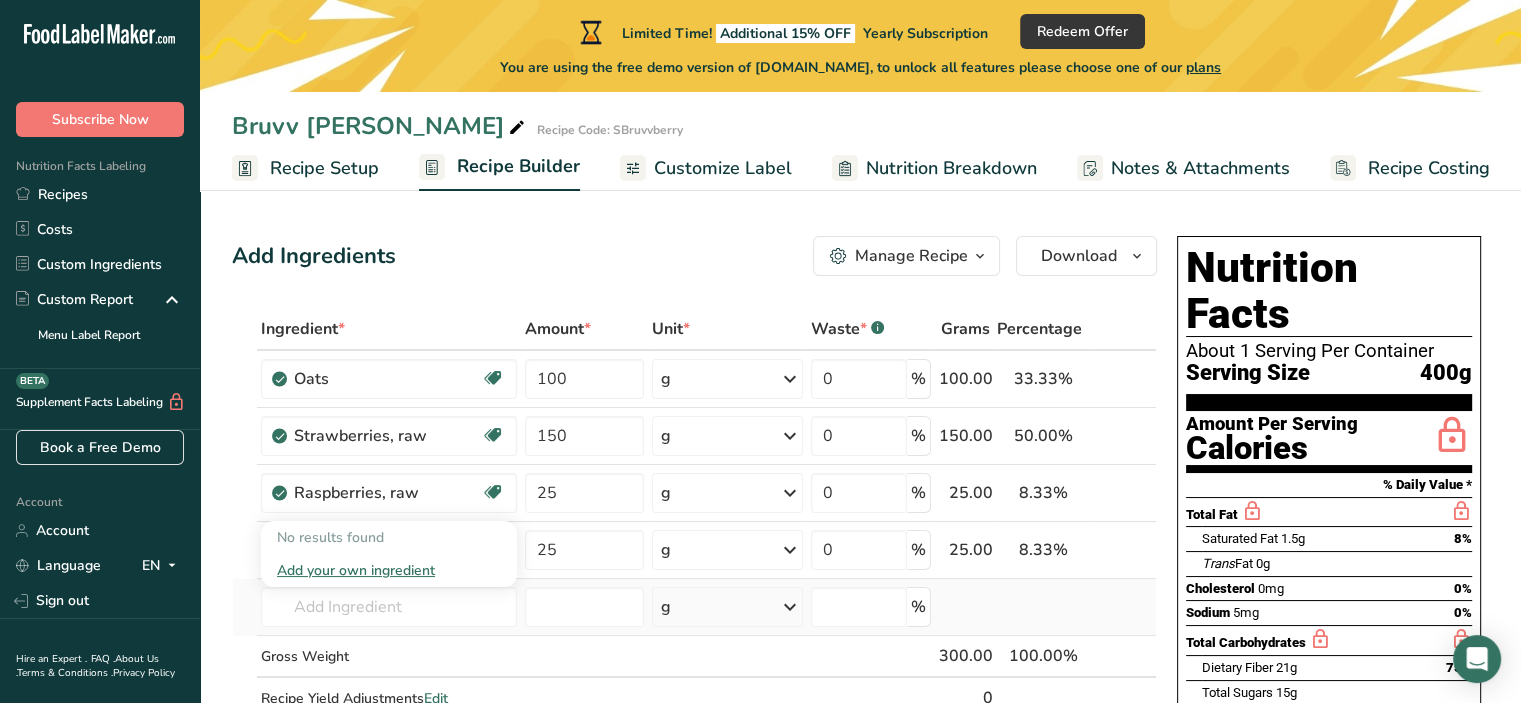 click on "Add your own ingredient" at bounding box center (389, 570) 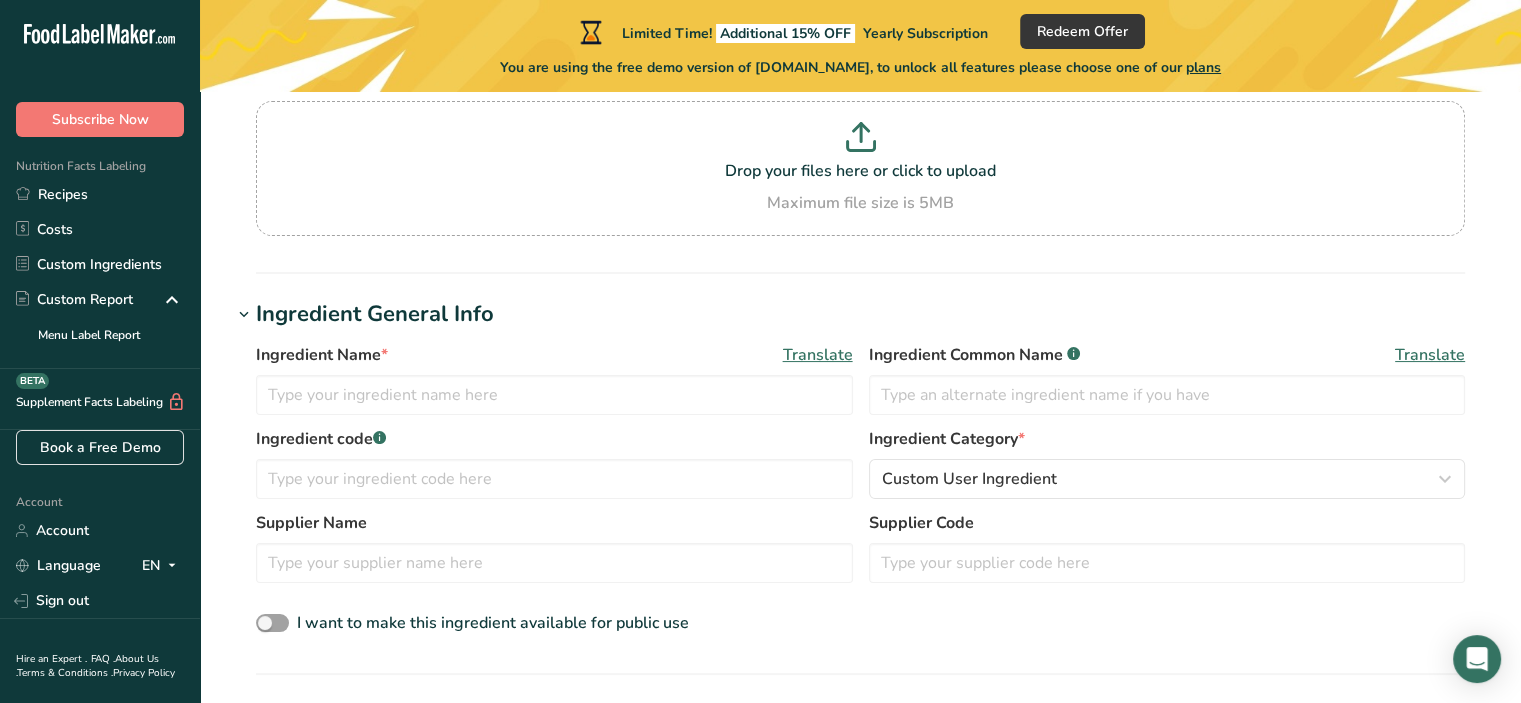 scroll, scrollTop: 180, scrollLeft: 0, axis: vertical 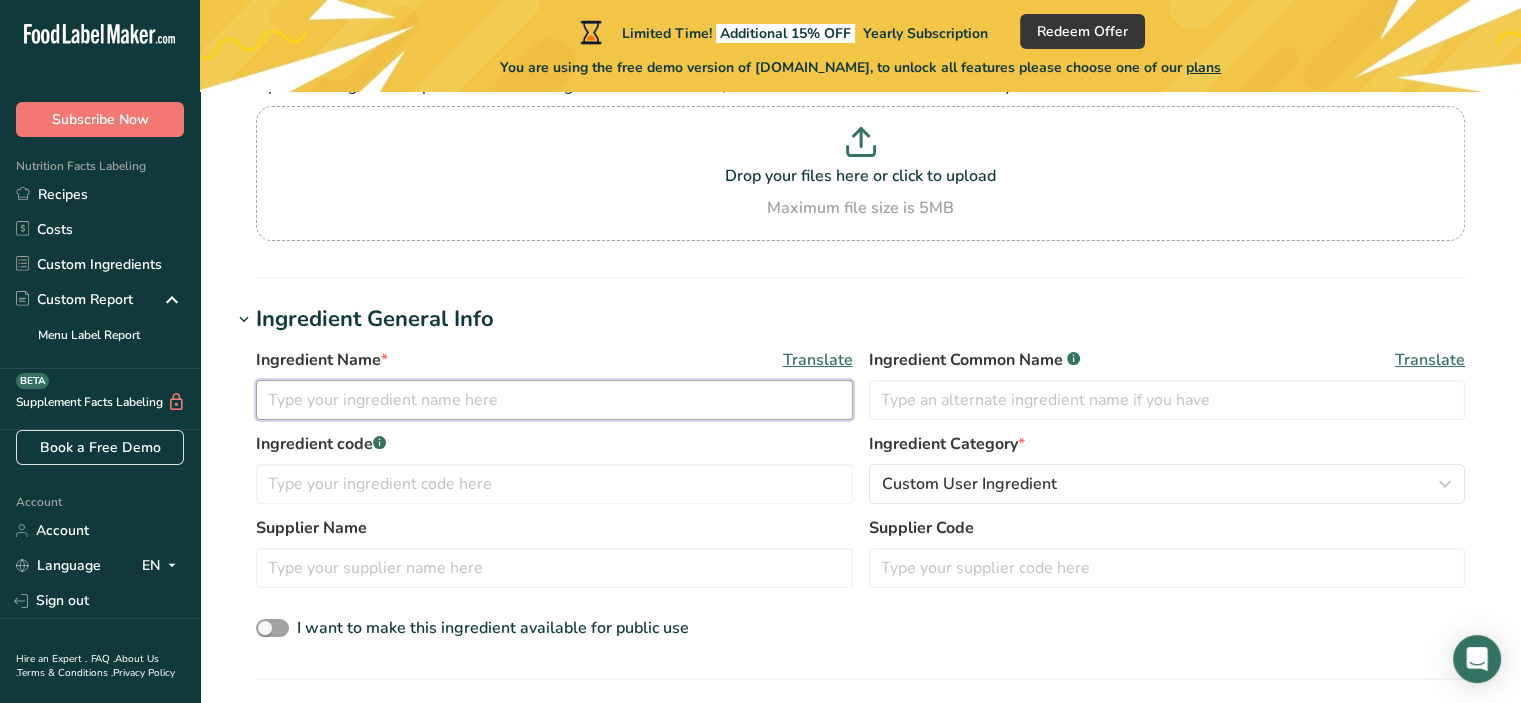 click at bounding box center (554, 400) 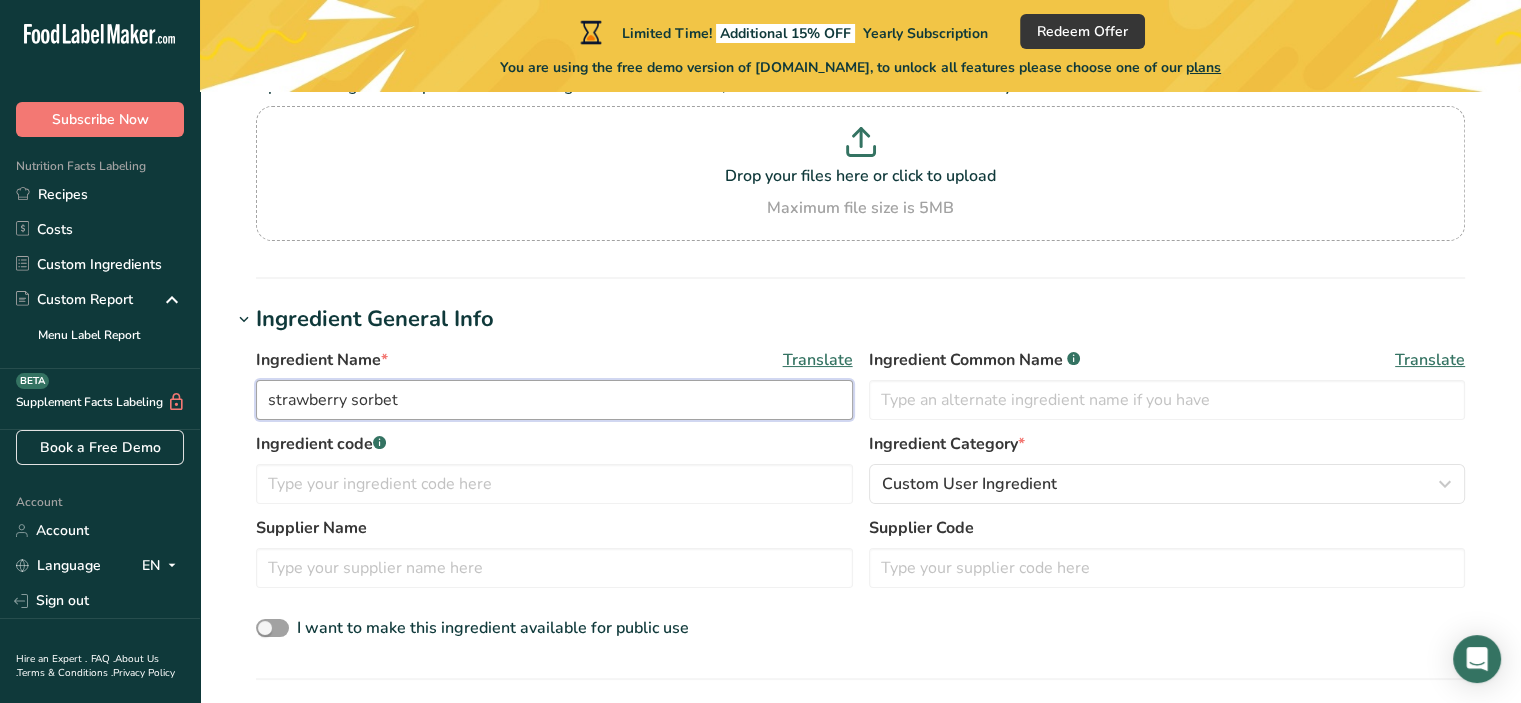 type on "strawberry sorbet" 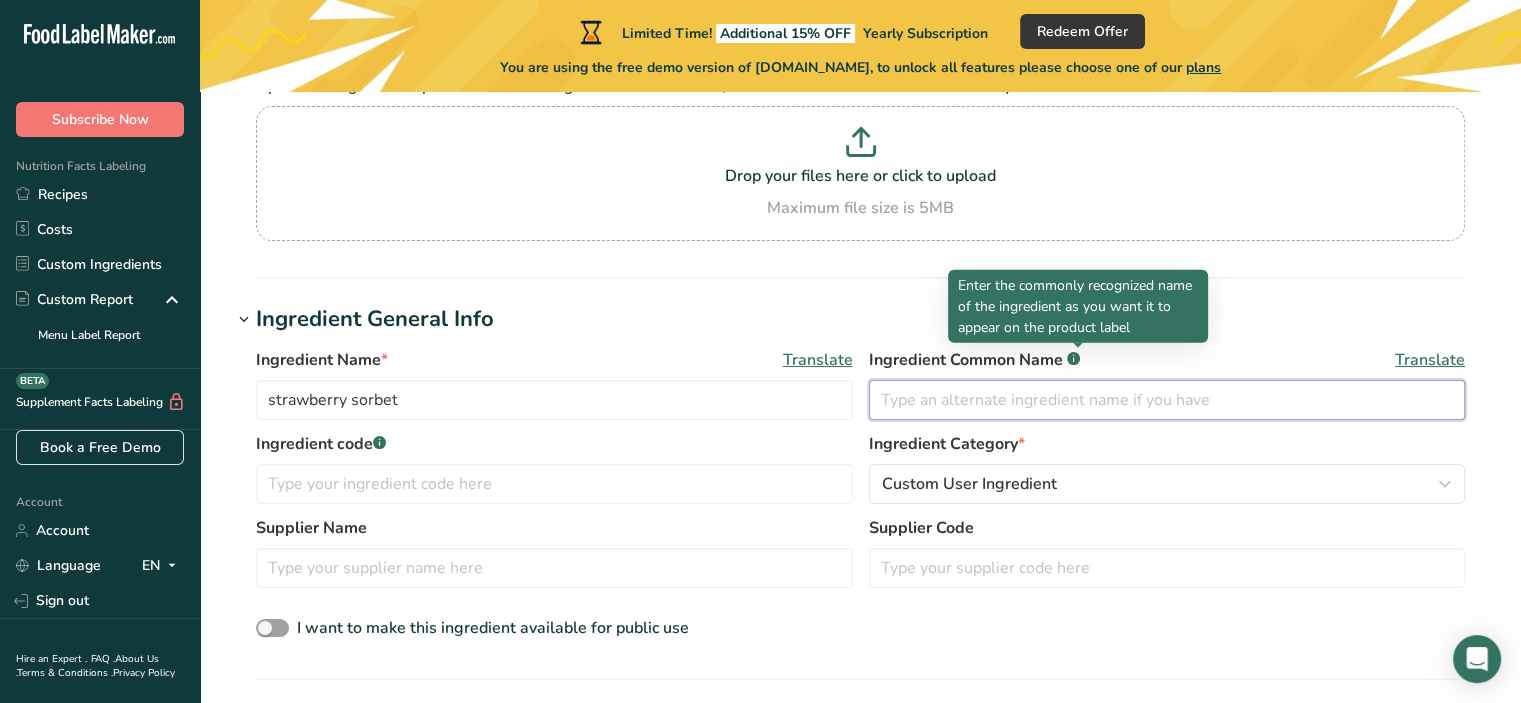 click at bounding box center (1167, 400) 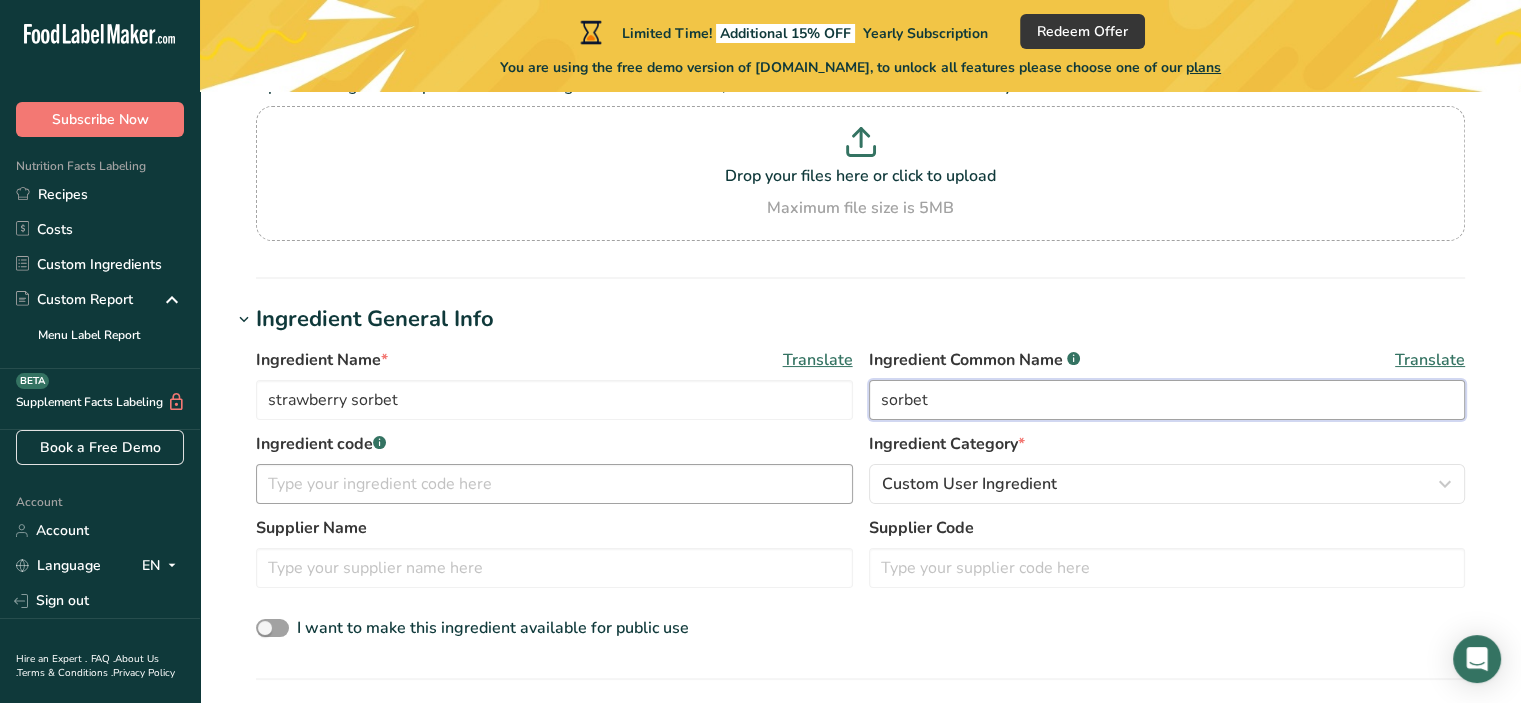 type on "sorbet" 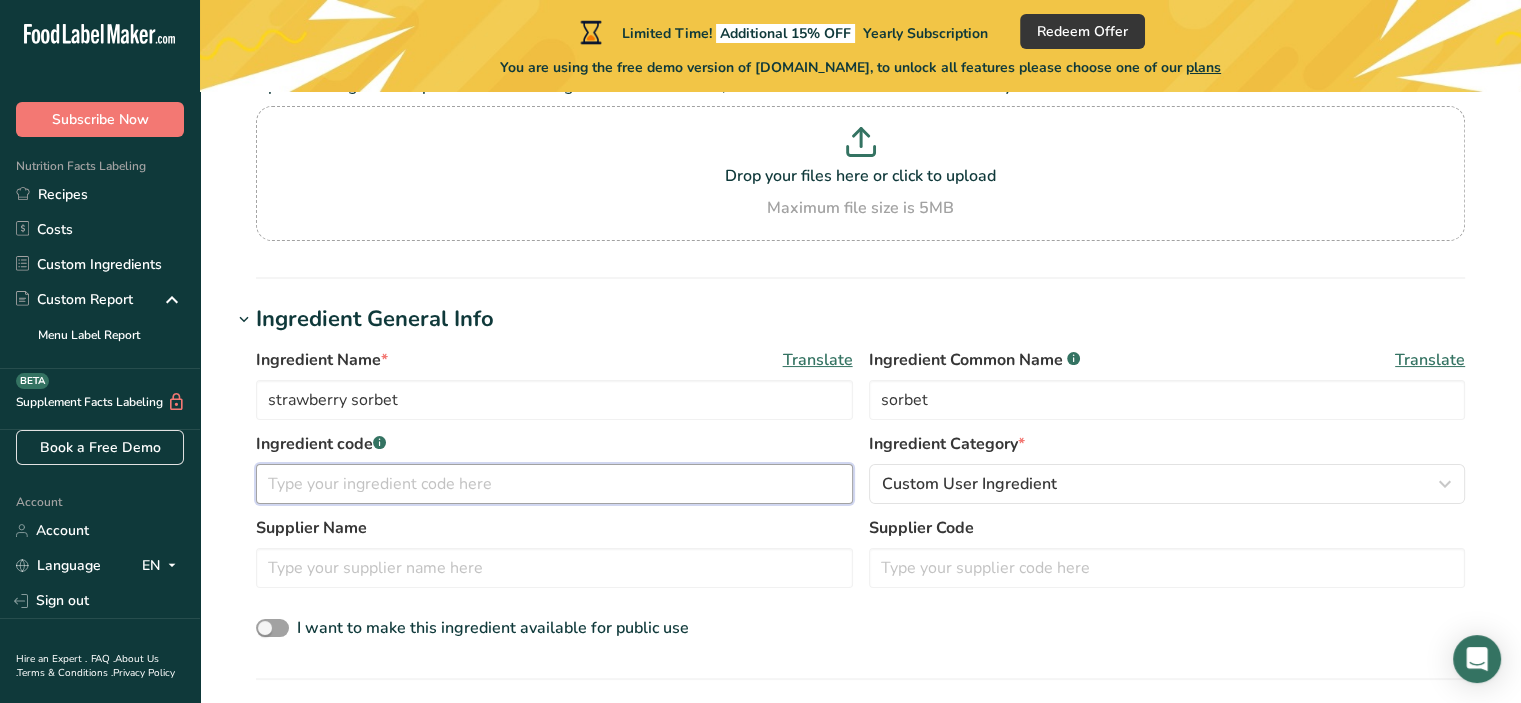 click at bounding box center (554, 484) 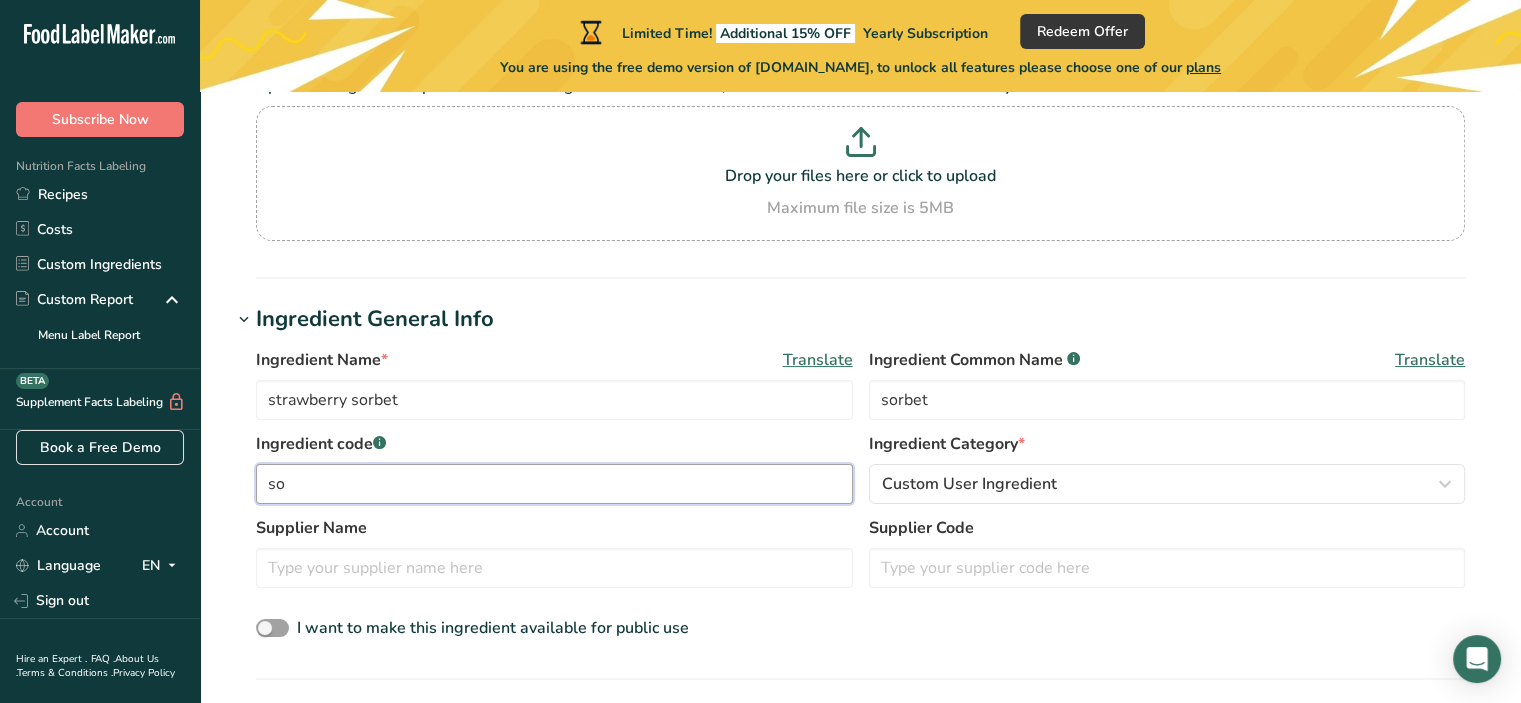 type on "s" 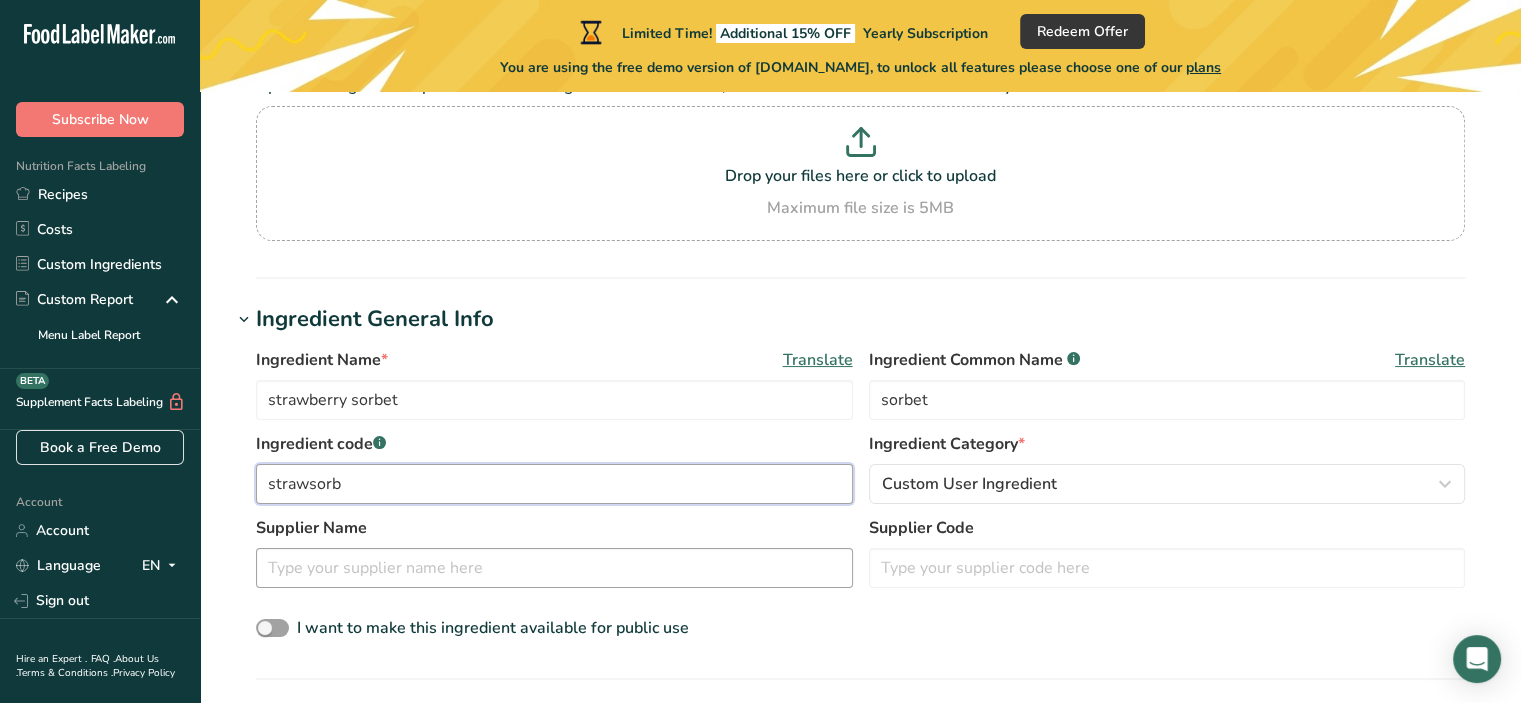 type on "strawsorb" 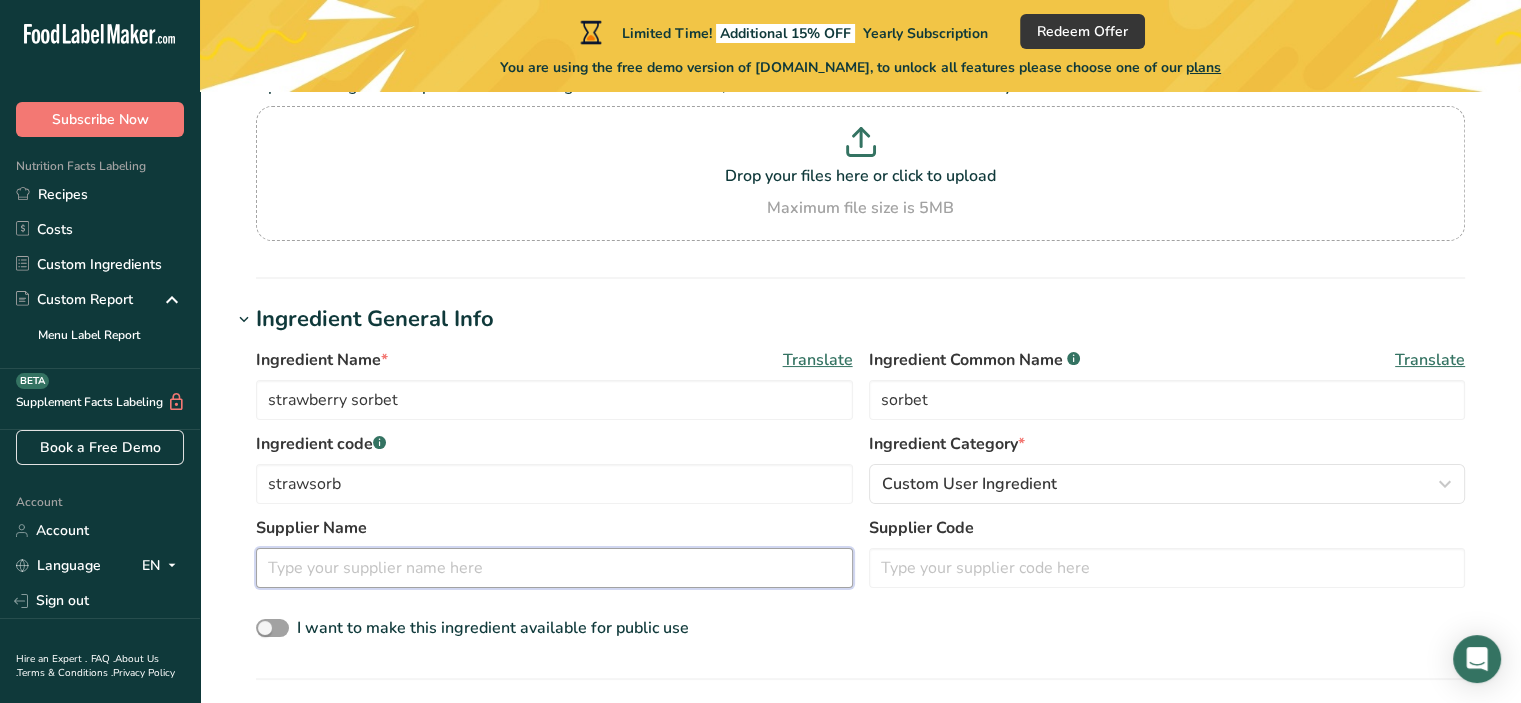 click at bounding box center [554, 568] 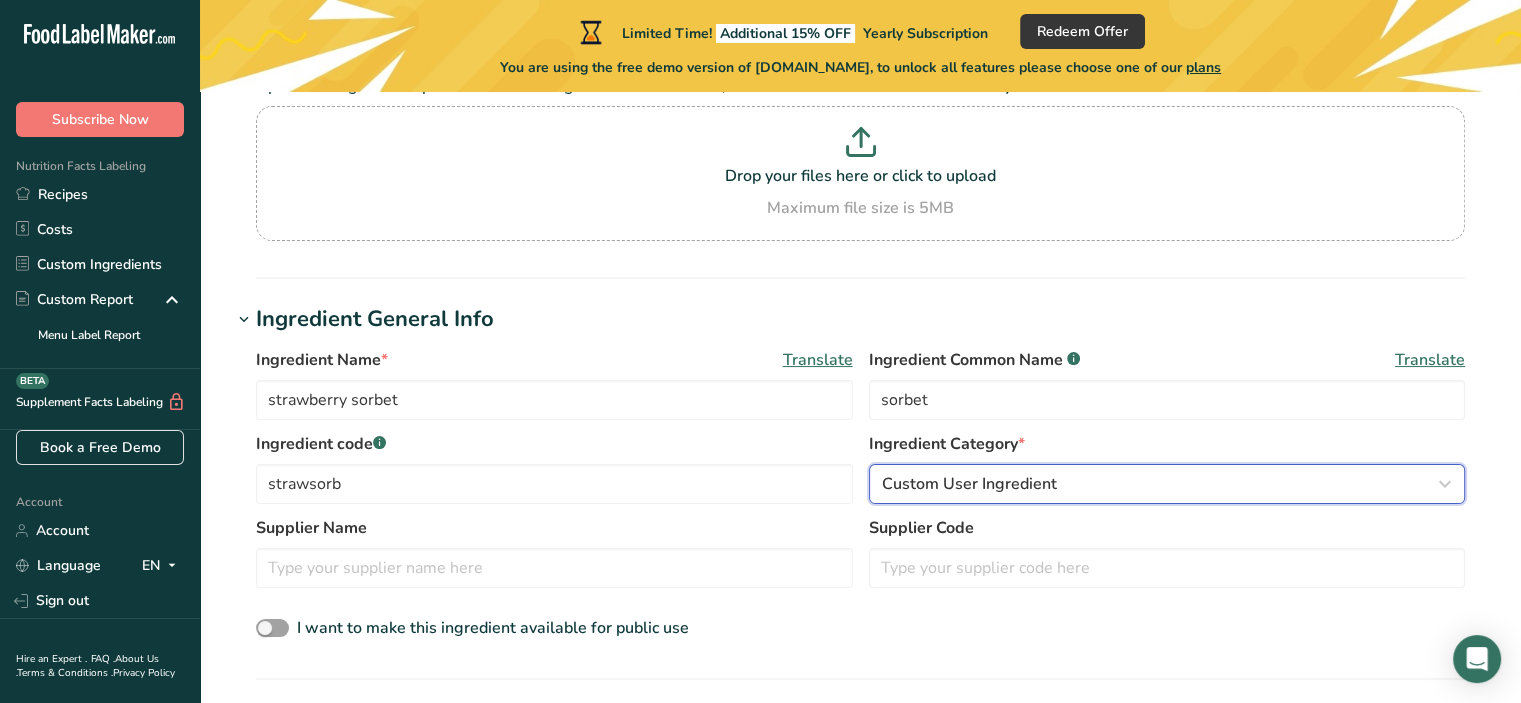 click on "Custom User Ingredient" at bounding box center (1161, 484) 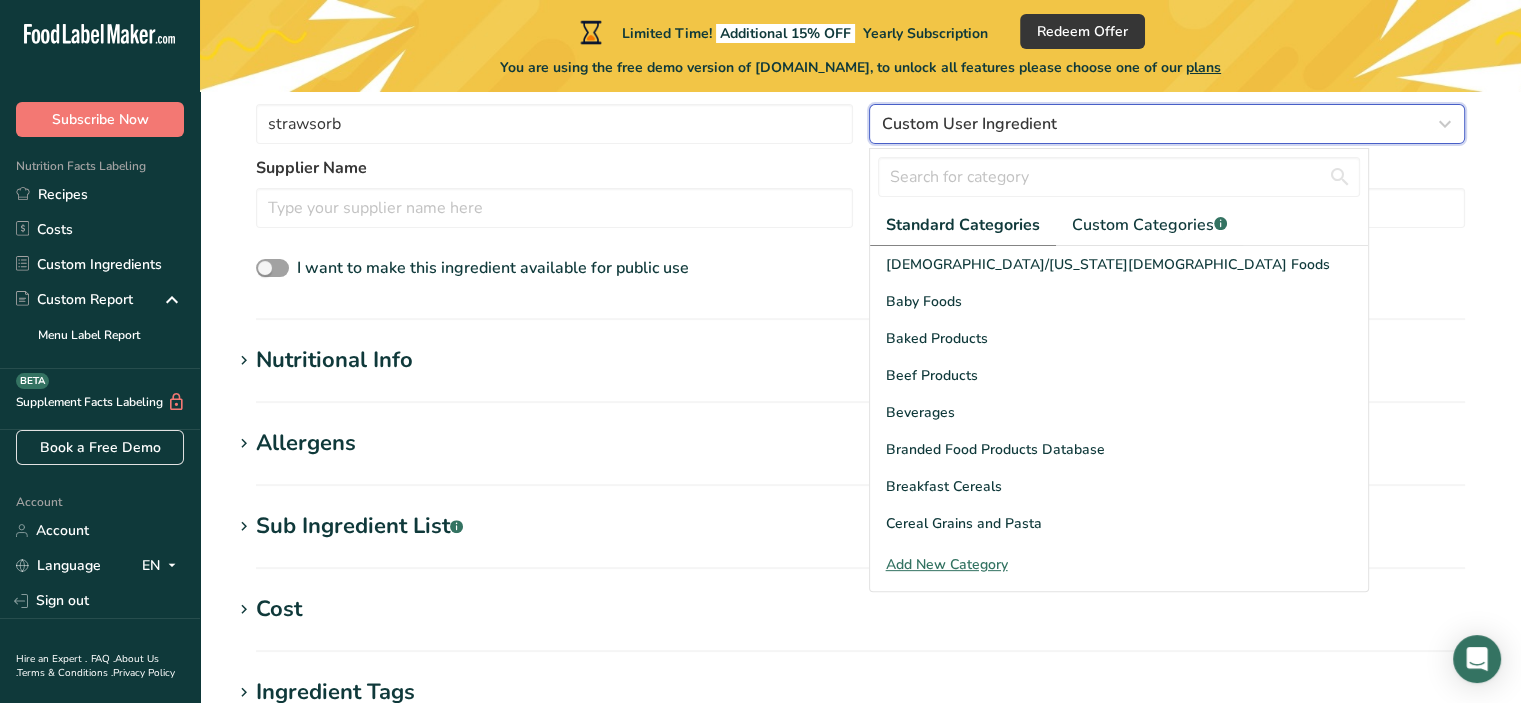 scroll, scrollTop: 538, scrollLeft: 0, axis: vertical 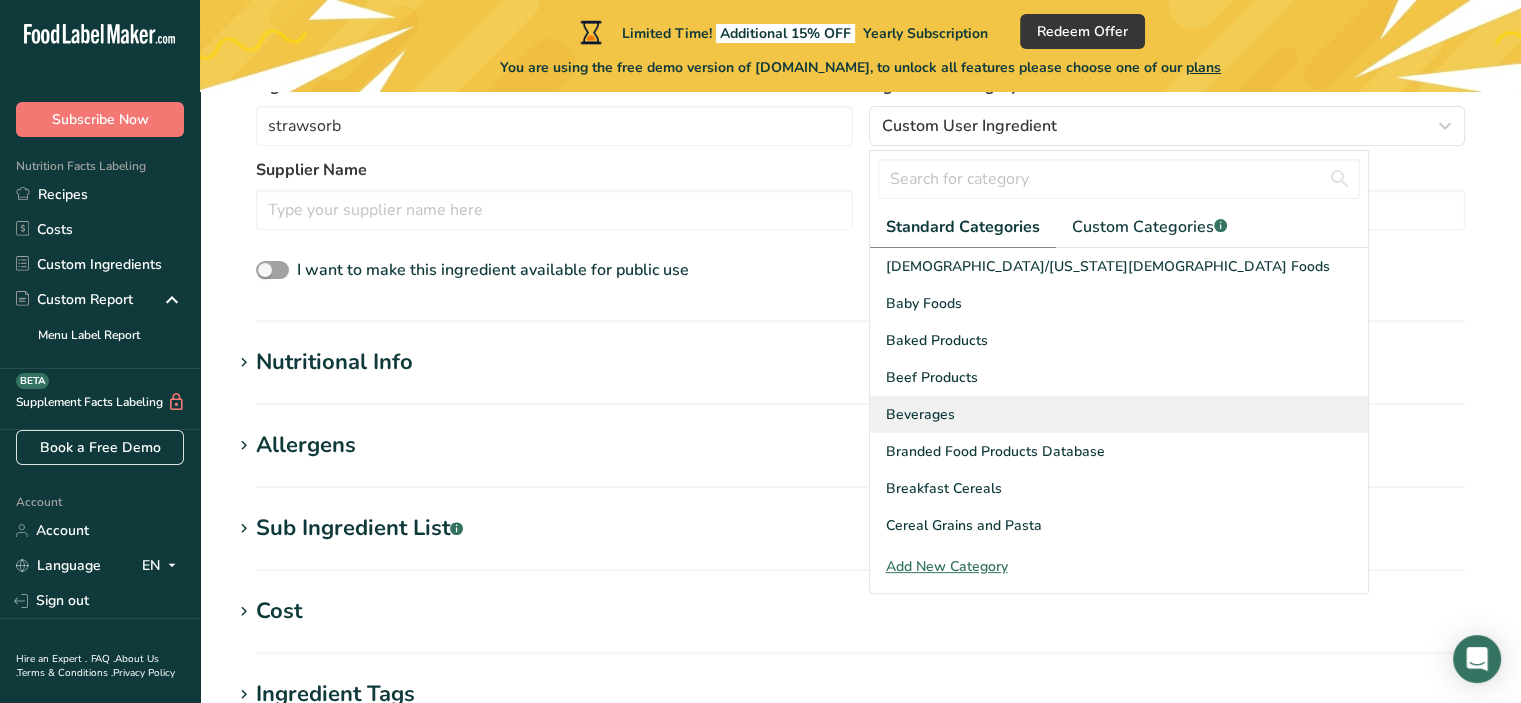 click on "Beverages" at bounding box center [920, 414] 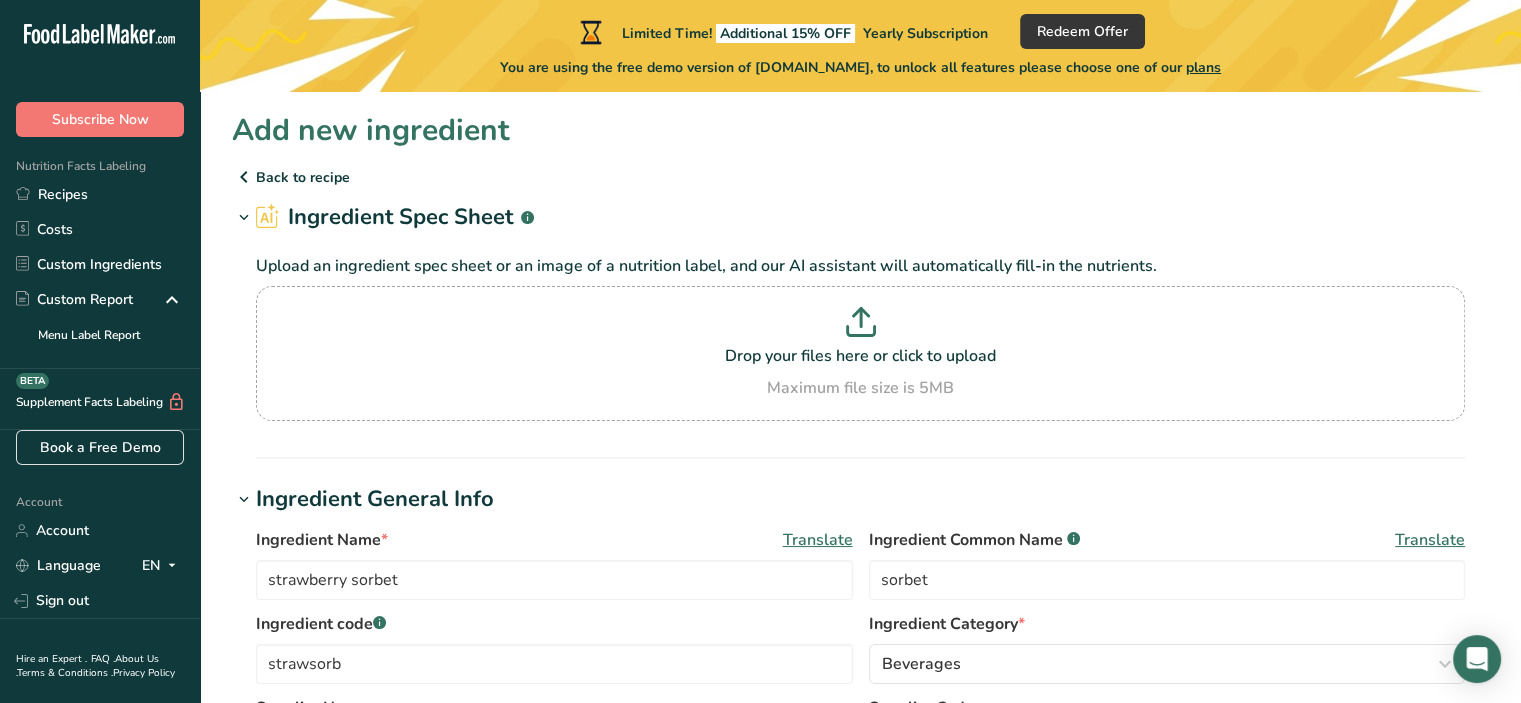 scroll, scrollTop: 1, scrollLeft: 0, axis: vertical 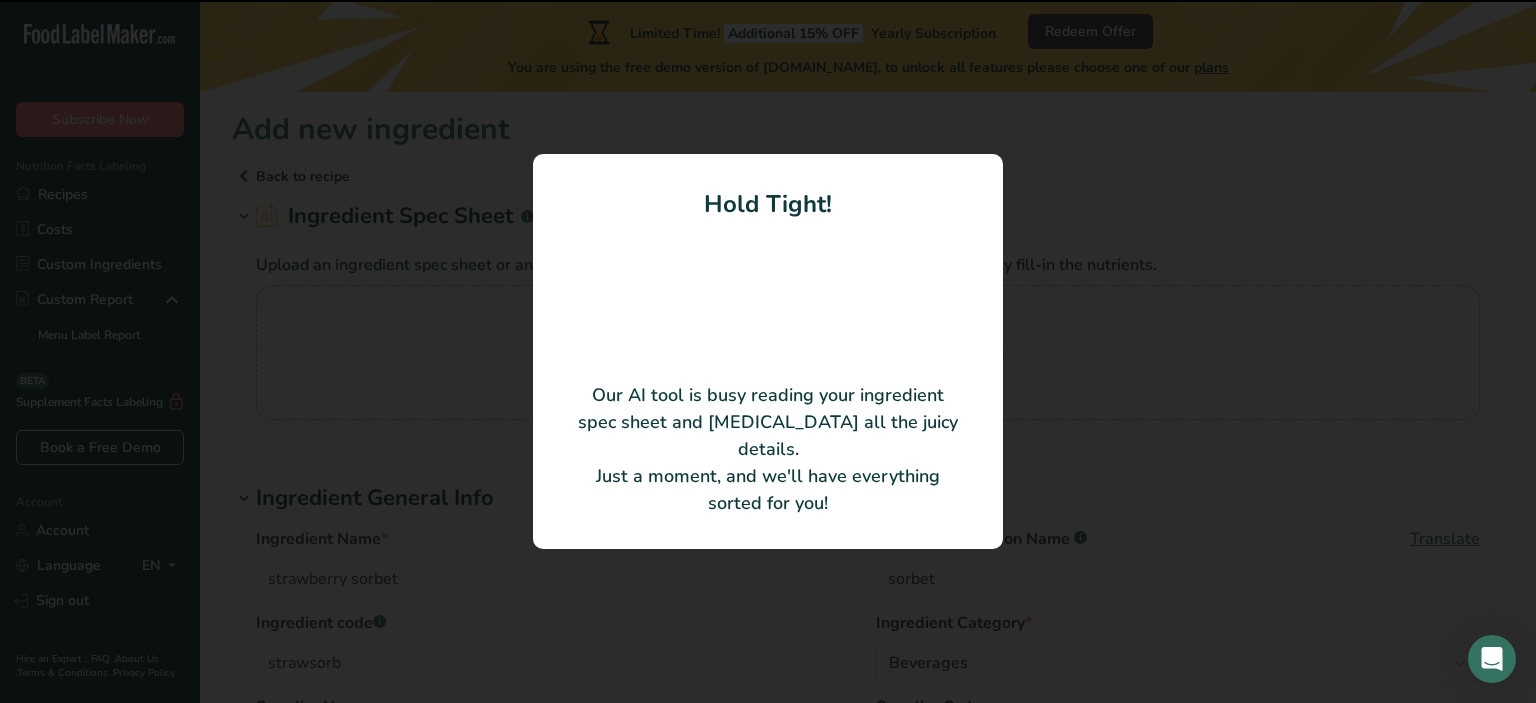 type on "Häagen-Dazs® Strawberry Sorbet" 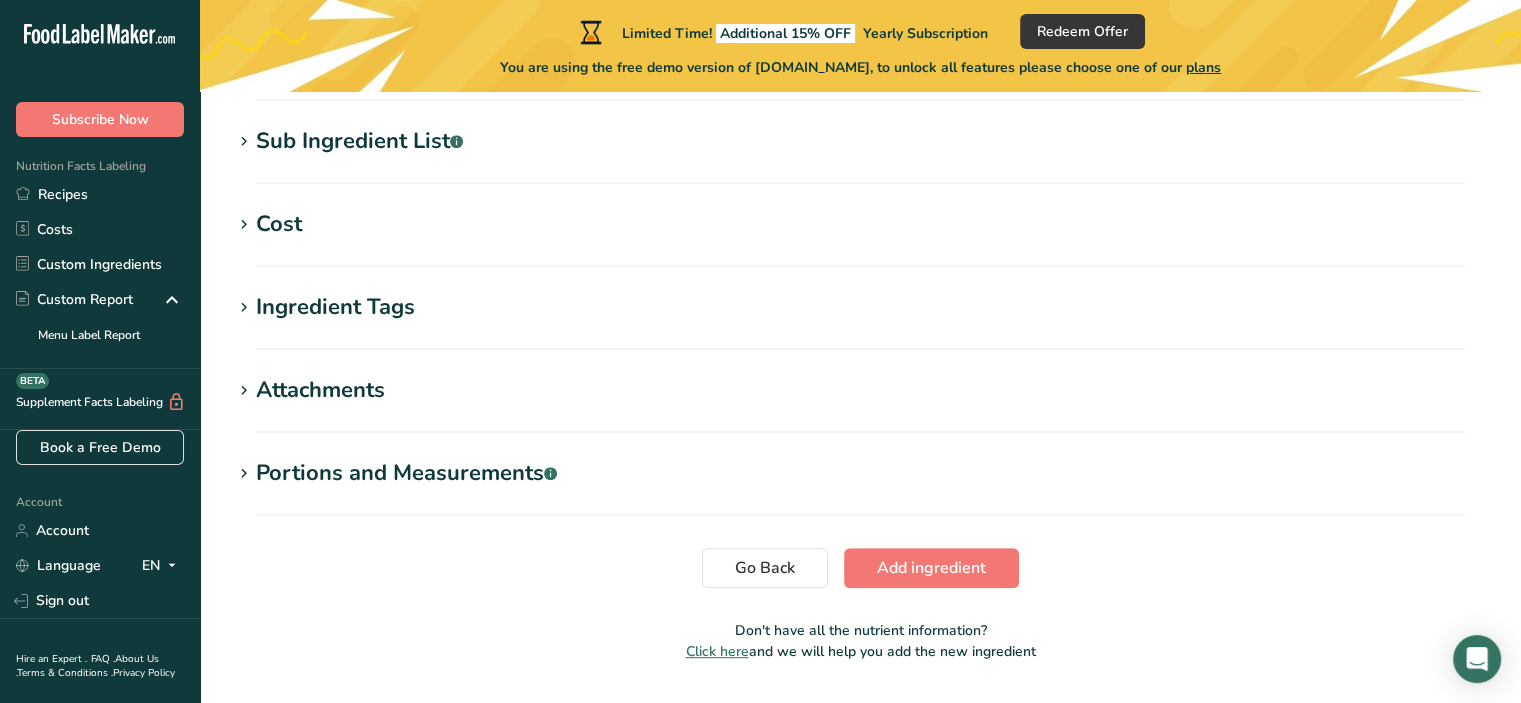 scroll, scrollTop: 825, scrollLeft: 0, axis: vertical 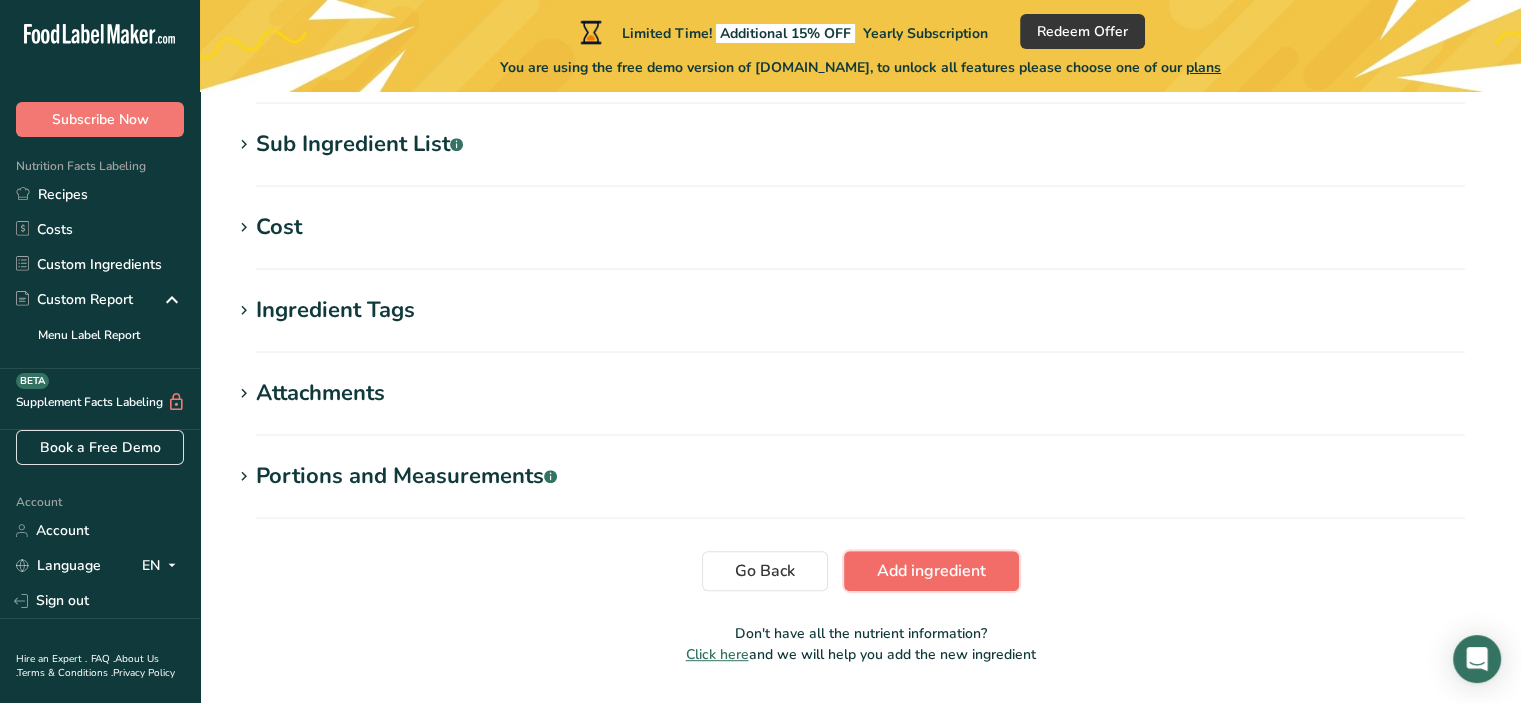 click on "Add ingredient" at bounding box center [931, 571] 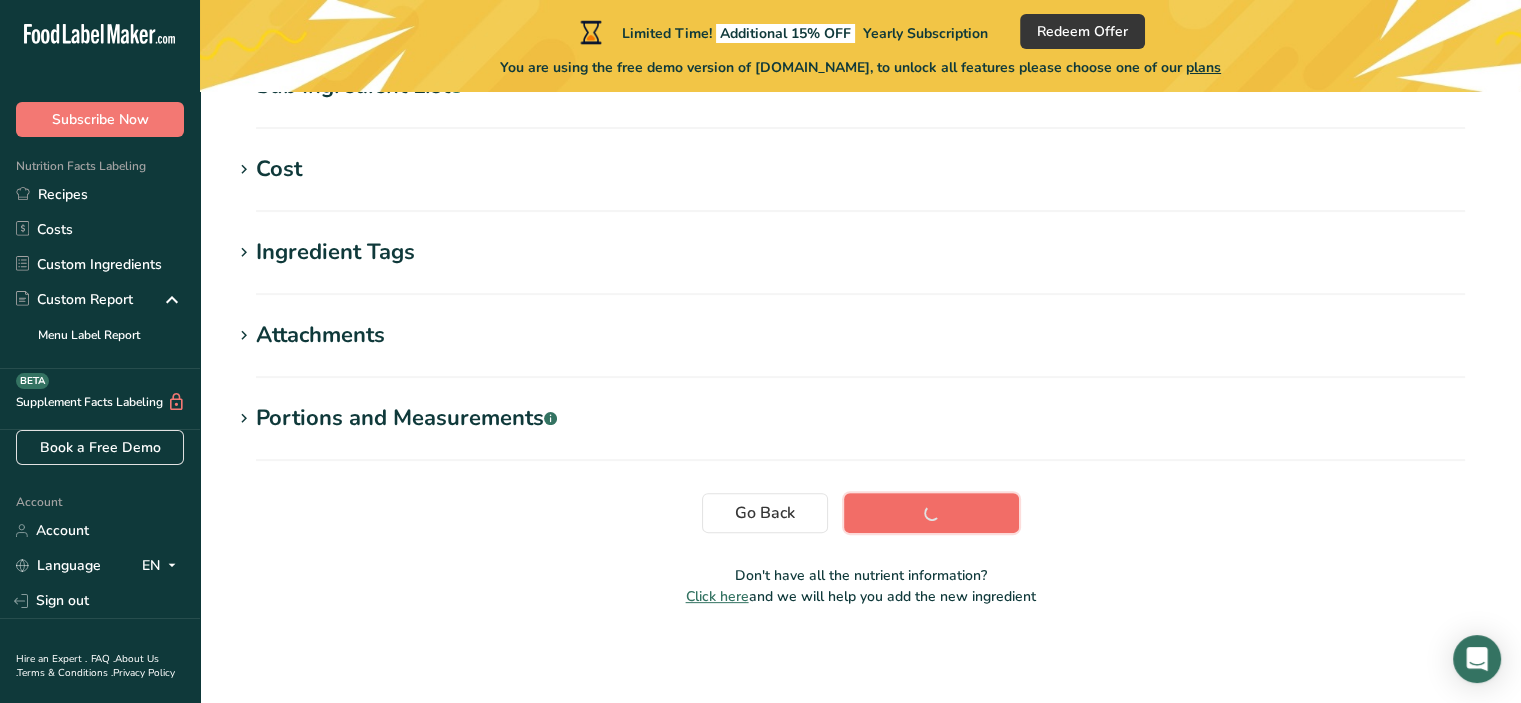 scroll, scrollTop: 405, scrollLeft: 0, axis: vertical 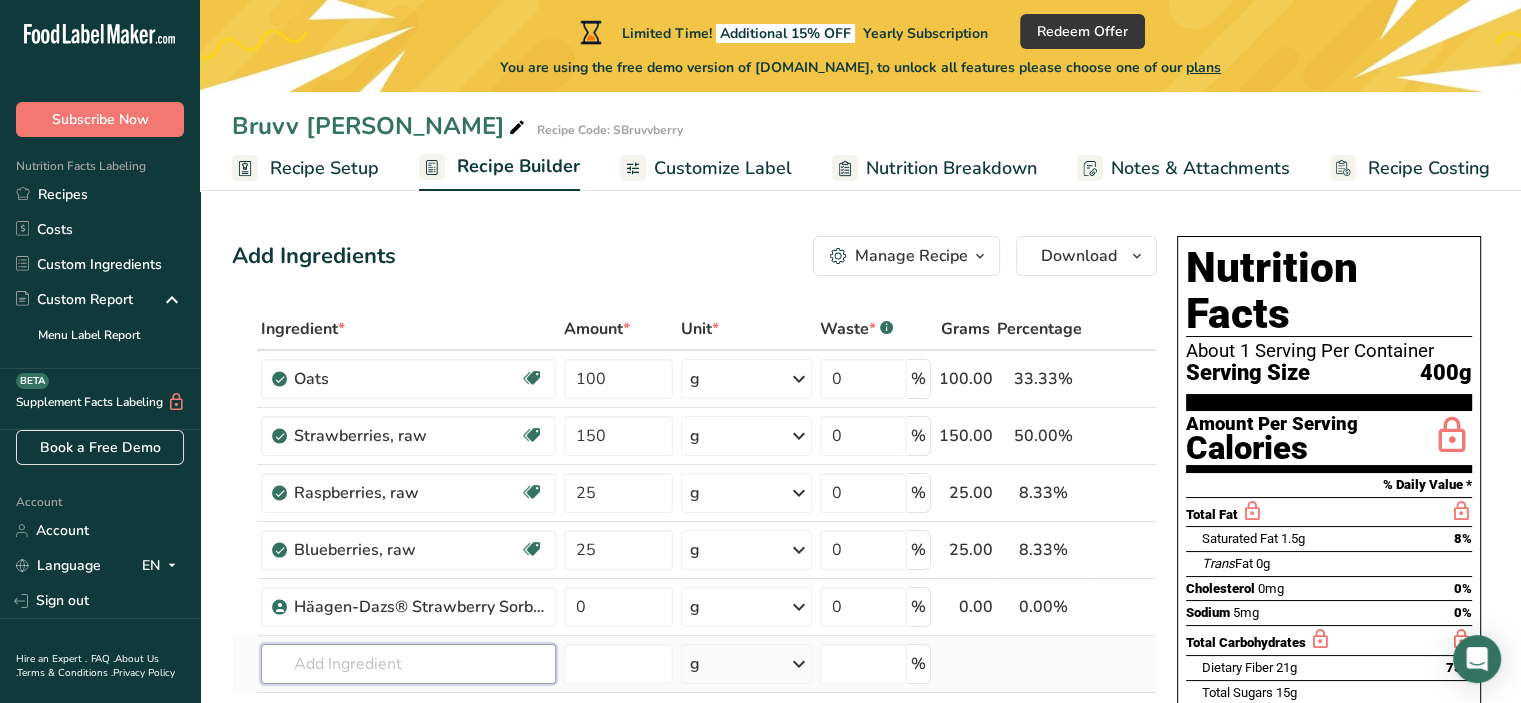 click at bounding box center (408, 664) 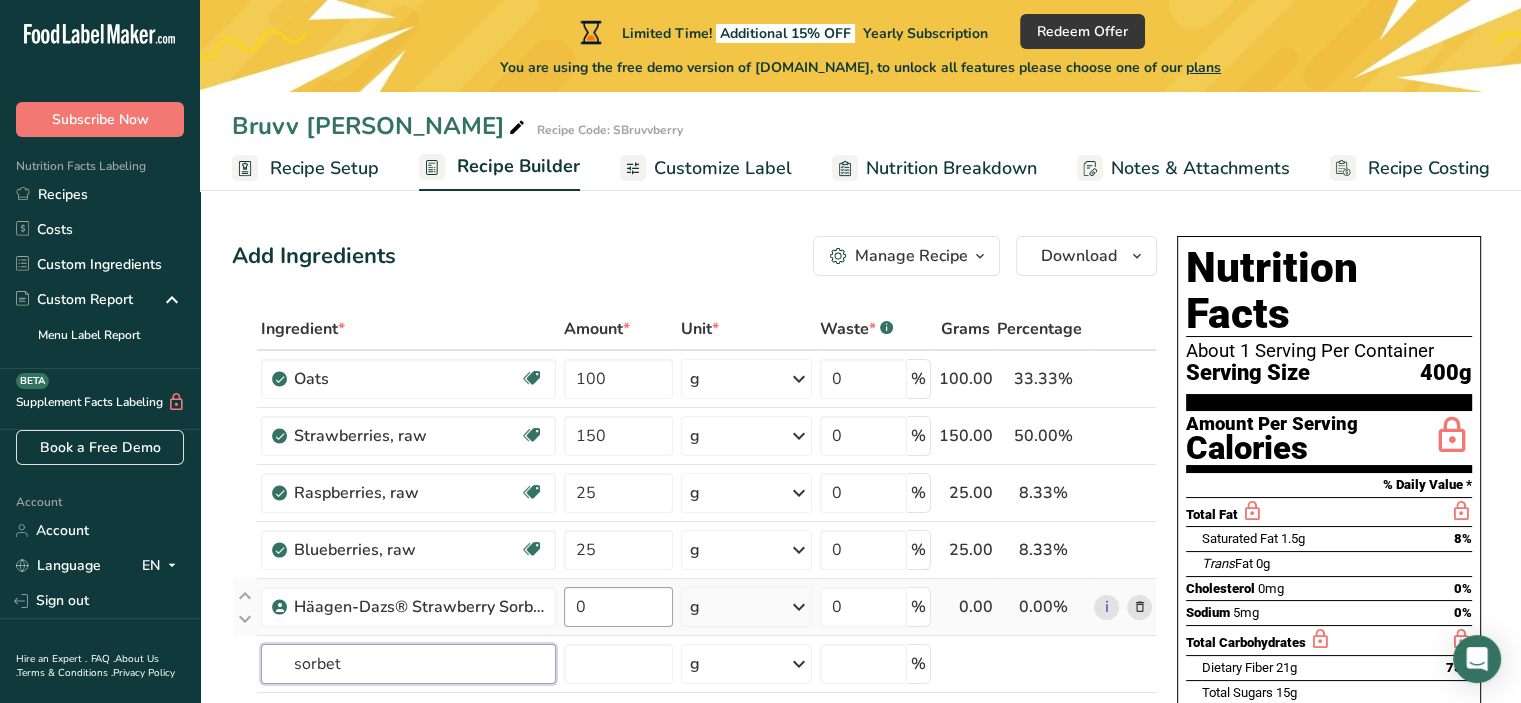 type on "sorbet" 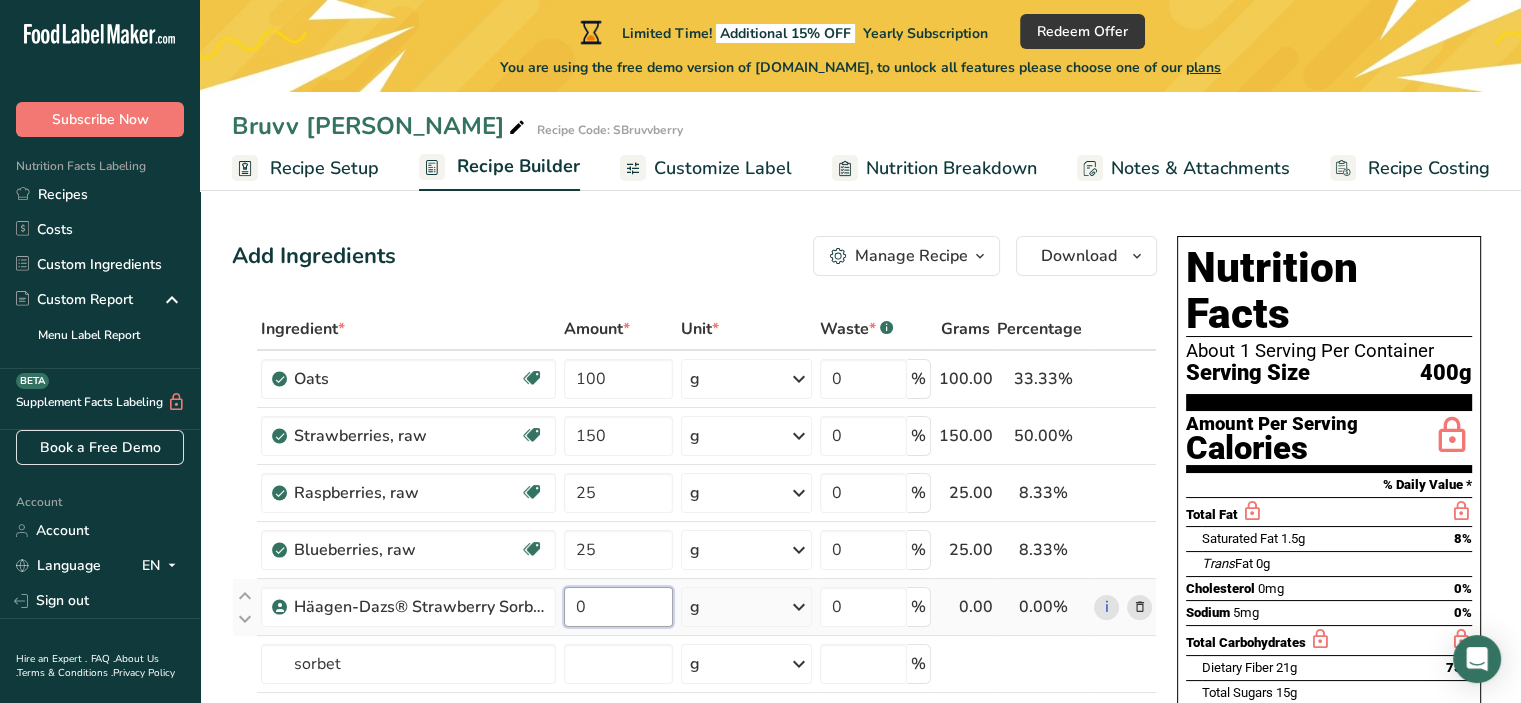 type 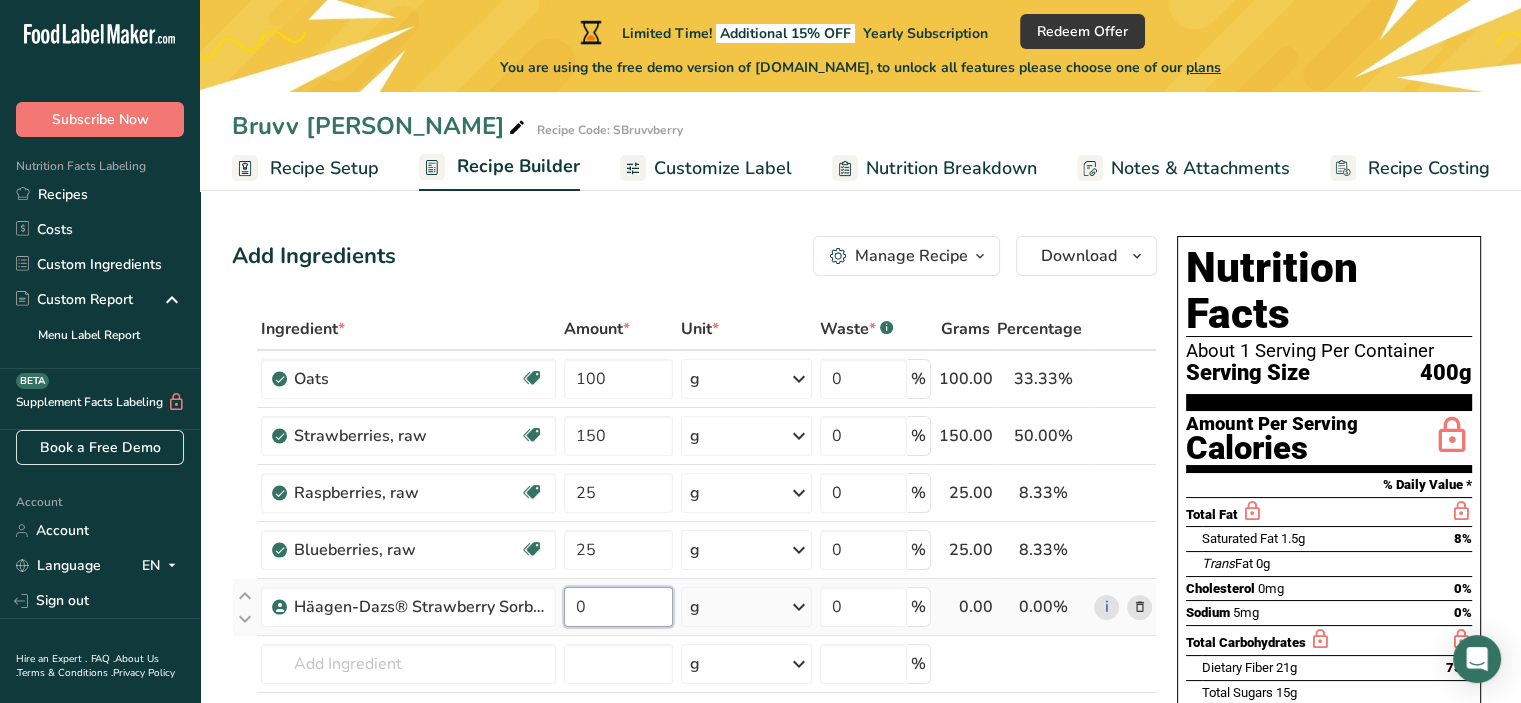 click on "0" at bounding box center (618, 607) 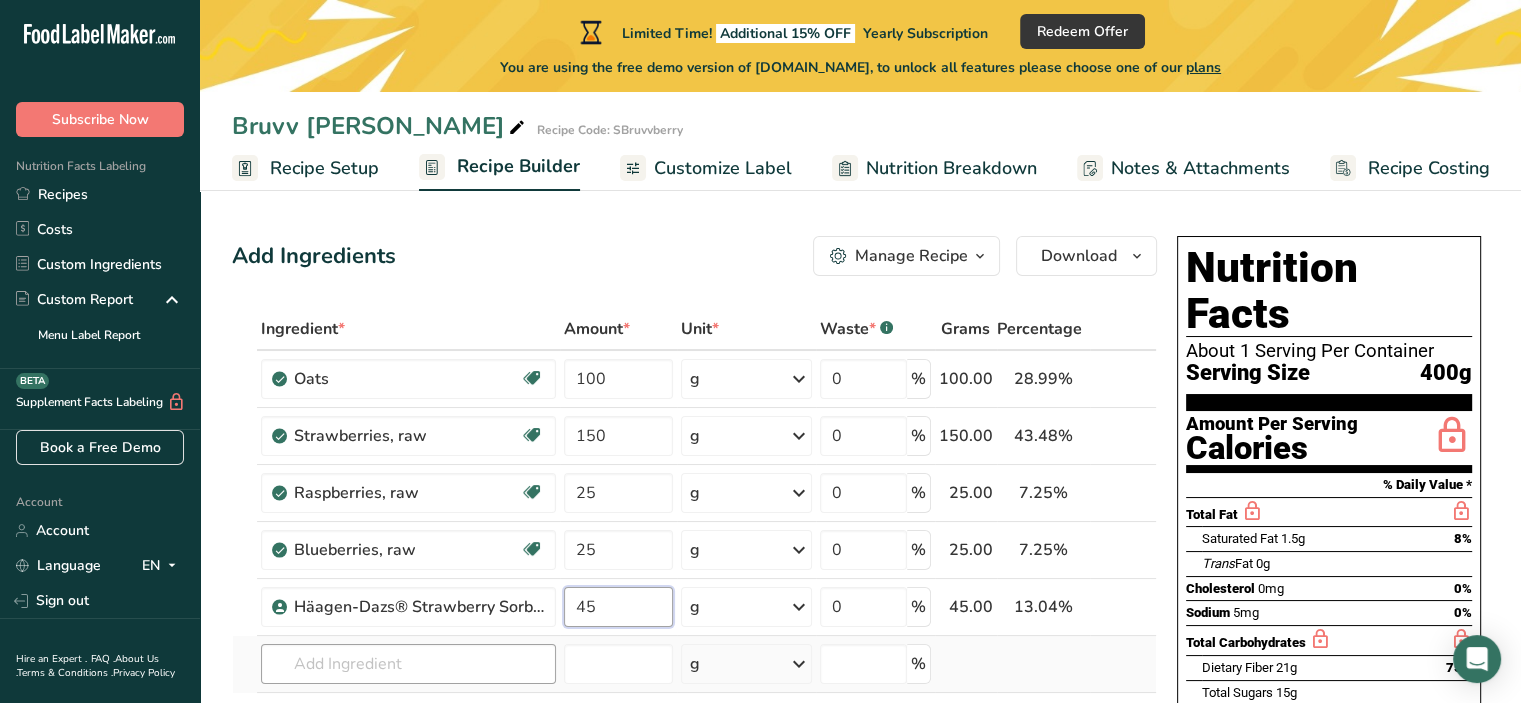type on "45" 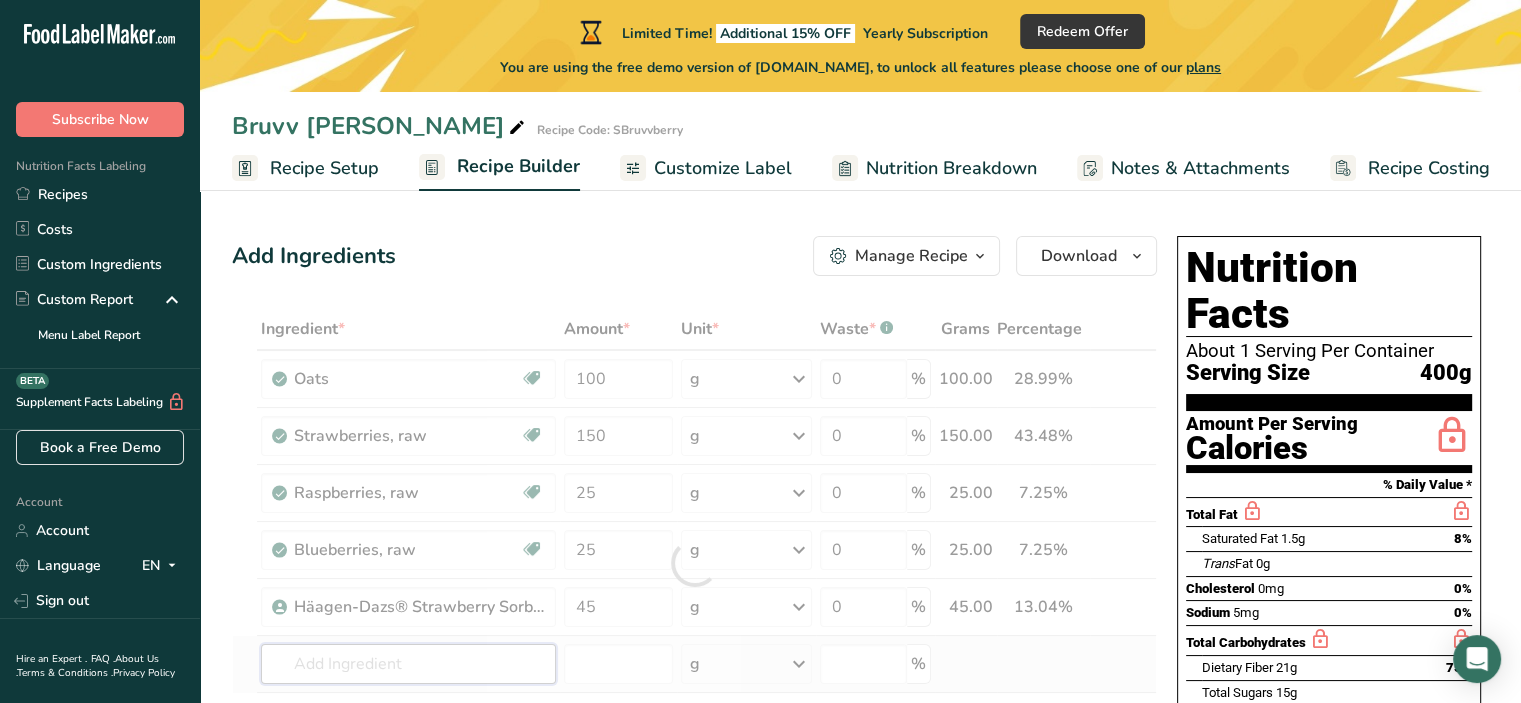 click on "Ingredient *
Amount *
Unit *
Waste *   .a-a{fill:#347362;}.b-a{fill:#fff;}          Grams
Percentage
Oats
Dairy free
Gluten free
Vegan
Vegetarian
Soy free
100
g
Portions
1 cup
Weight Units
g
kg
mg
See more
Volume Units
l
Volume units require a density conversion. If you know your ingredient's density enter it below. Otherwise, click on "RIA" our AI Regulatory bot - she will be able to help you
lb/ft3
g/cm3
Confirm
mL
lb/ft3
g/cm3" at bounding box center [694, 563] 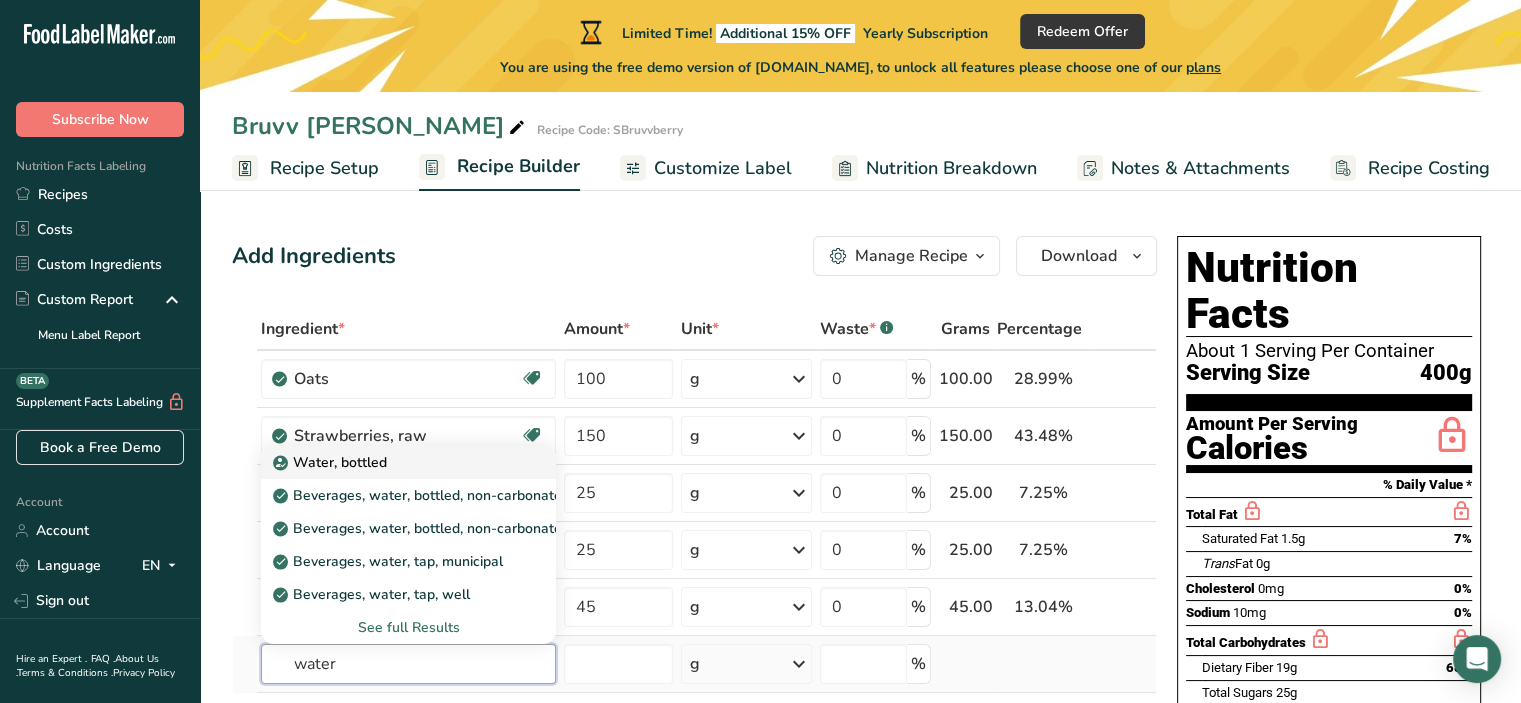 type on "water" 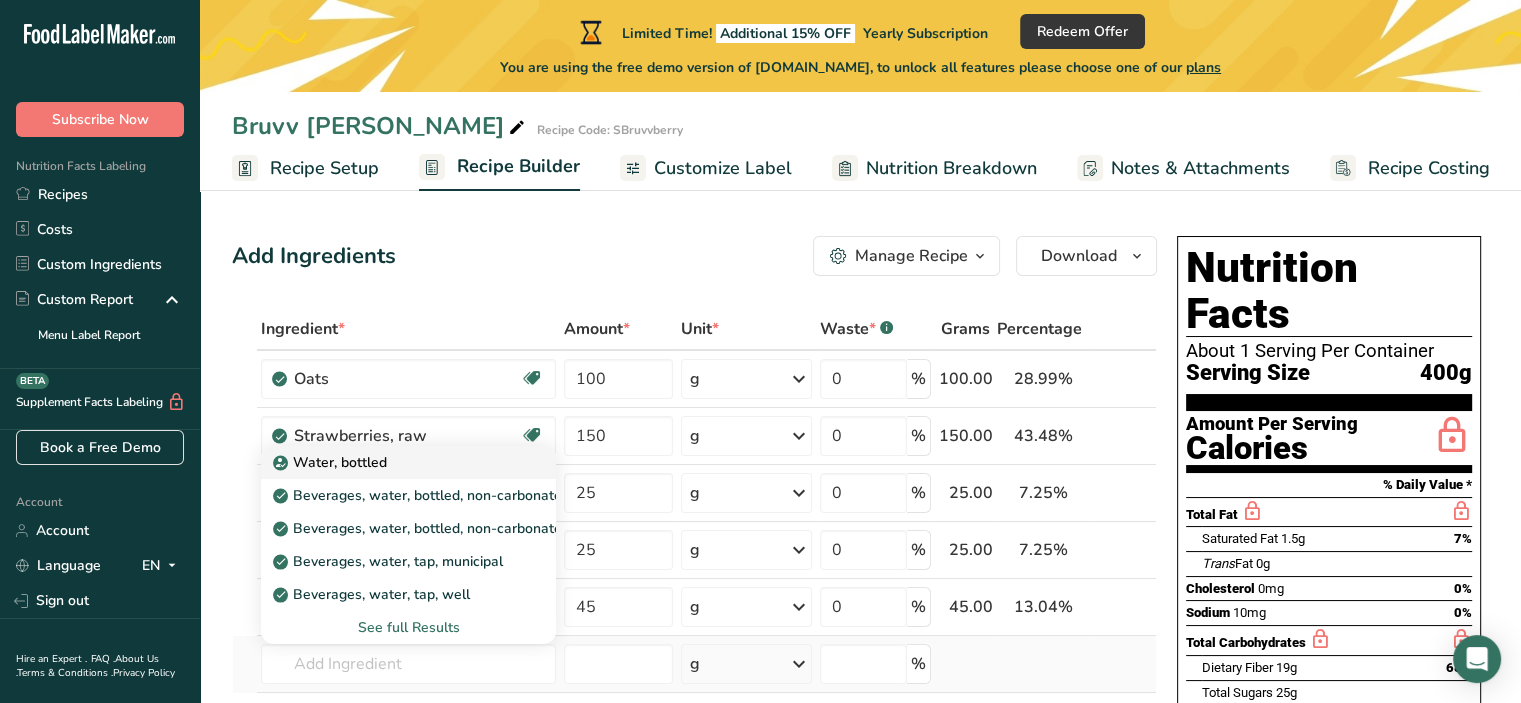 click on "Water, bottled" at bounding box center (408, 462) 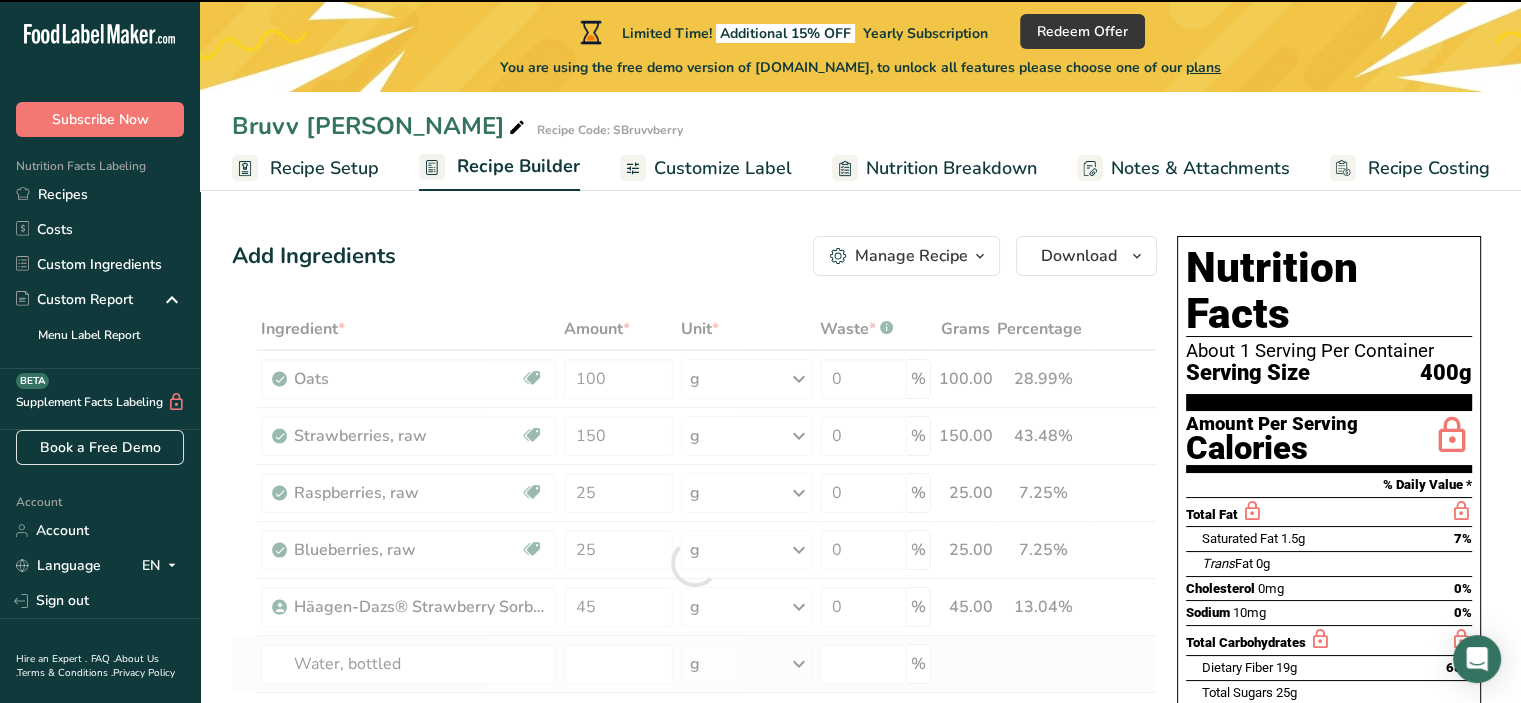 type on "0" 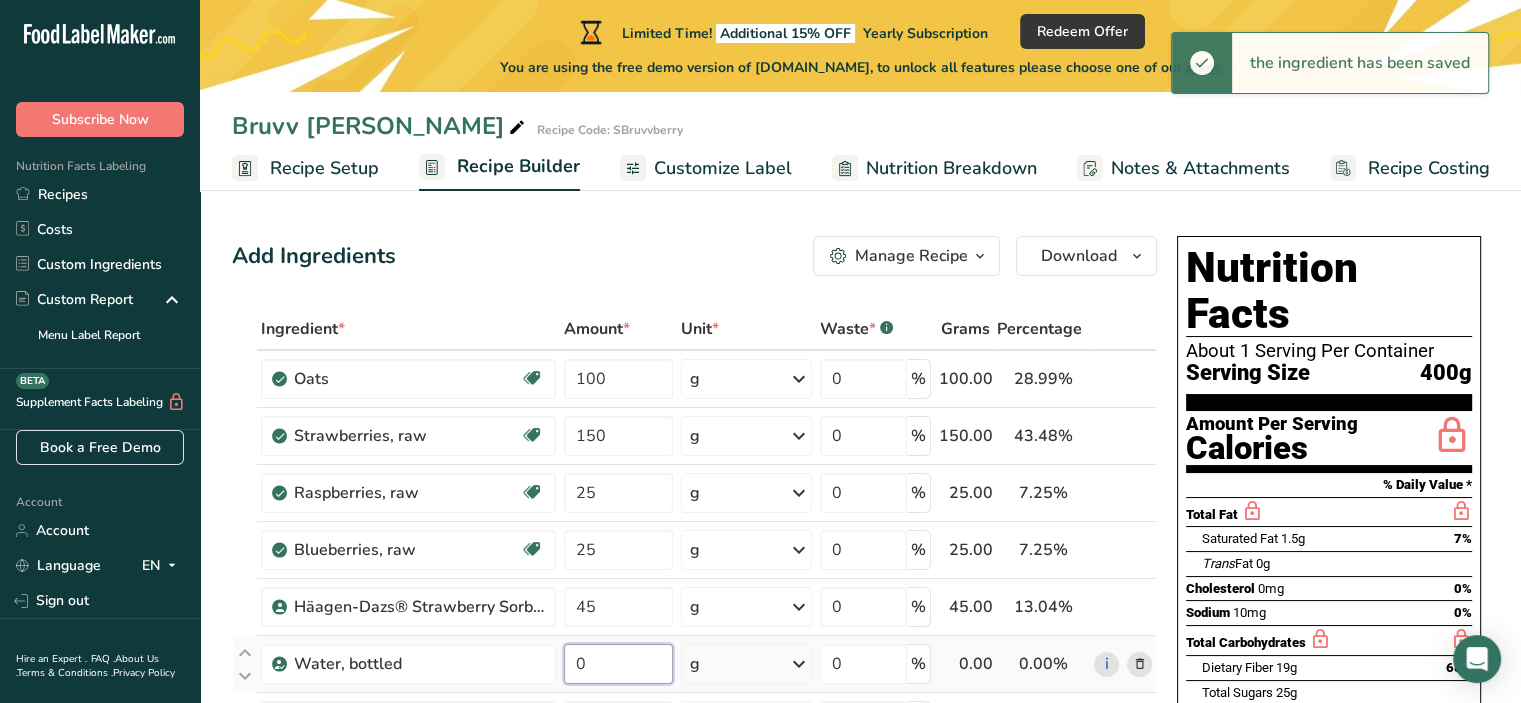click on "0" at bounding box center (618, 664) 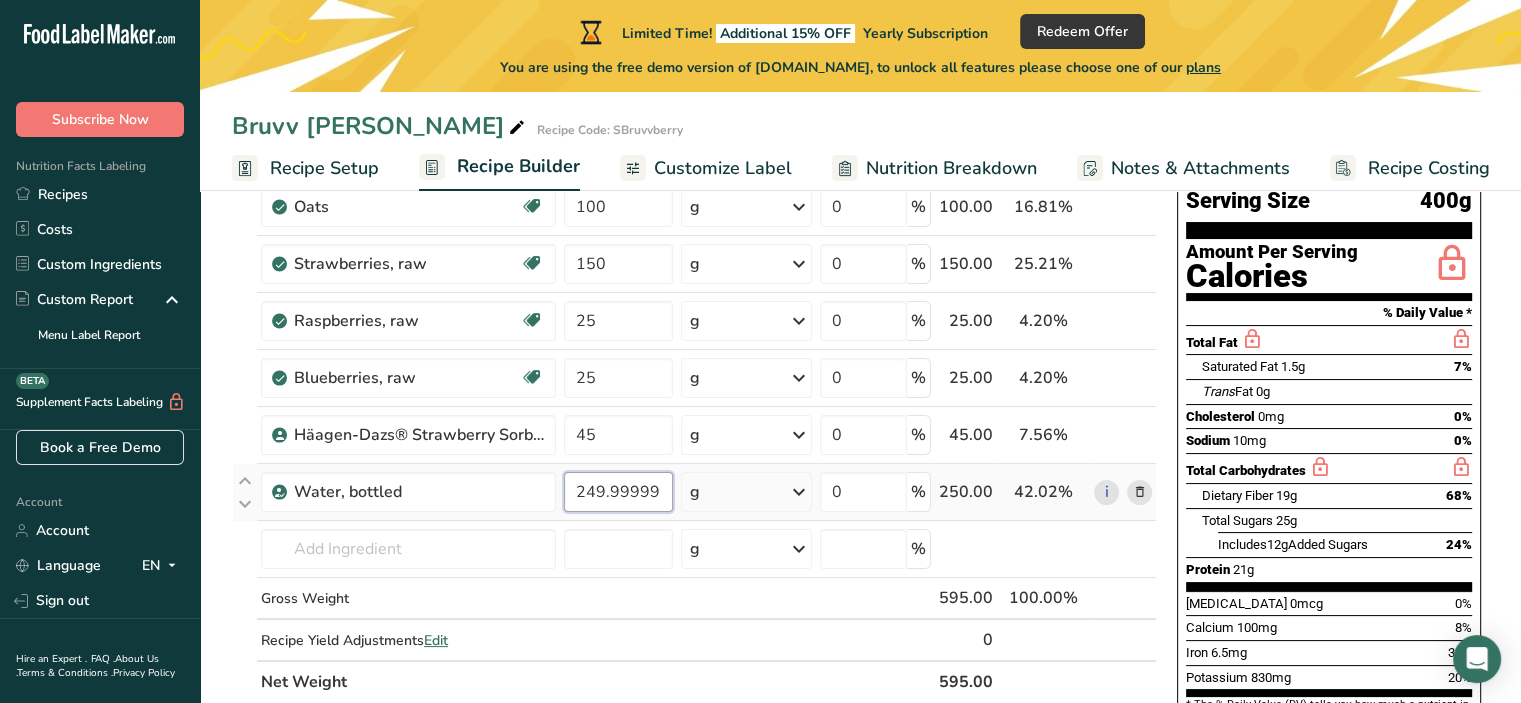 scroll, scrollTop: 205, scrollLeft: 0, axis: vertical 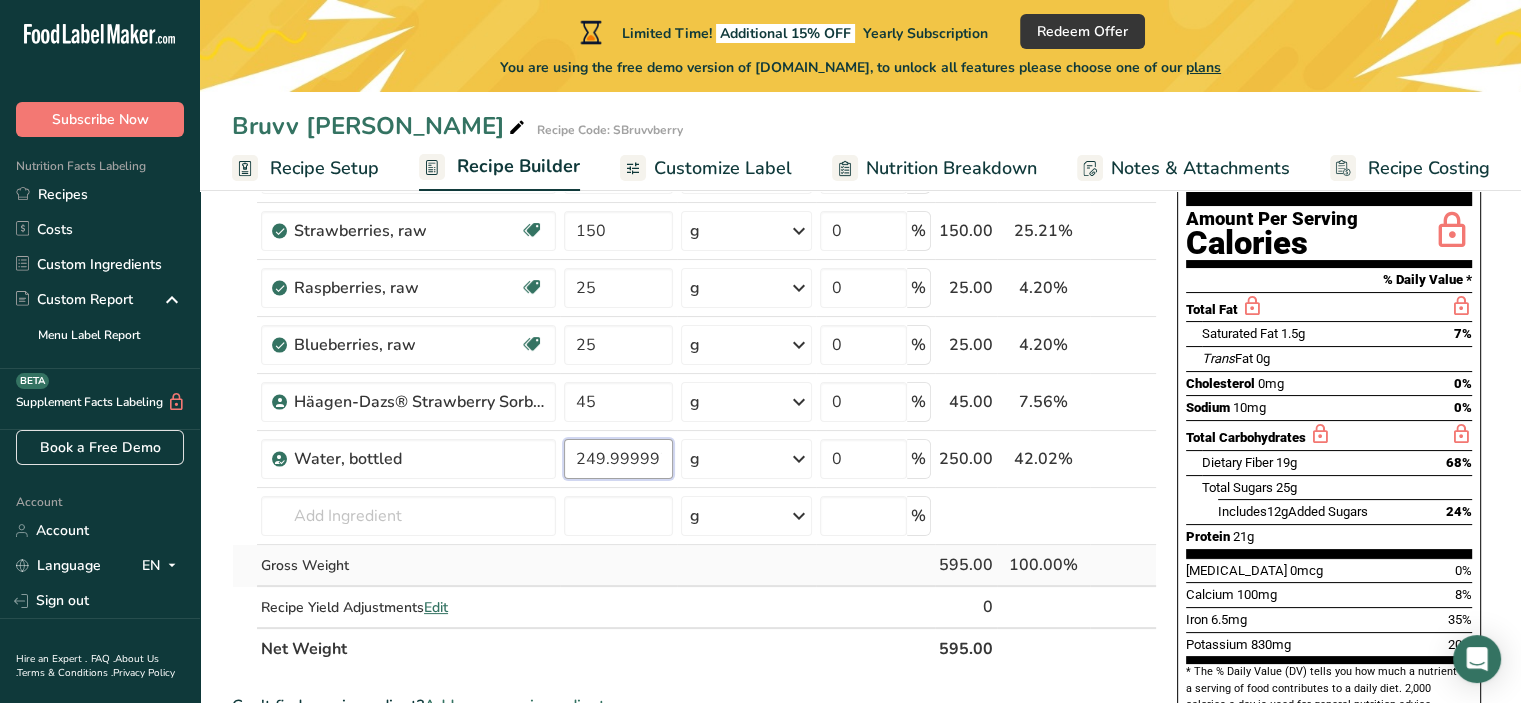 type on "249.999997" 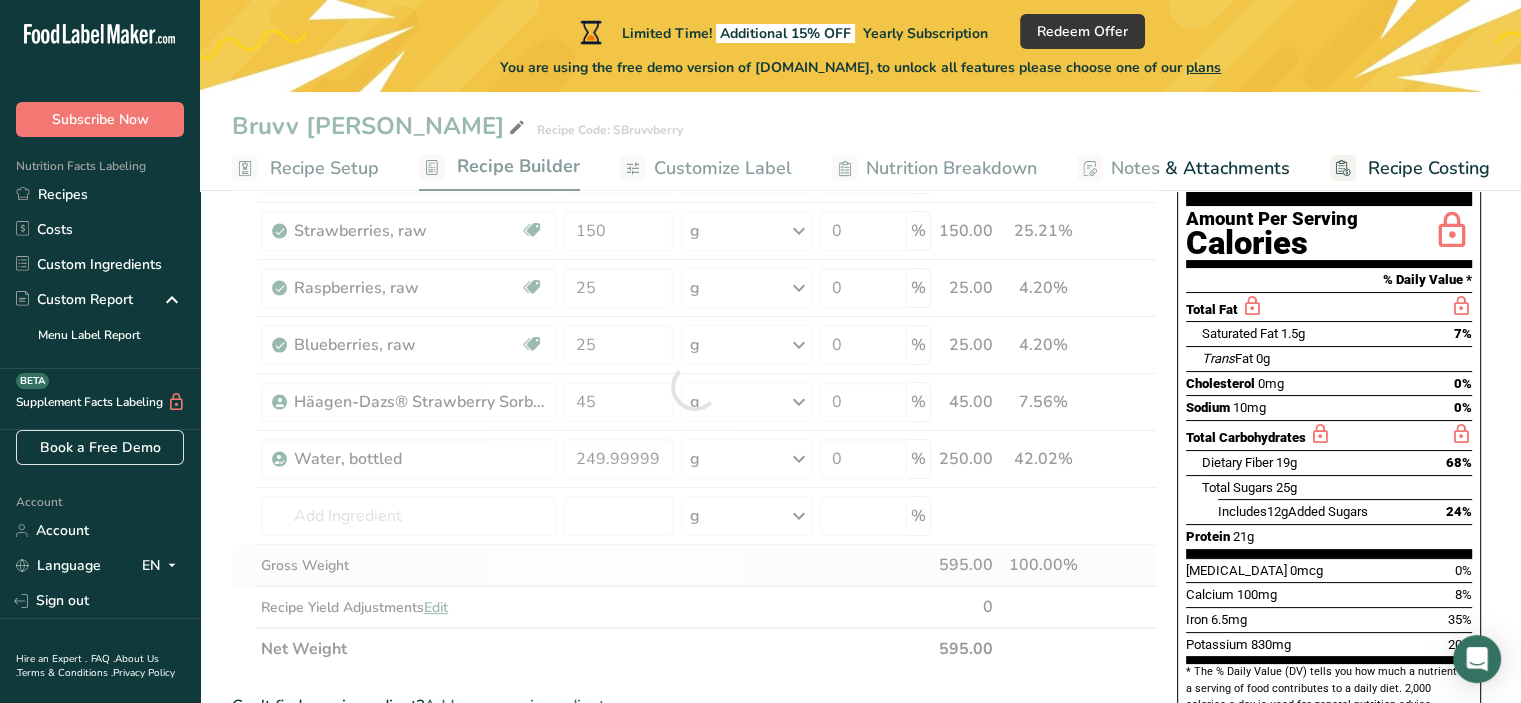 click on "Ingredient *
Amount *
Unit *
Waste *   .a-a{fill:#347362;}.b-a{fill:#fff;}          Grams
Percentage
Oats
Dairy free
Gluten free
Vegan
Vegetarian
Soy free
100
g
Portions
1 cup
Weight Units
g
kg
mg
See more
Volume Units
l
Volume units require a density conversion. If you know your ingredient's density enter it below. Otherwise, click on "RIA" our AI Regulatory bot - she will be able to help you
lb/ft3
g/cm3
Confirm
mL
lb/ft3
g/cm3" at bounding box center (694, 386) 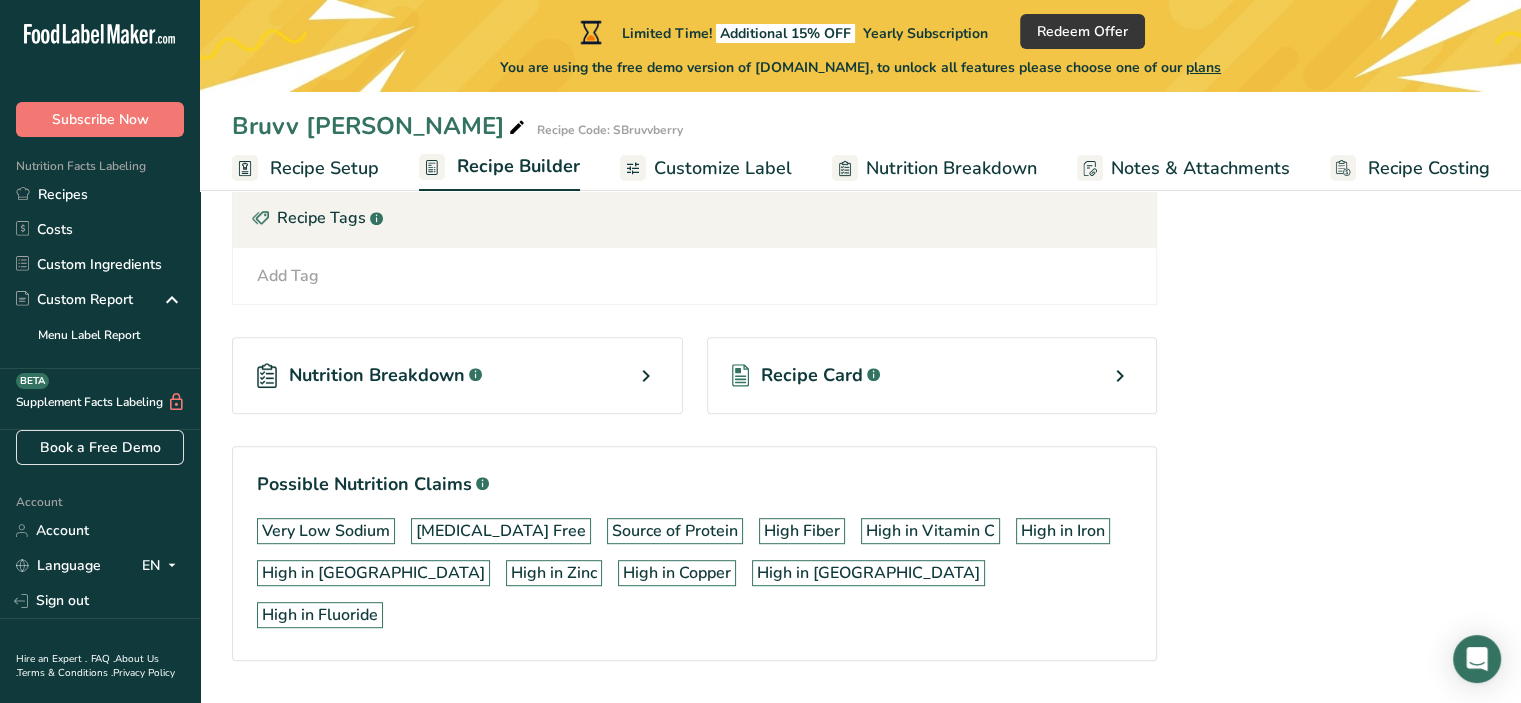 scroll, scrollTop: 925, scrollLeft: 0, axis: vertical 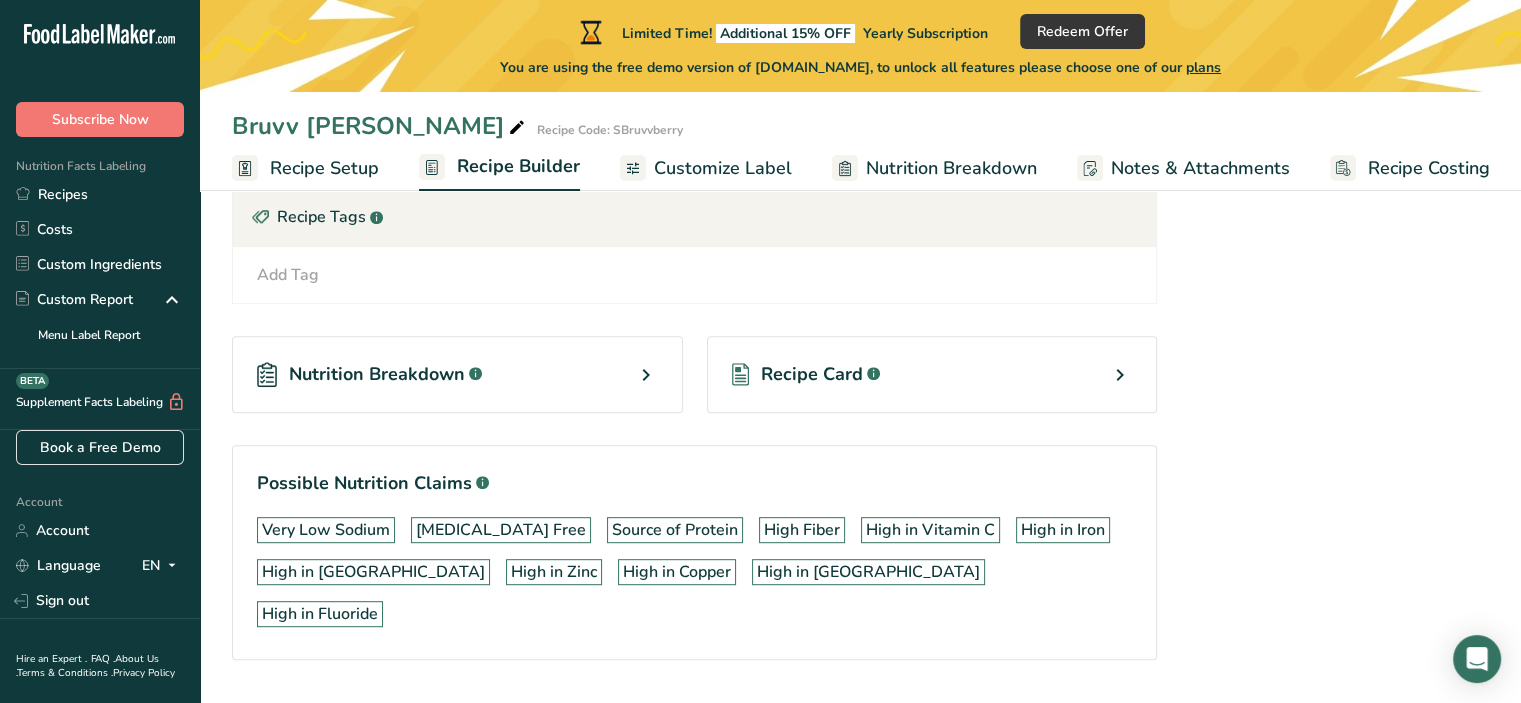 click on "Nutrition Breakdown
.a-a{fill:#347362;}.b-a{fill:#fff;}" at bounding box center (457, 374) 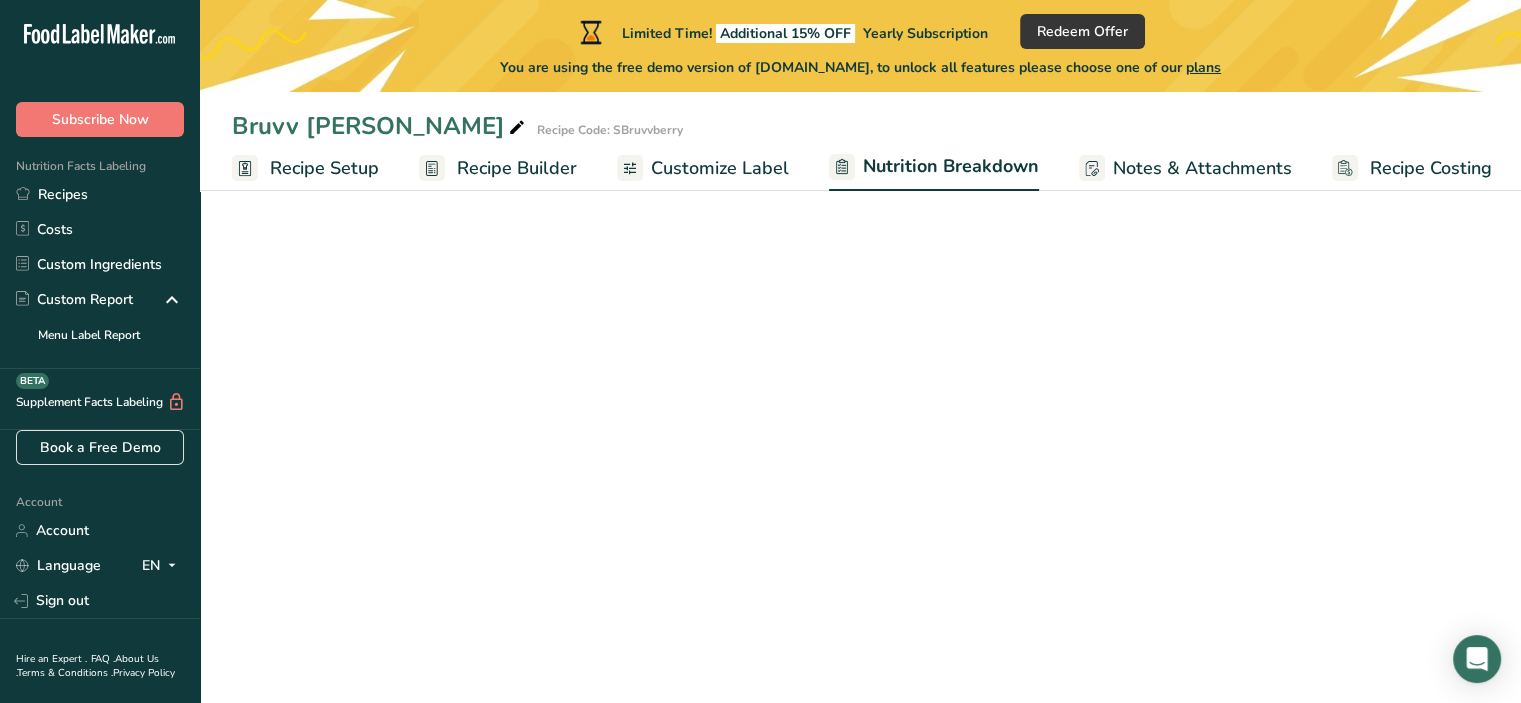 select on "Calories" 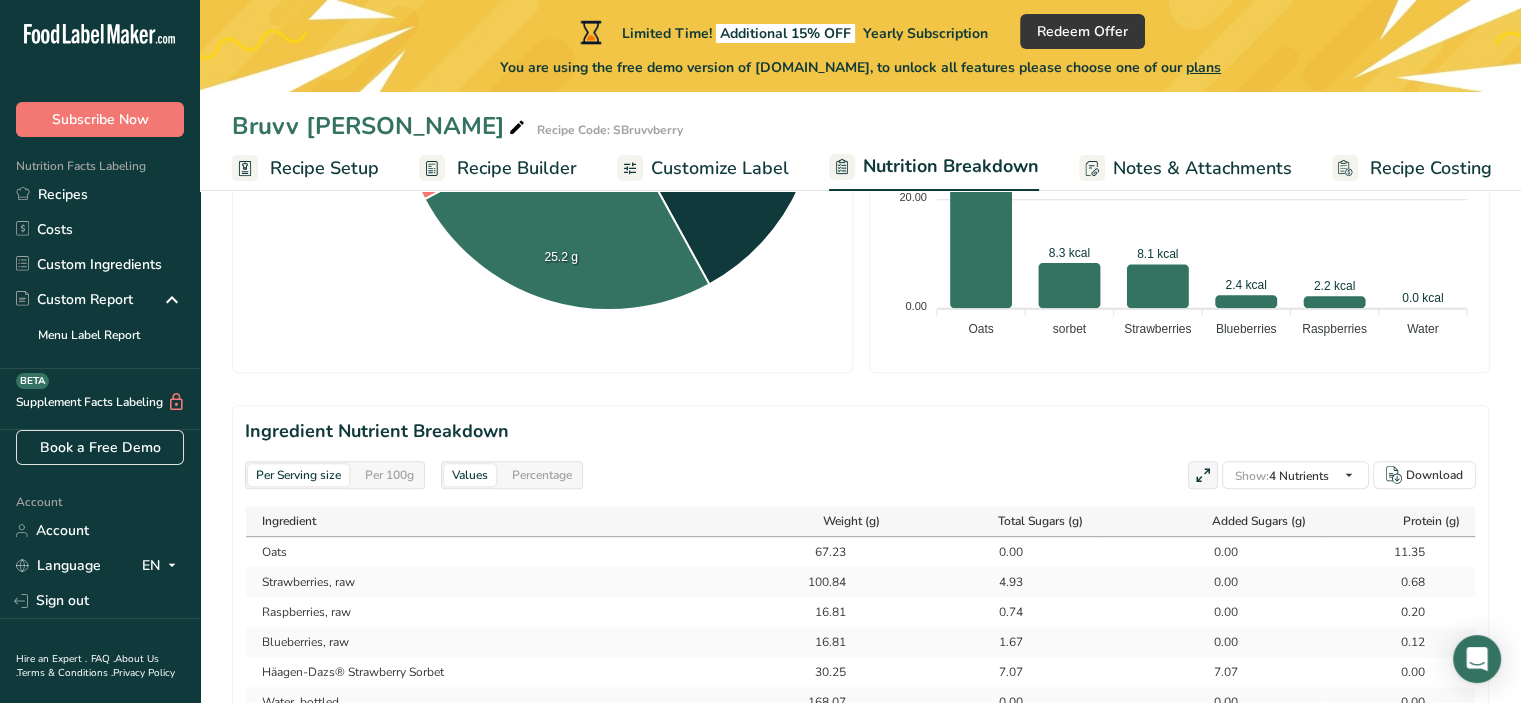 scroll, scrollTop: 707, scrollLeft: 0, axis: vertical 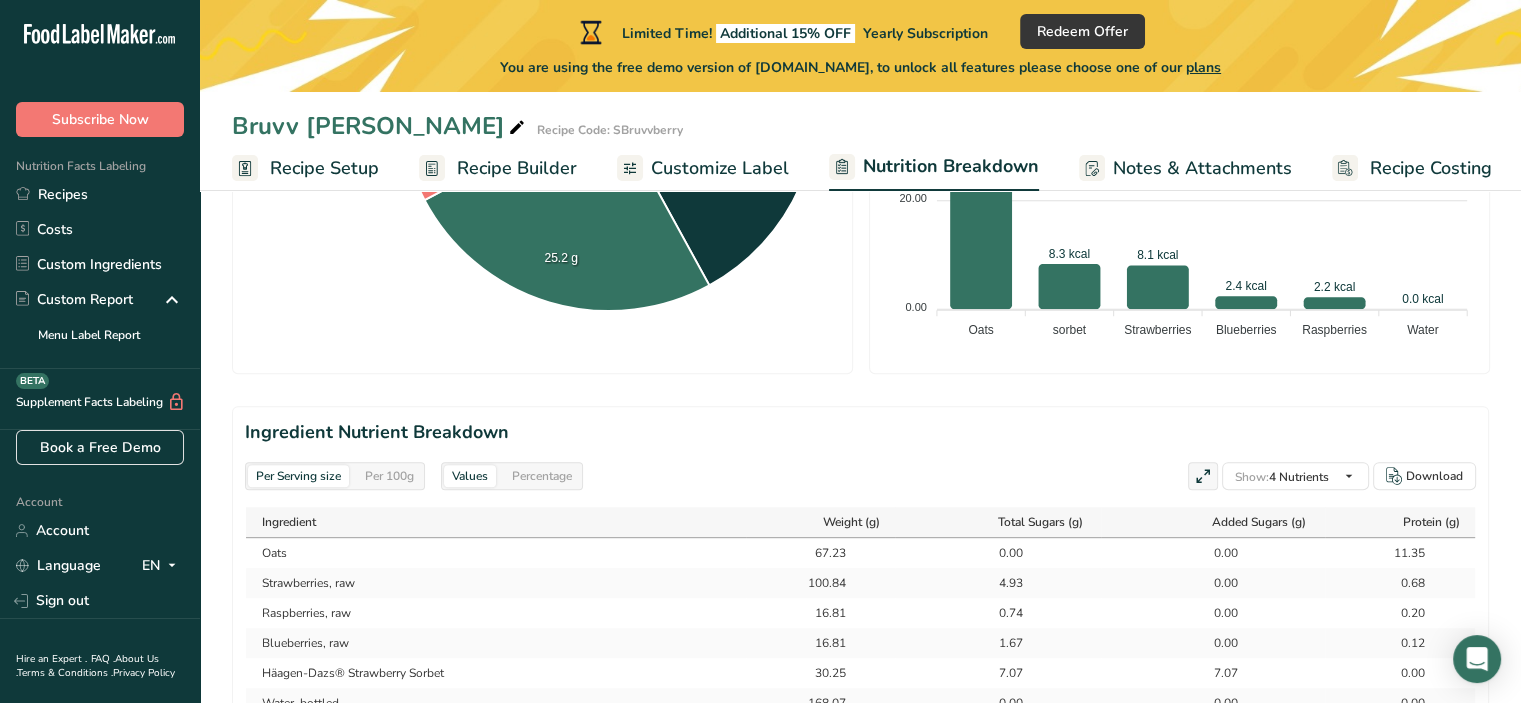 click on "Percentage" at bounding box center (542, 476) 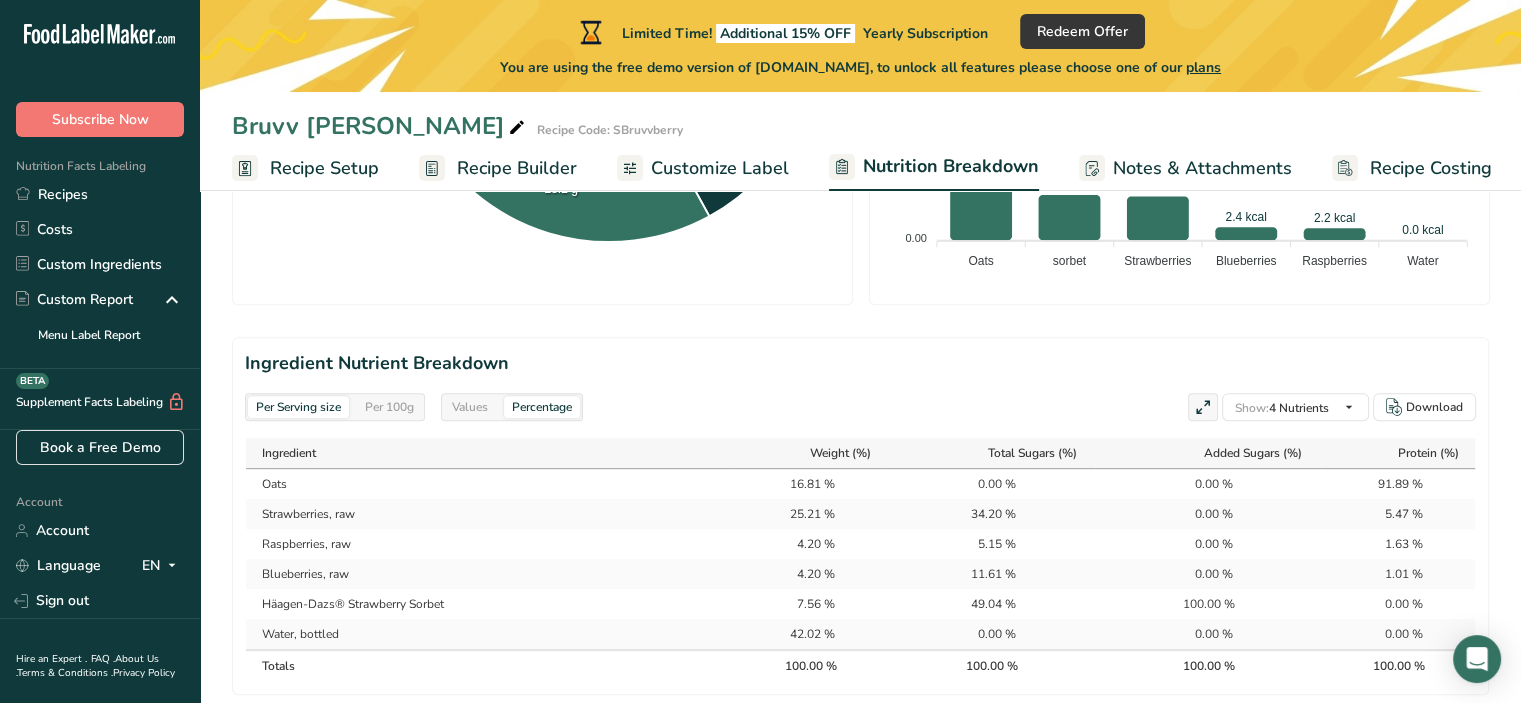 scroll, scrollTop: 780, scrollLeft: 0, axis: vertical 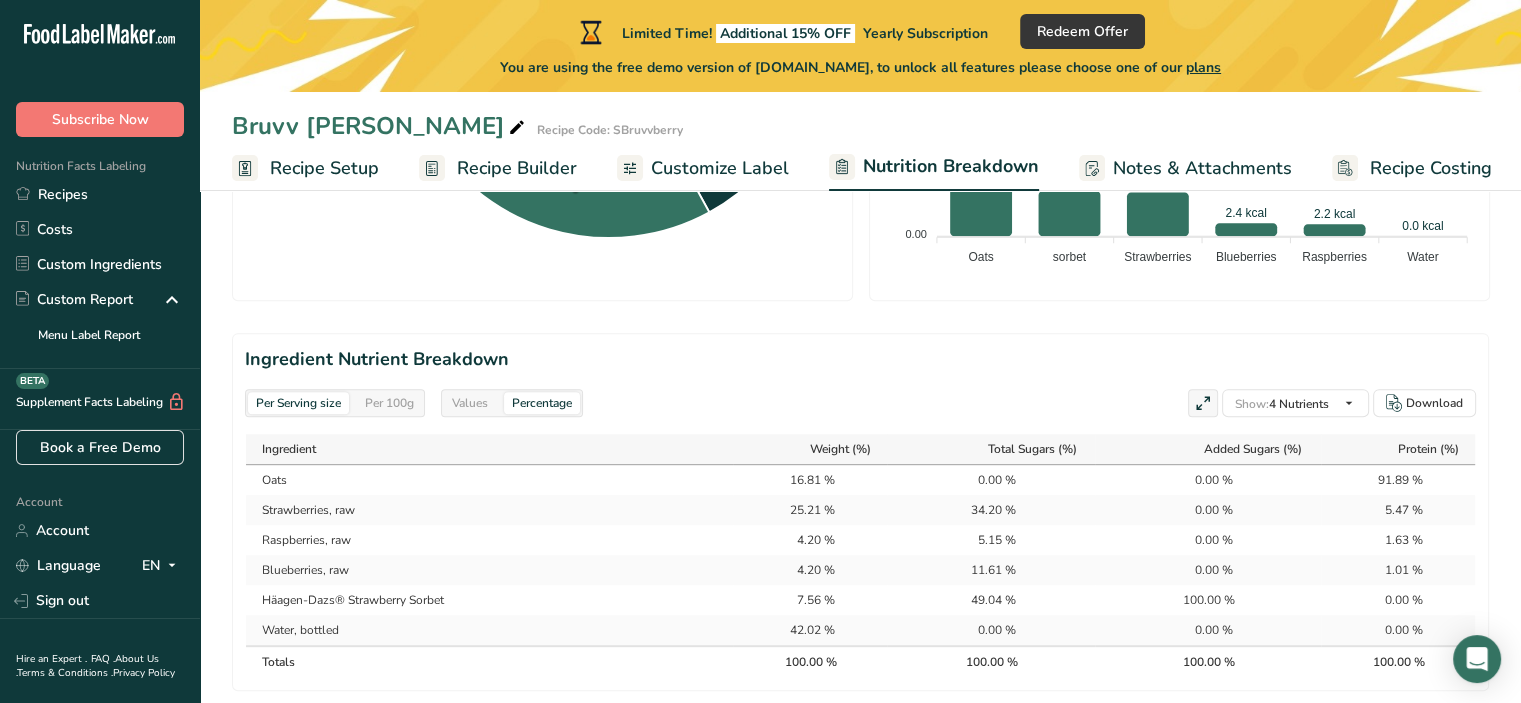 click on "Per 100g" at bounding box center (389, 403) 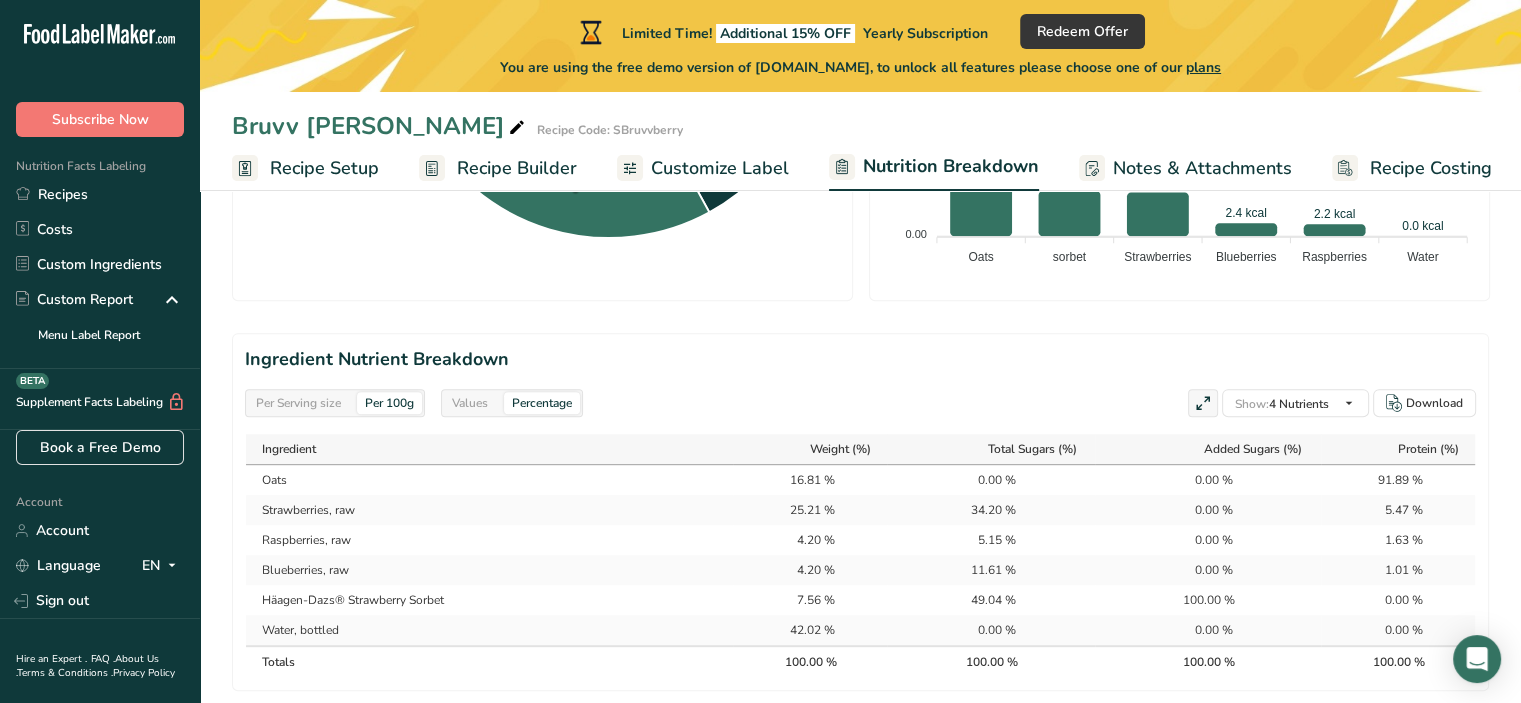 click on "Values" at bounding box center [470, 403] 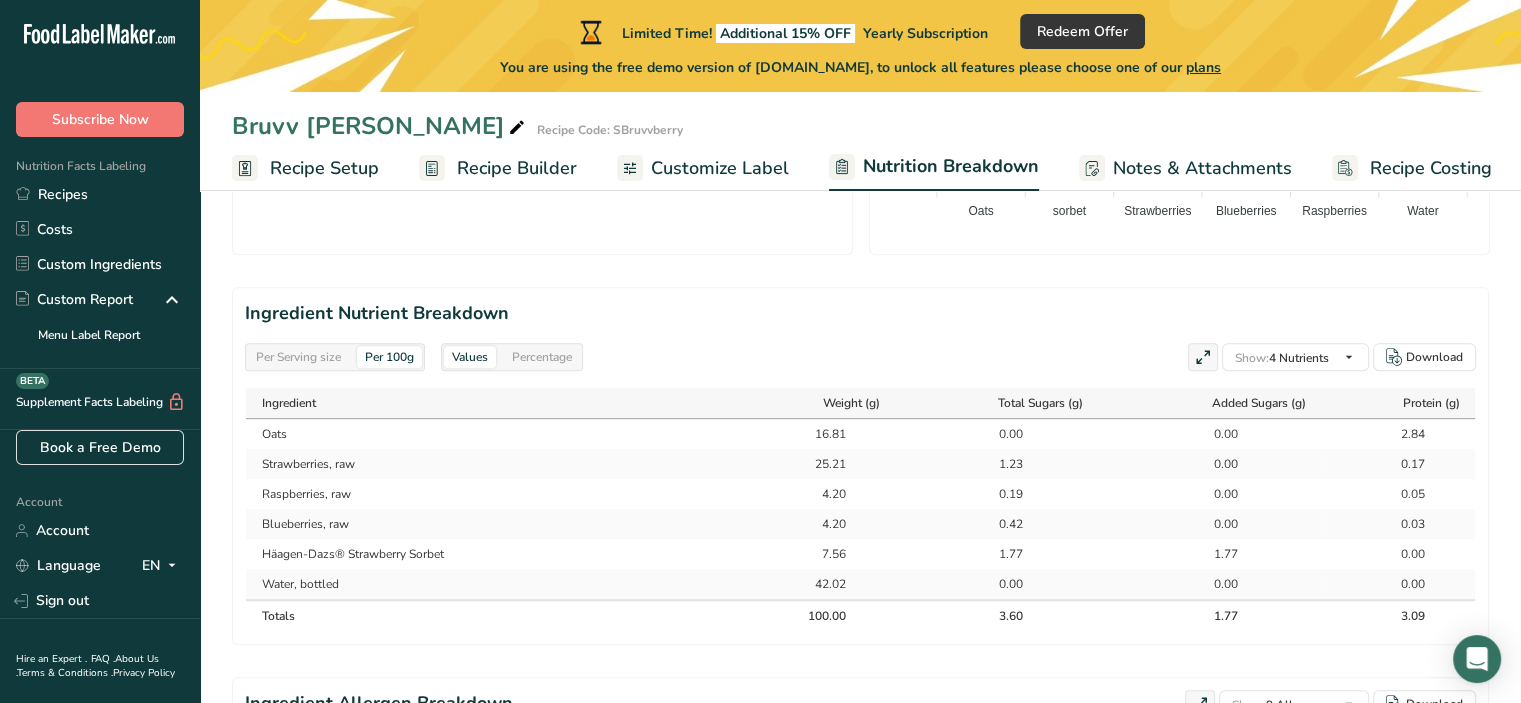 scroll, scrollTop: 828, scrollLeft: 0, axis: vertical 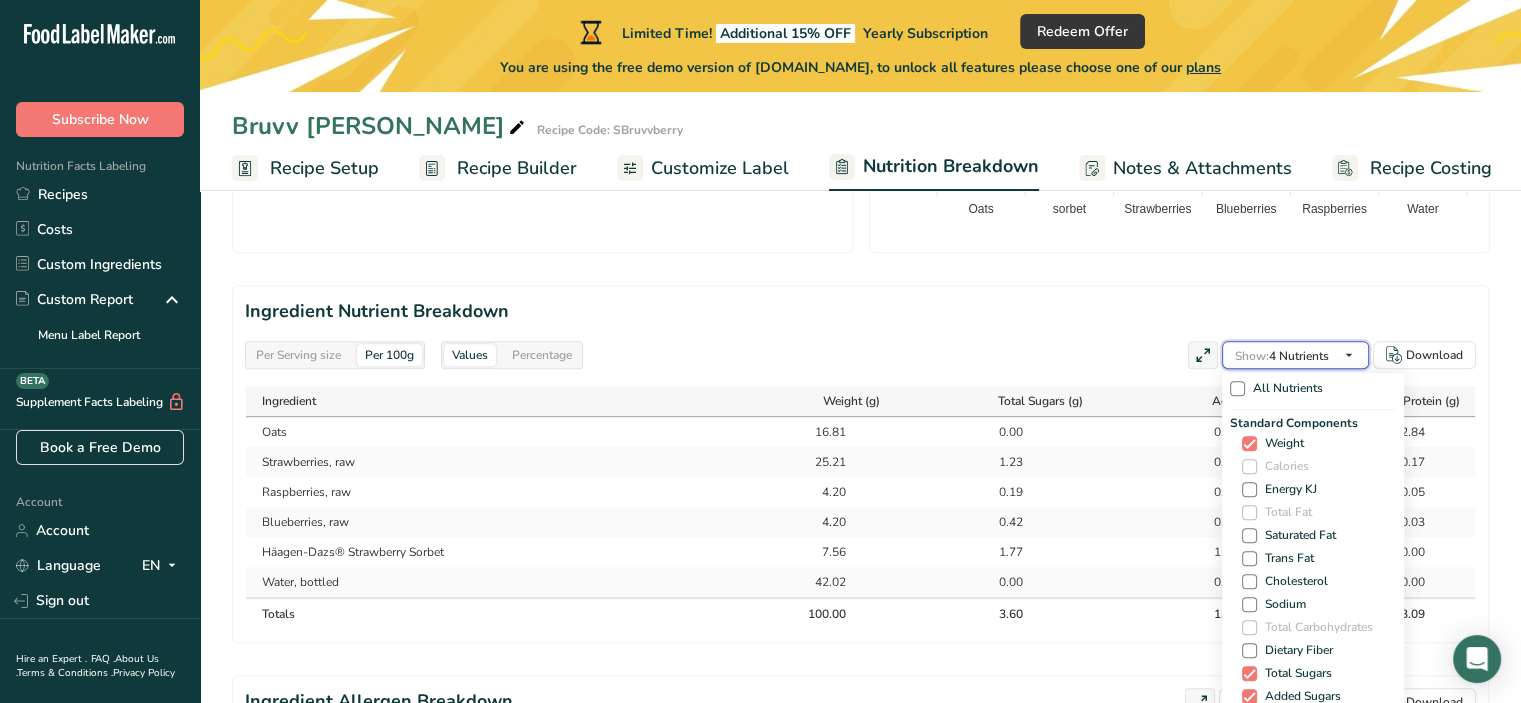 click at bounding box center (1349, 355) 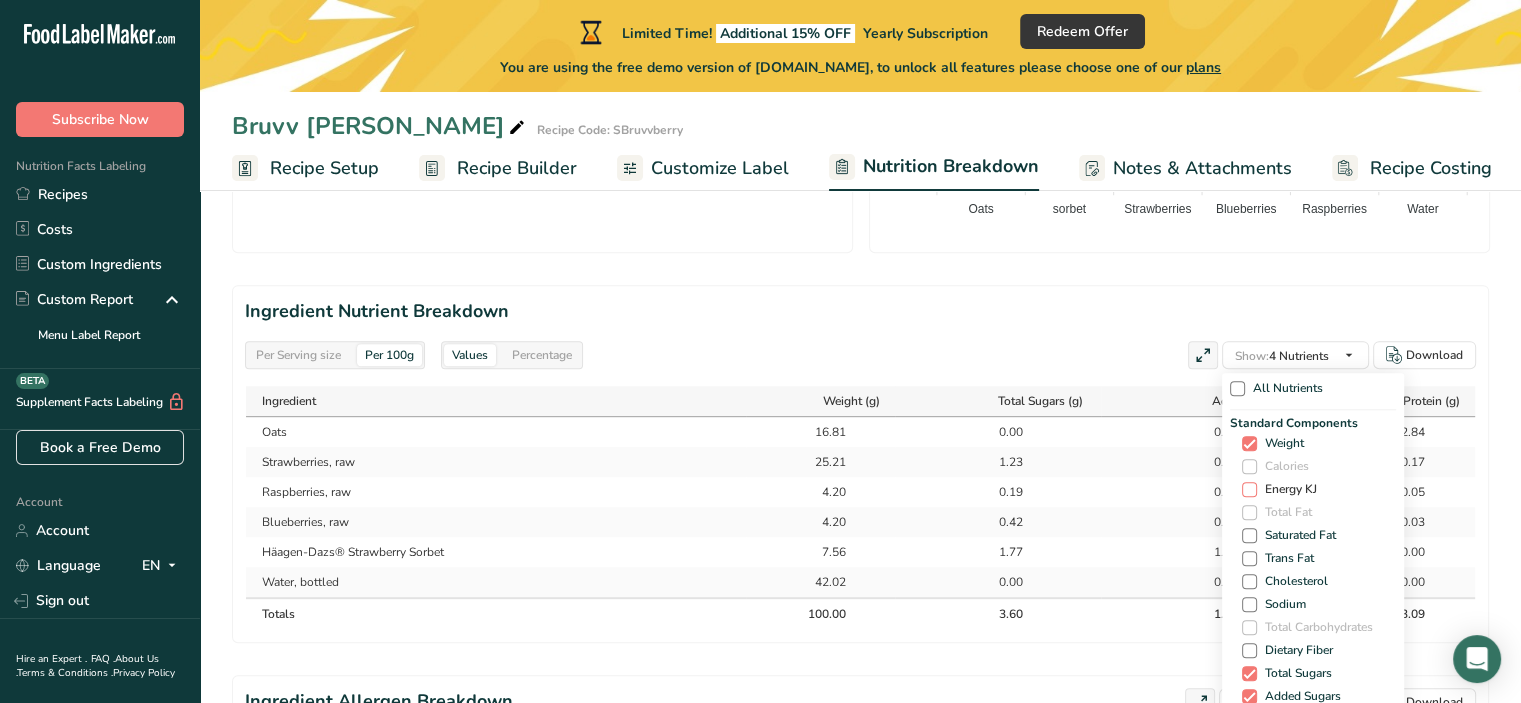 click at bounding box center [1249, 489] 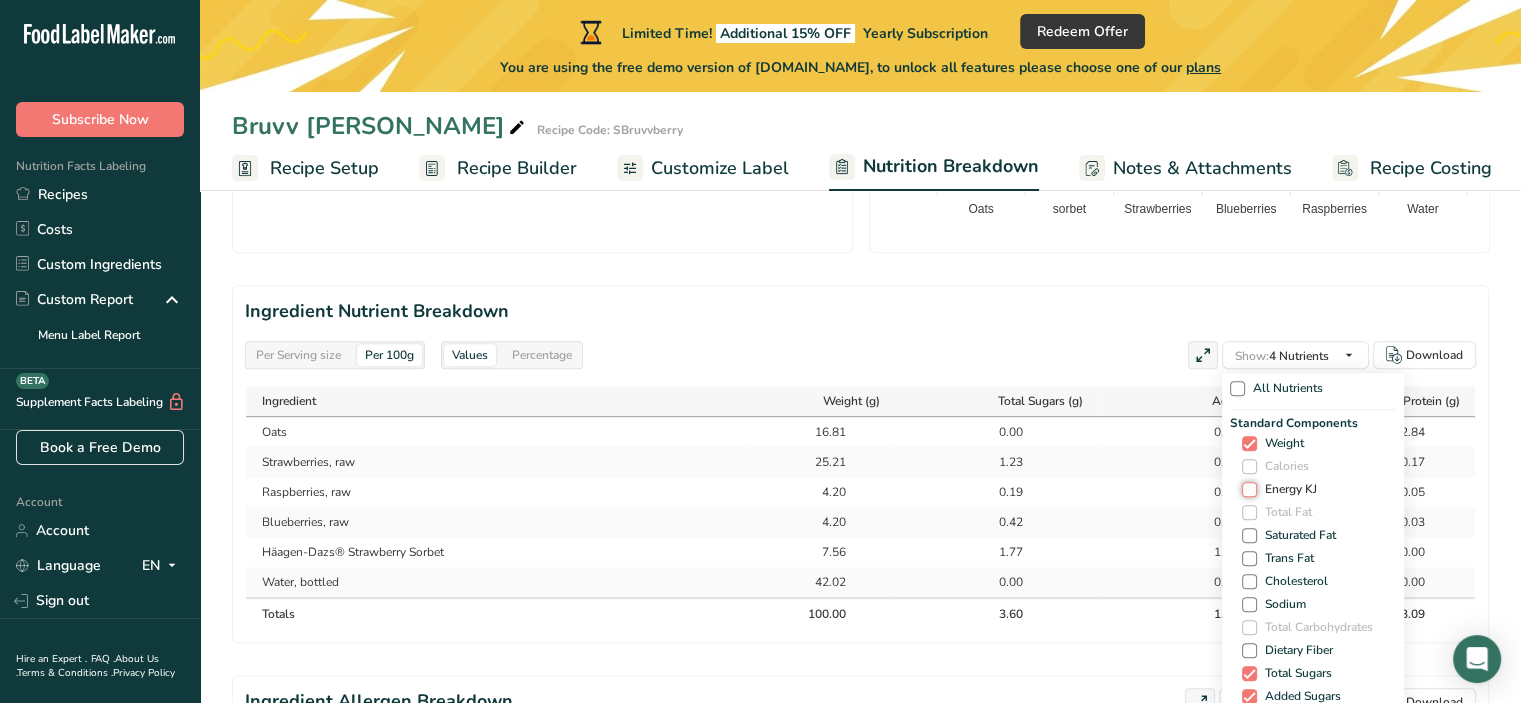 click on "Energy KJ" at bounding box center [1248, 489] 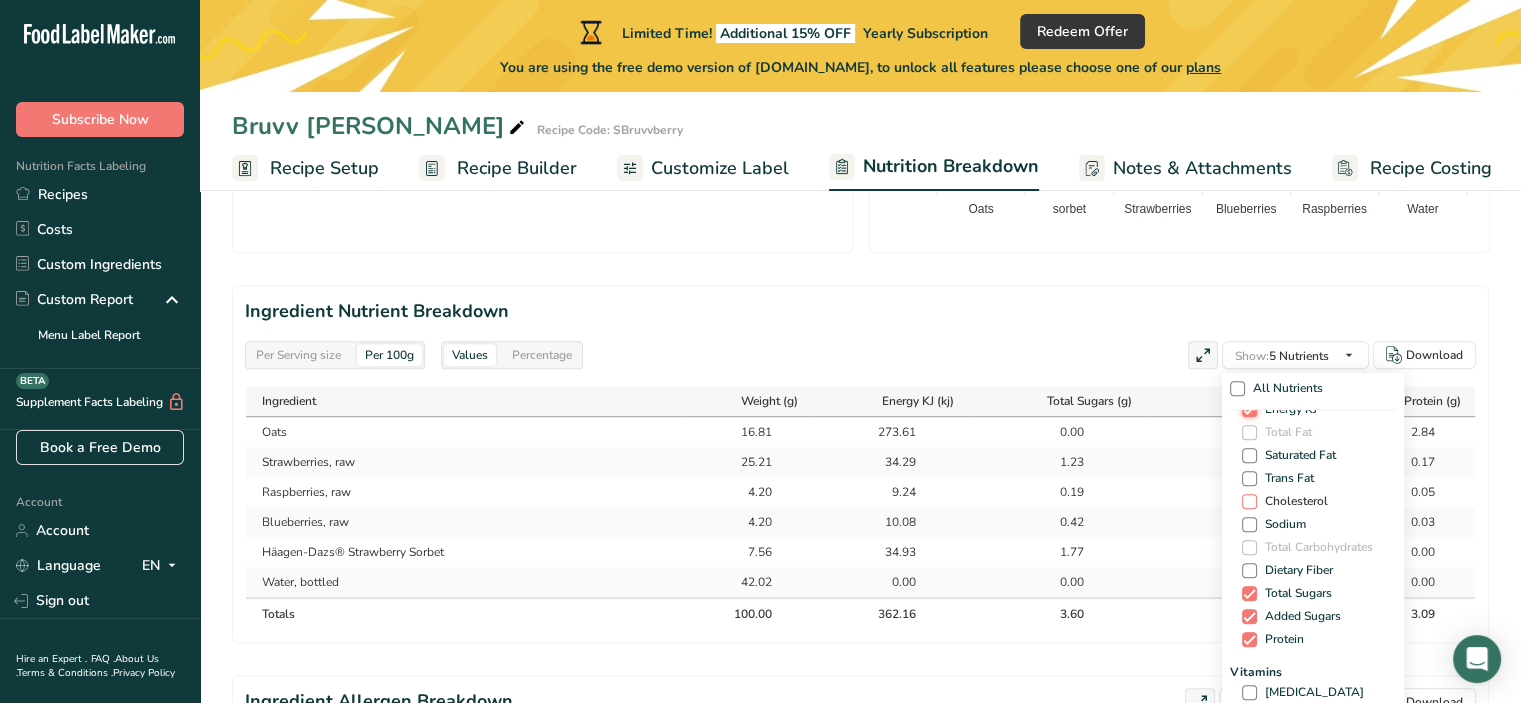 scroll, scrollTop: 82, scrollLeft: 0, axis: vertical 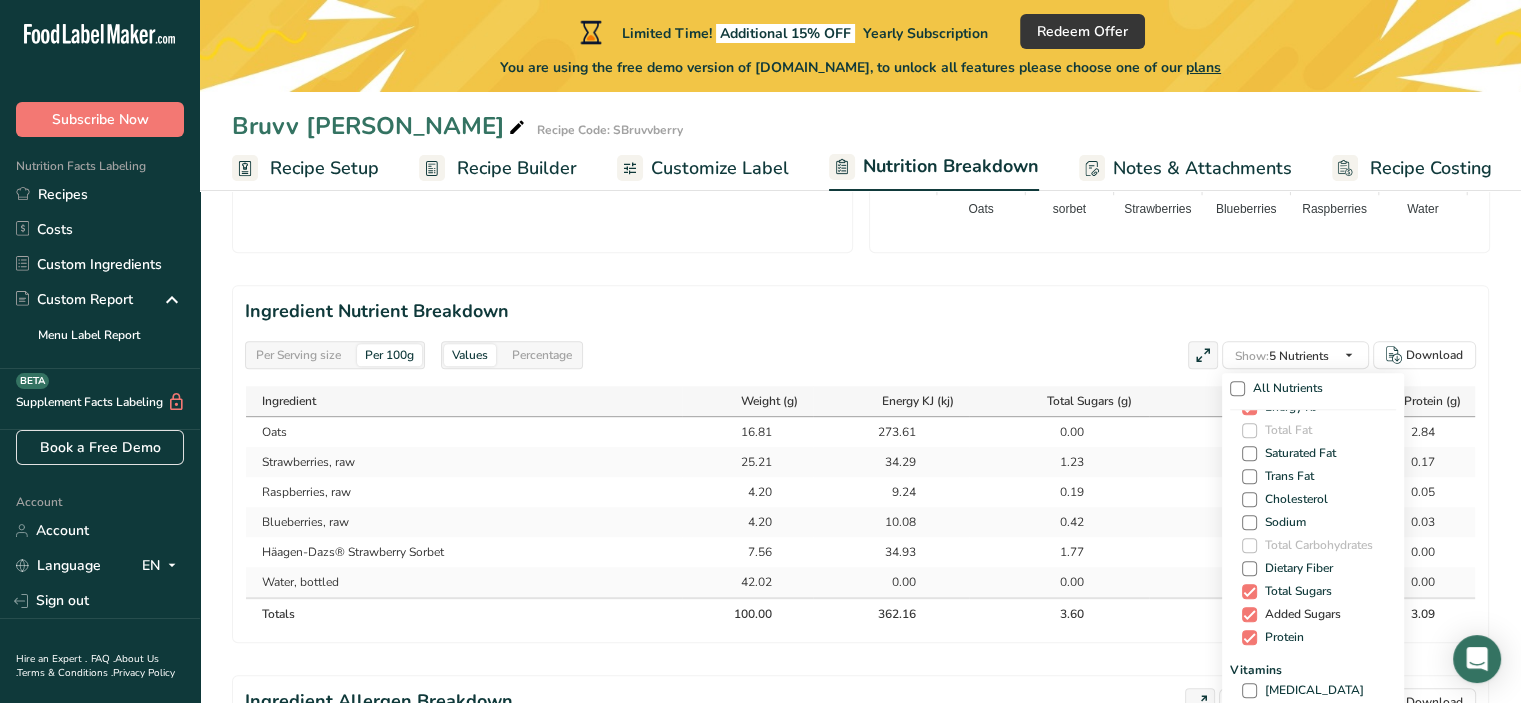 click at bounding box center [1249, 614] 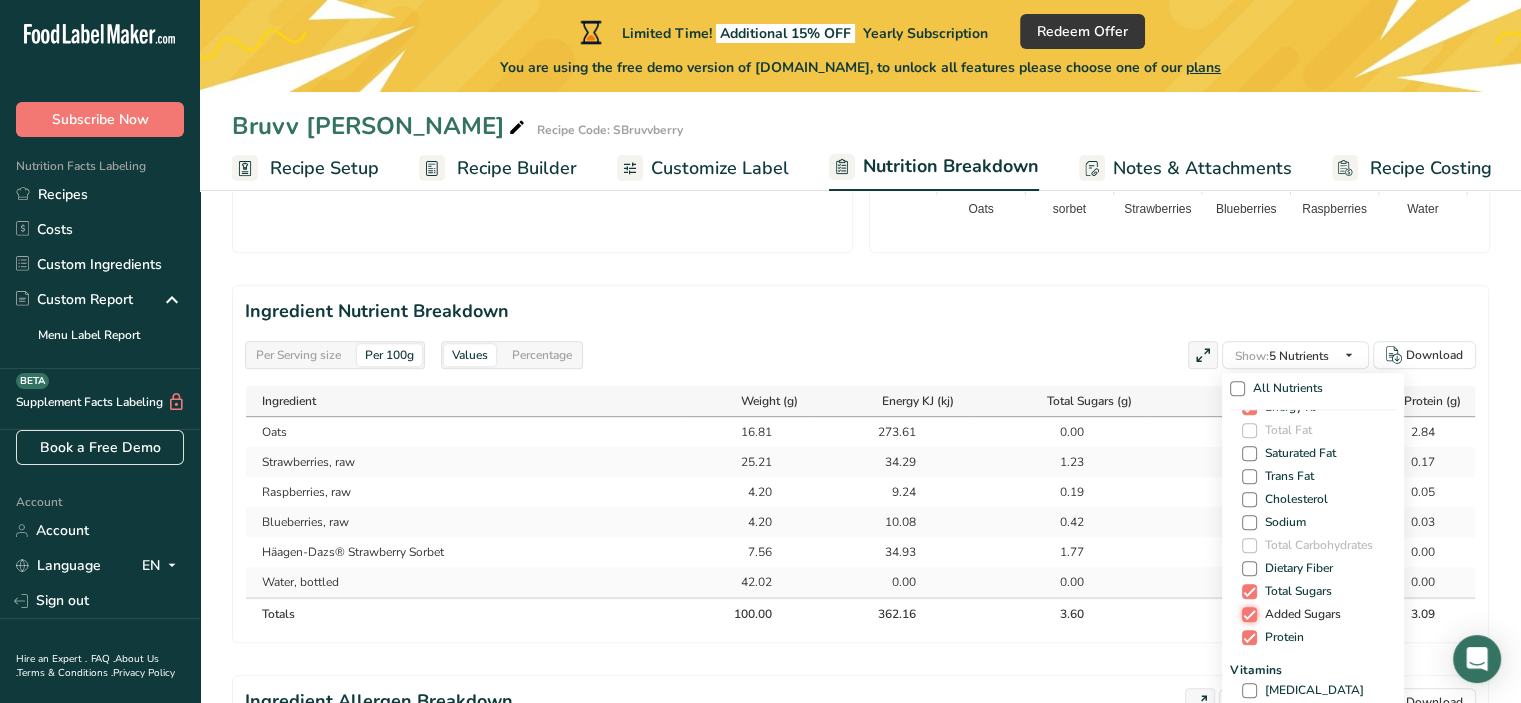 click on "Added Sugars" at bounding box center (1248, 614) 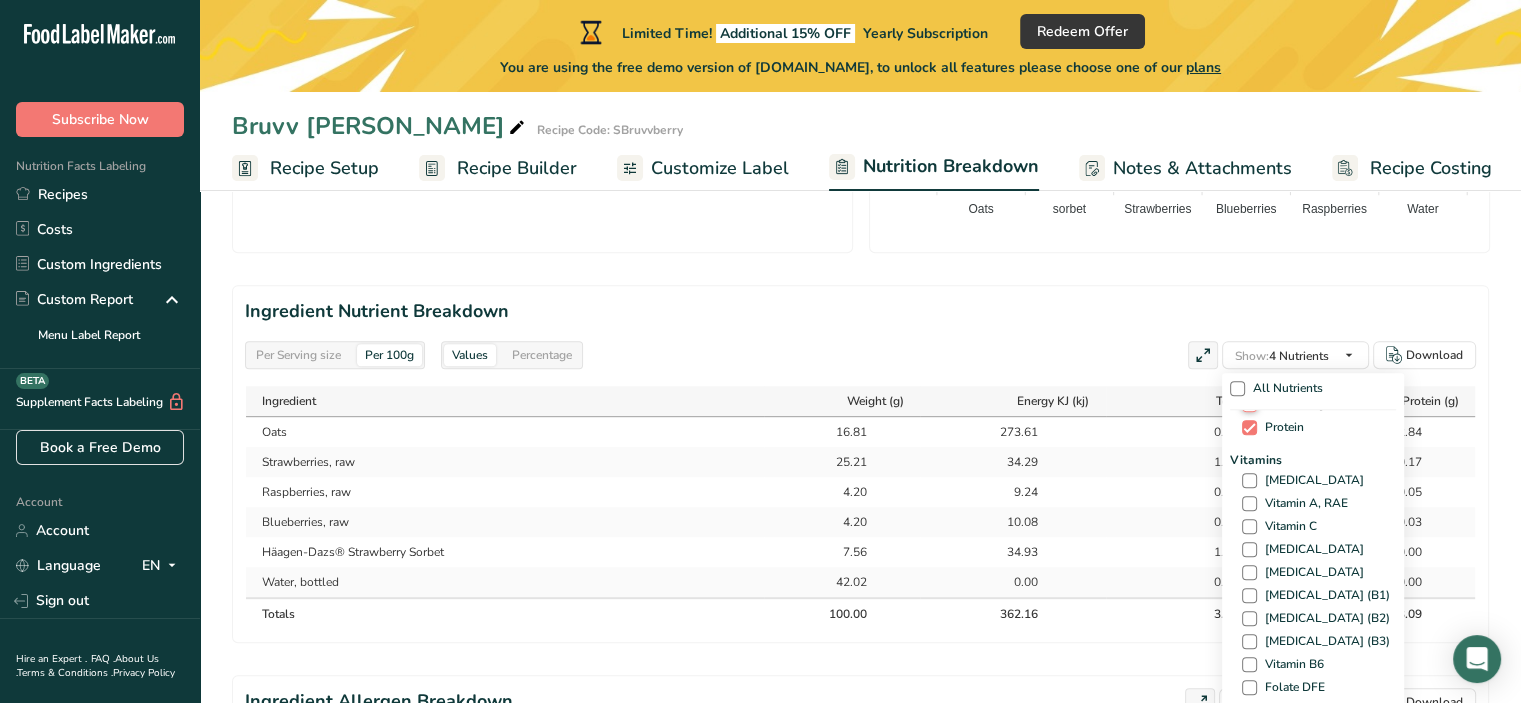 scroll, scrollTop: 300, scrollLeft: 0, axis: vertical 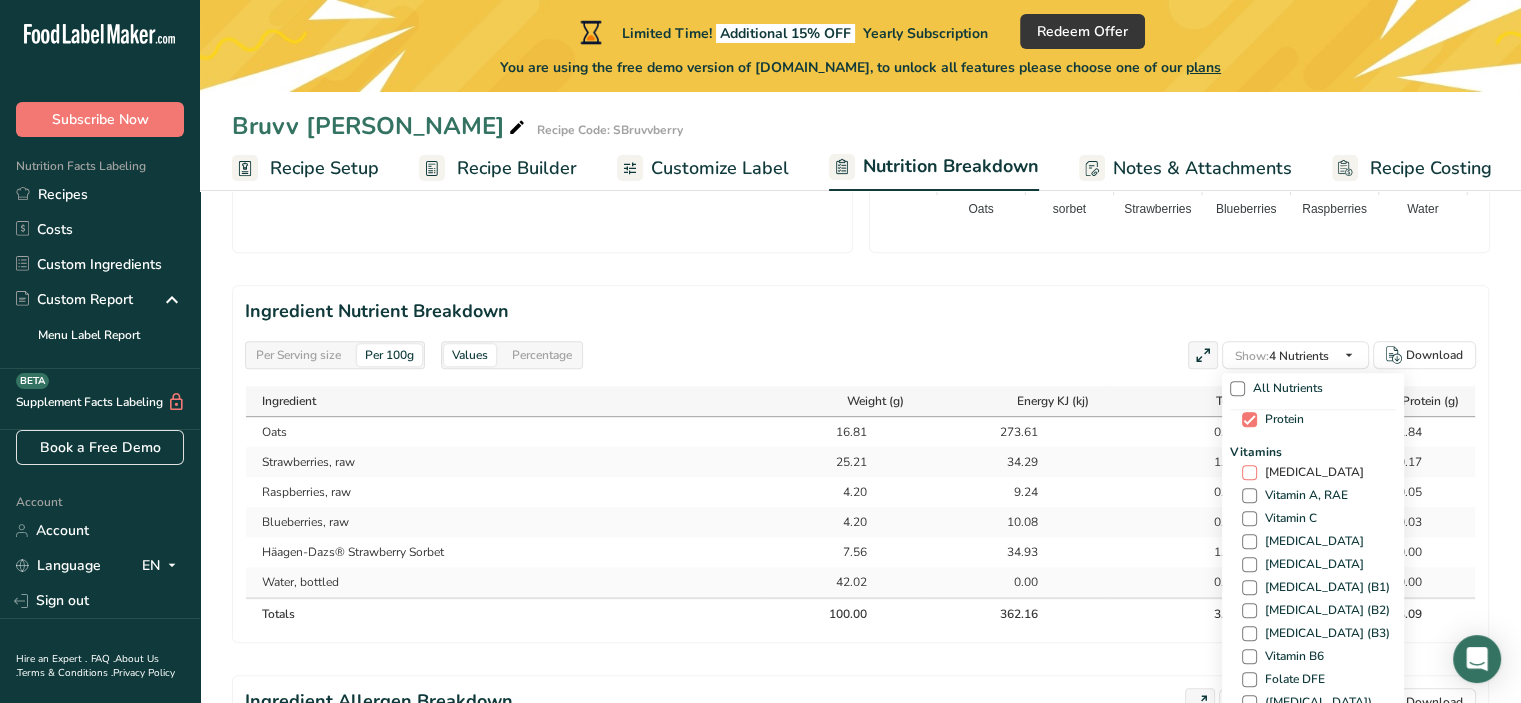 click at bounding box center [1249, 472] 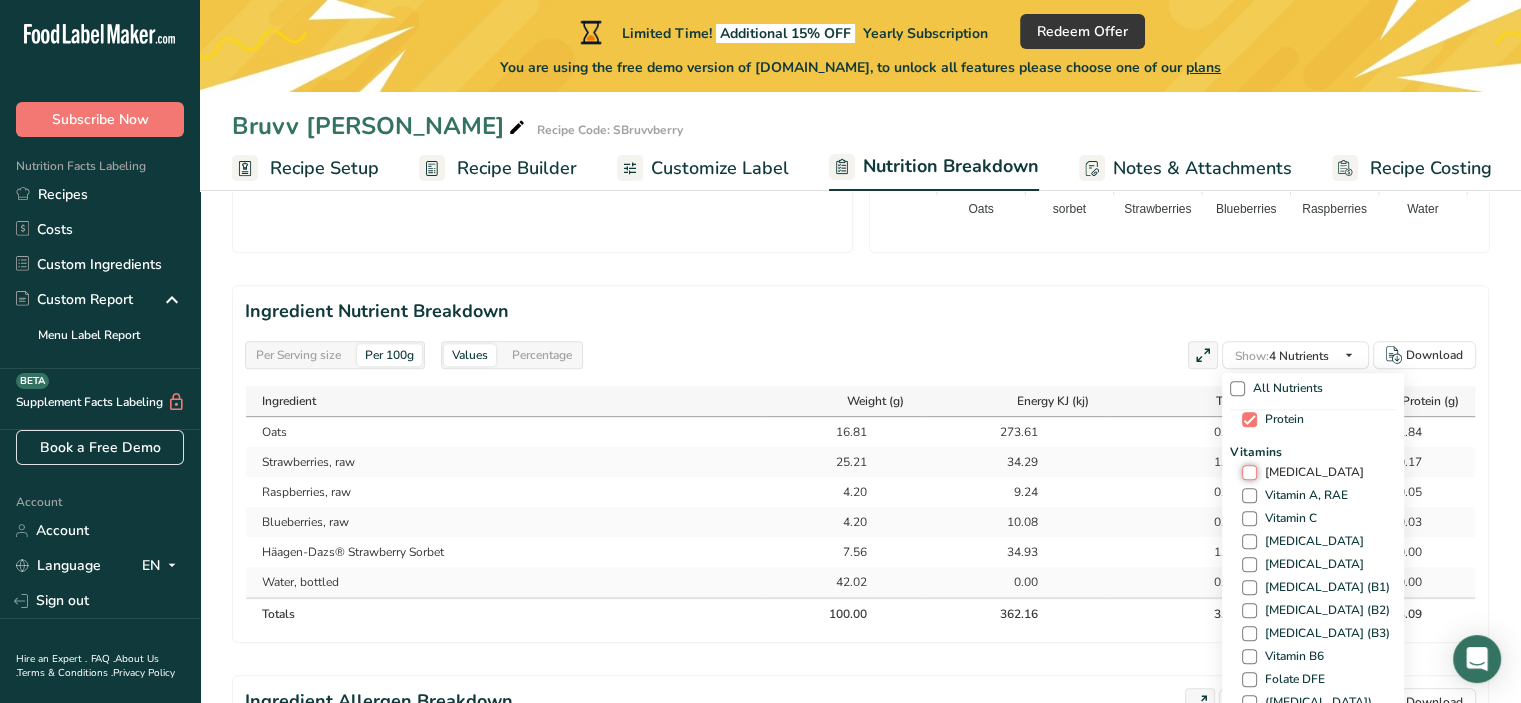 click on "[MEDICAL_DATA]" at bounding box center [1248, 472] 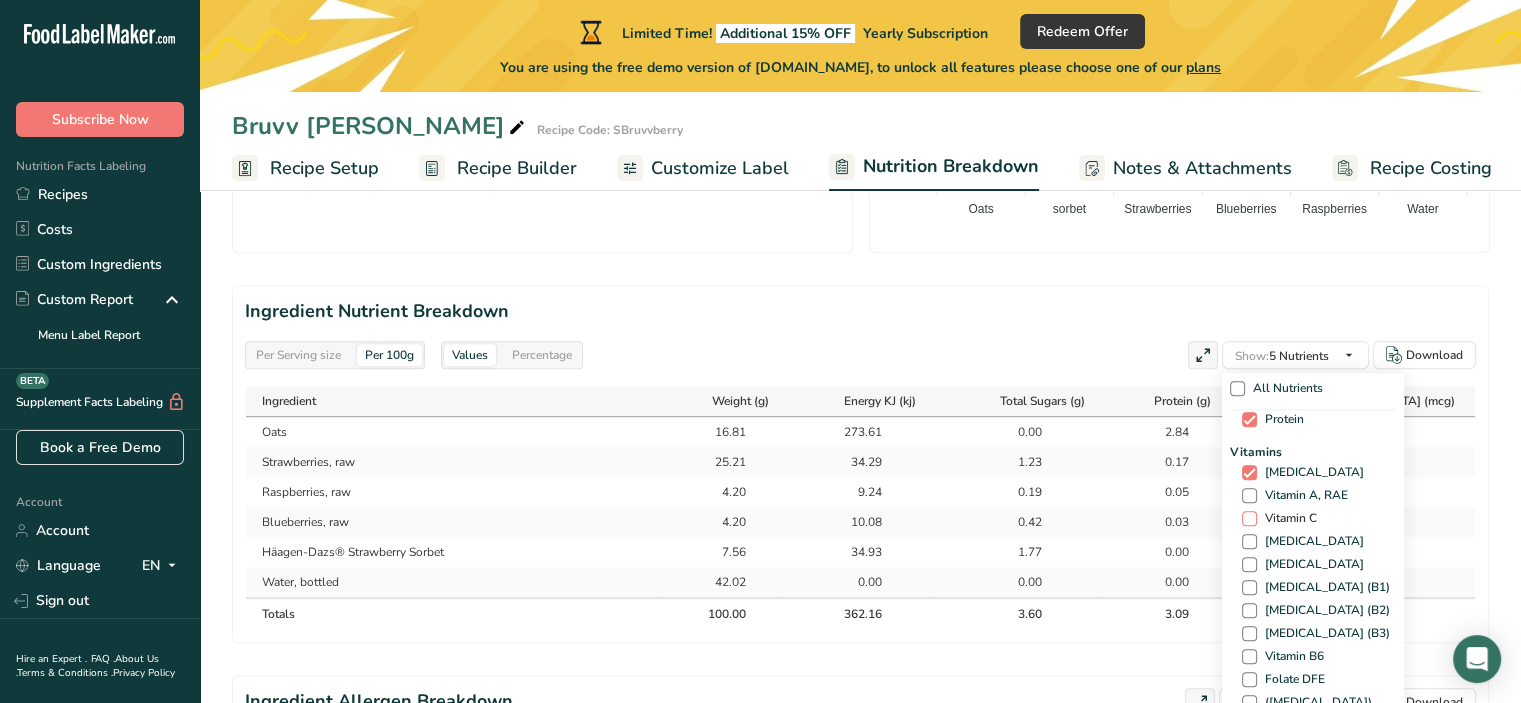 click at bounding box center [1249, 518] 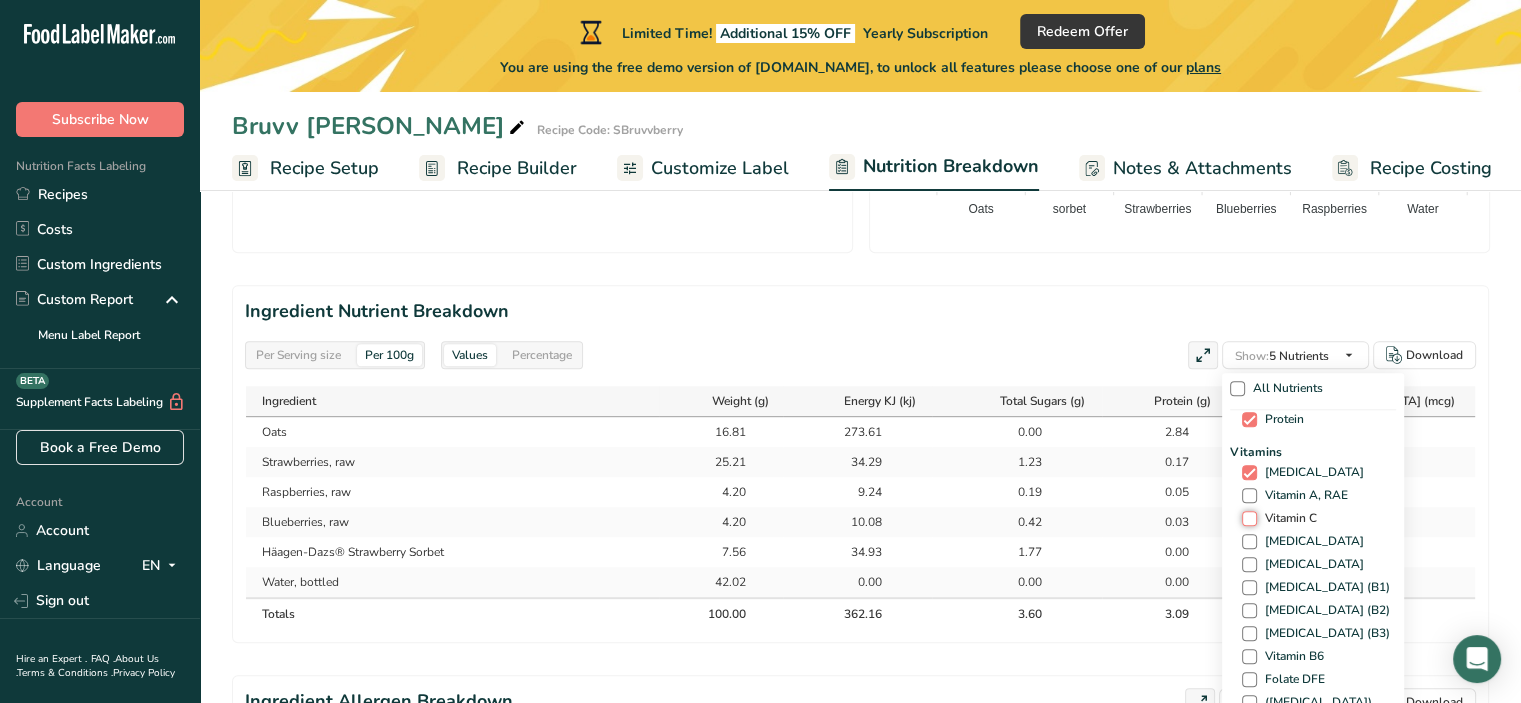 click on "Vitamin C" at bounding box center (1248, 518) 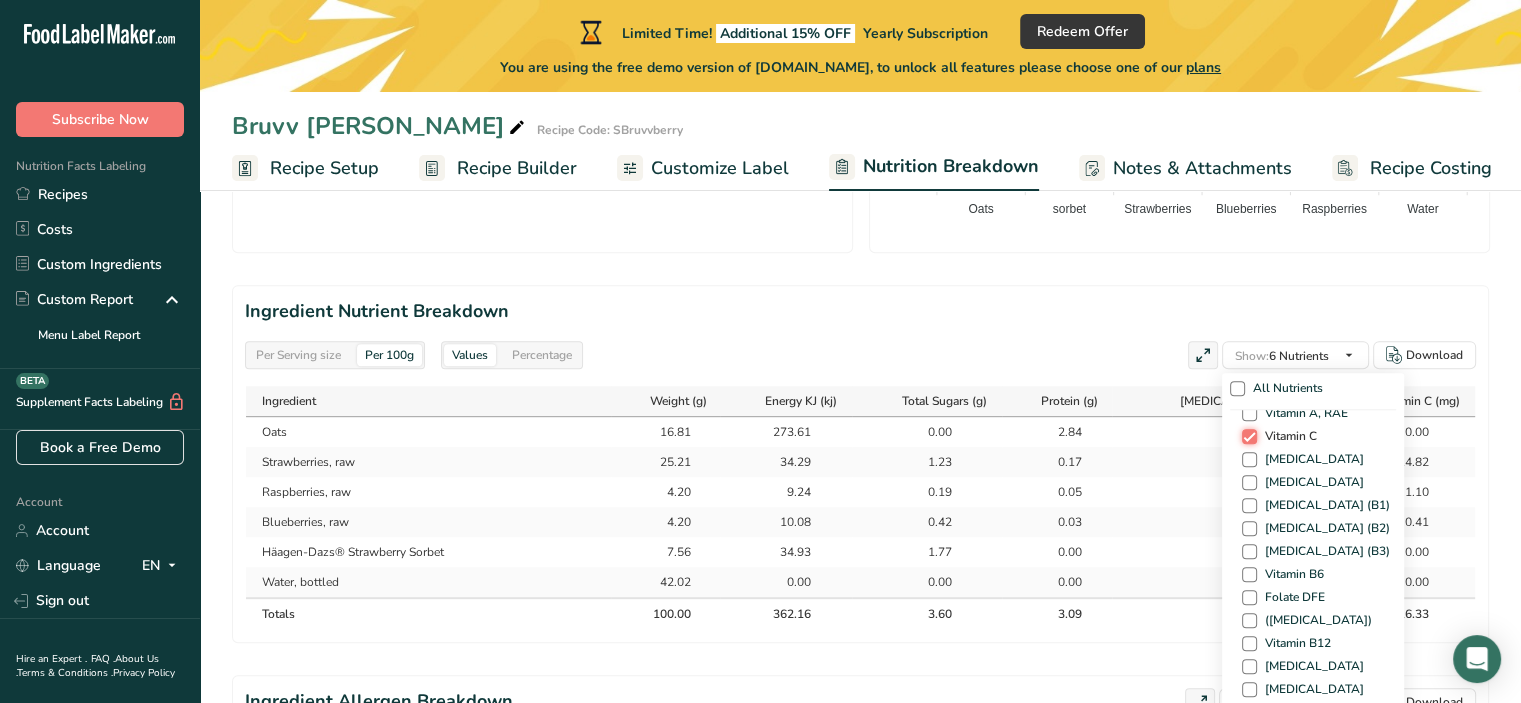 scroll, scrollTop: 384, scrollLeft: 0, axis: vertical 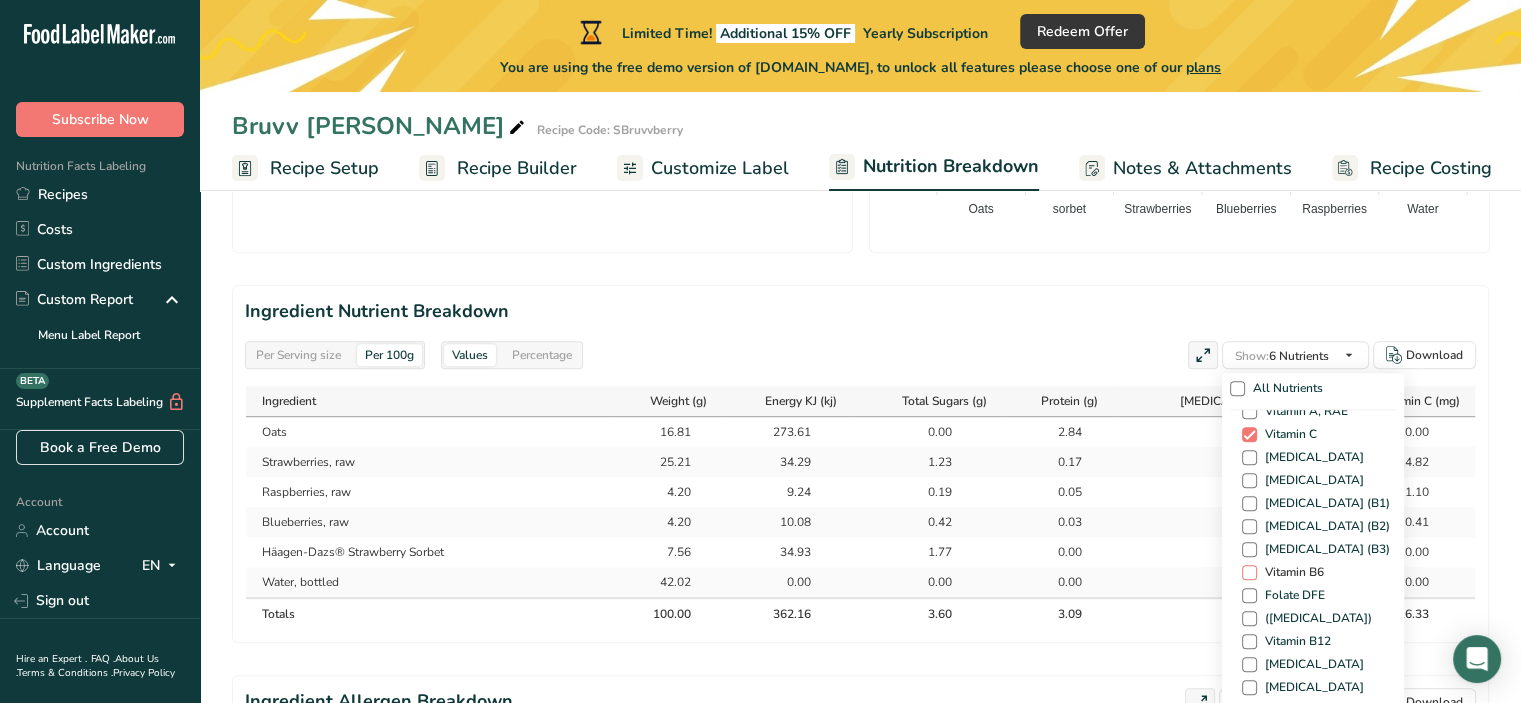 click at bounding box center (1249, 572) 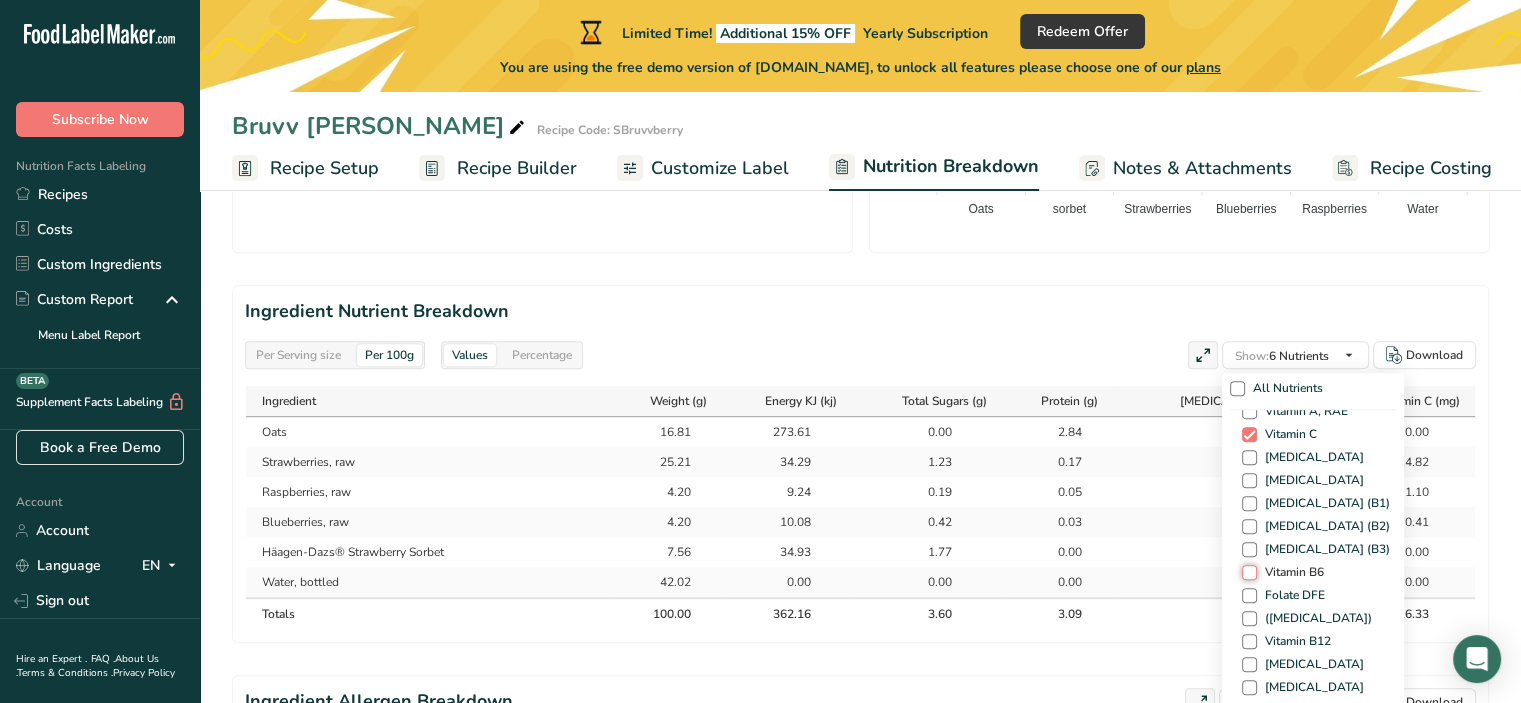 click on "Vitamin B6" at bounding box center [1248, 572] 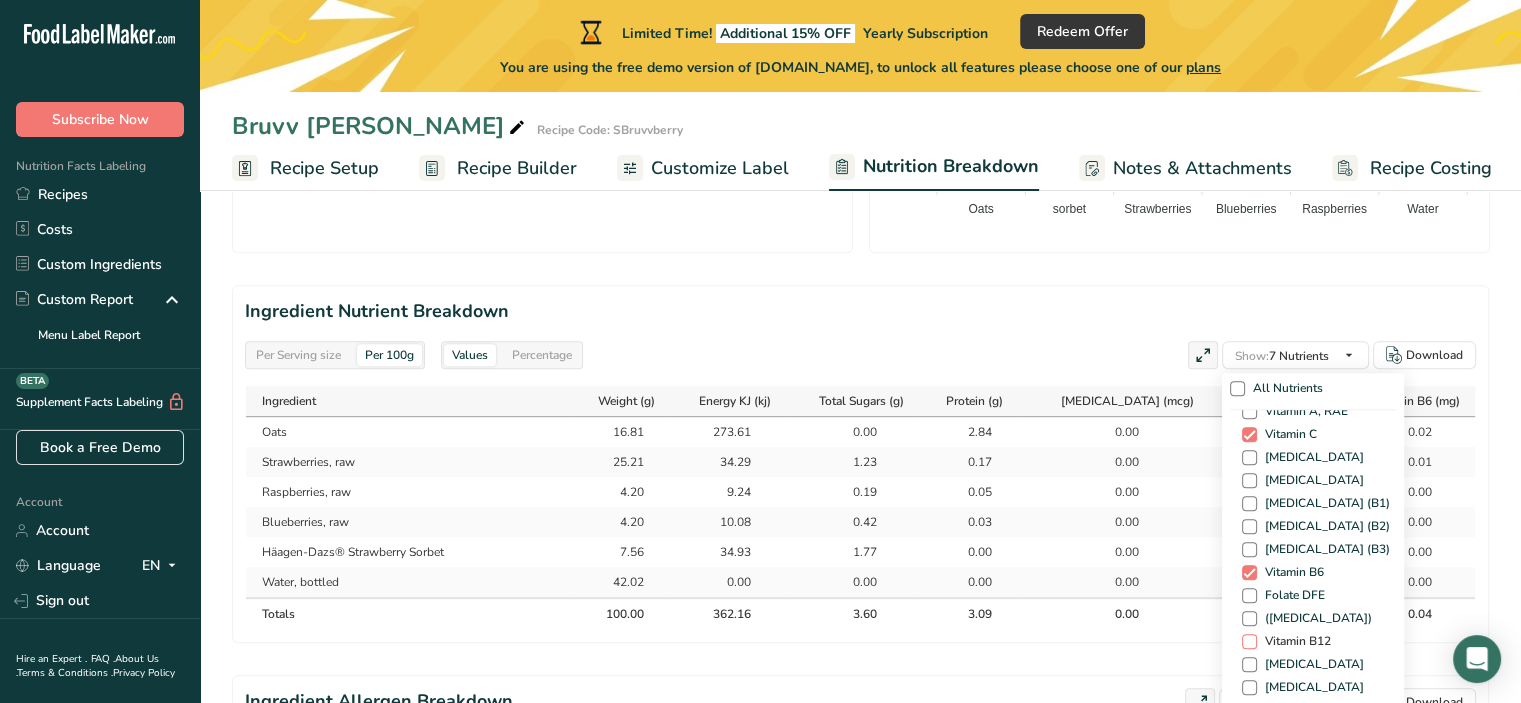 click at bounding box center [1249, 641] 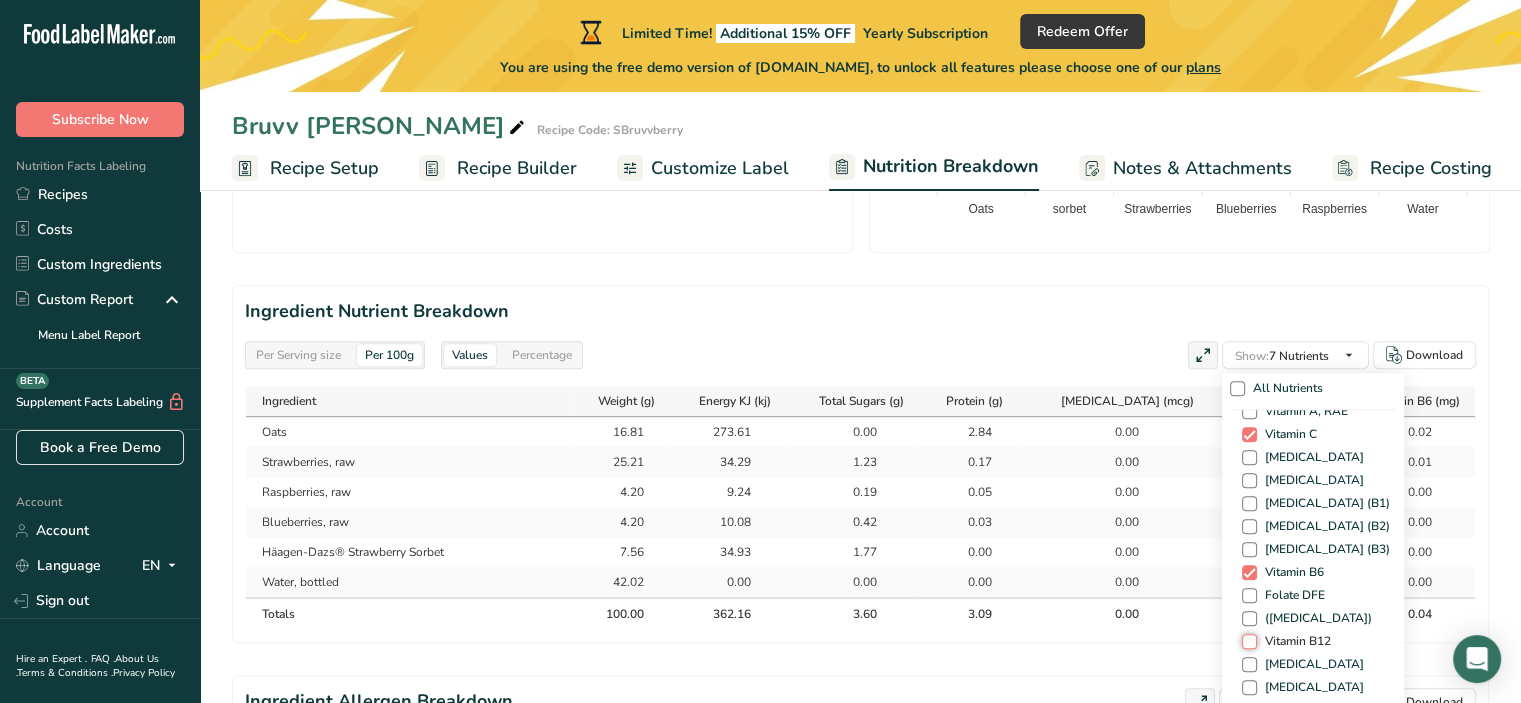click on "Vitamin B12" at bounding box center (1248, 641) 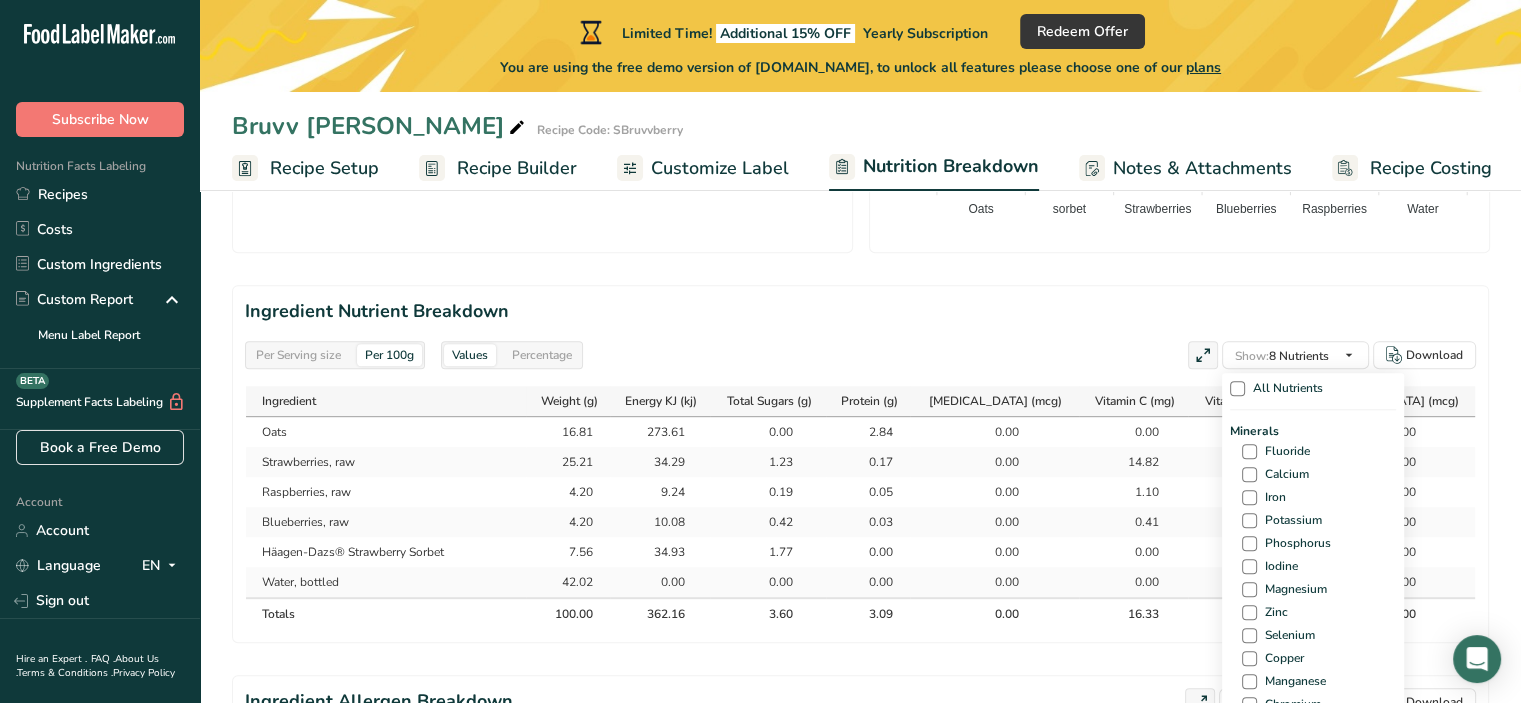 scroll, scrollTop: 720, scrollLeft: 0, axis: vertical 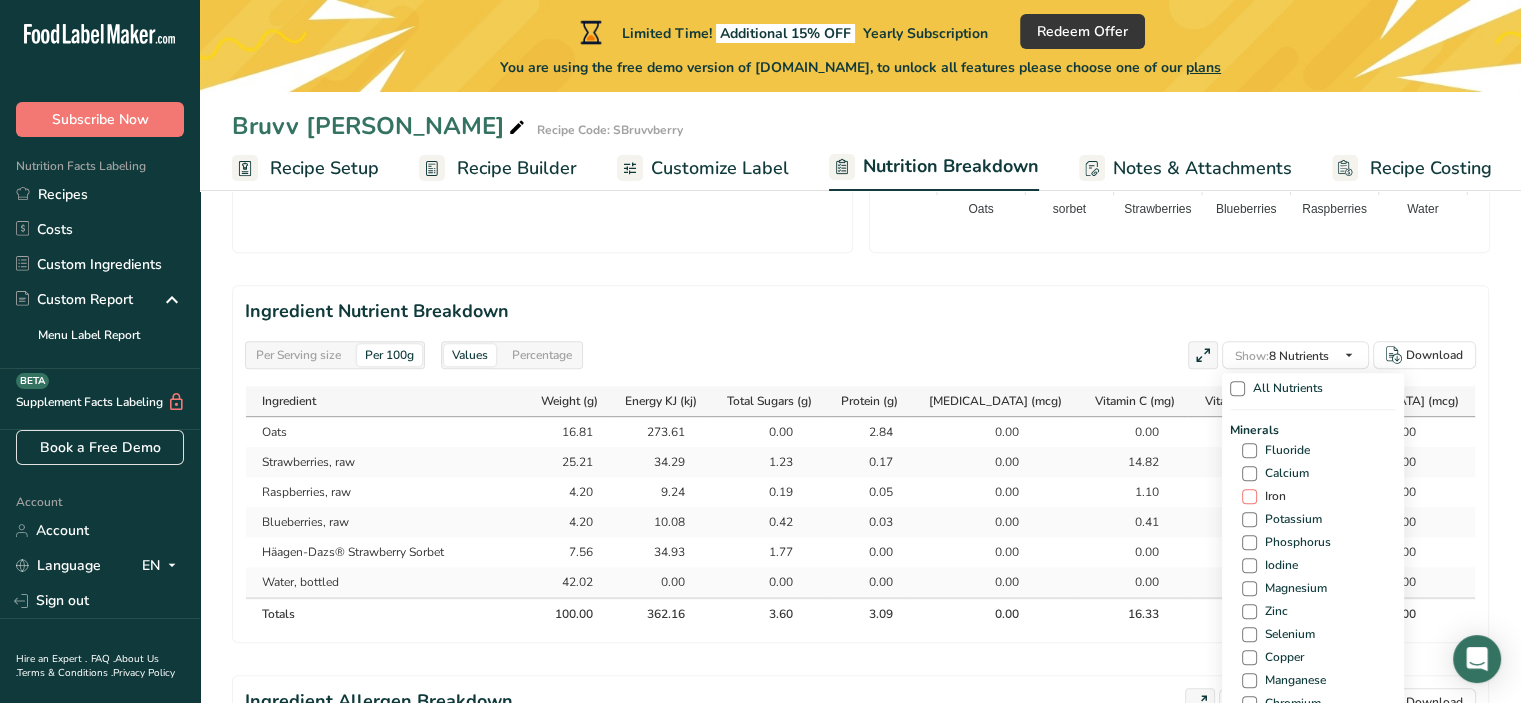 click at bounding box center (1249, 496) 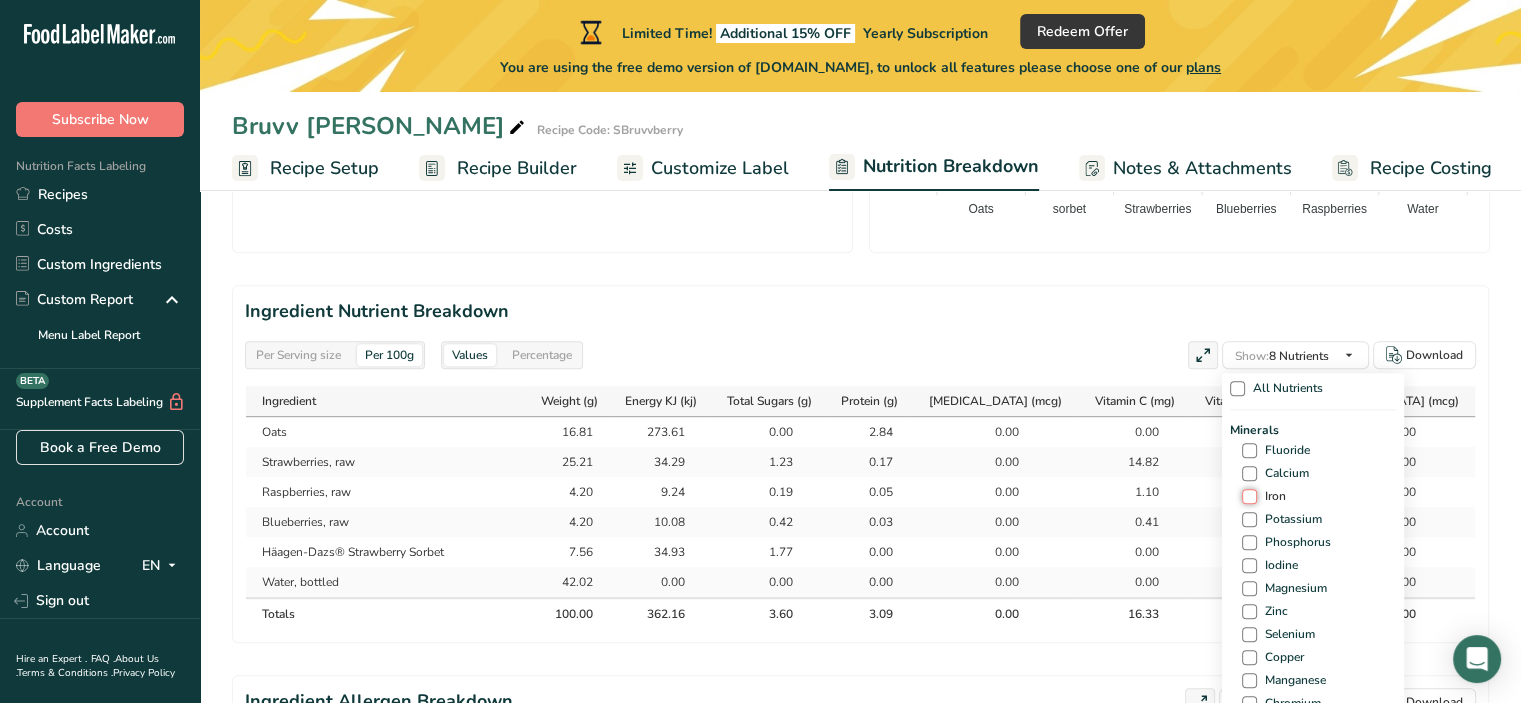 click on "Iron" at bounding box center [1248, 496] 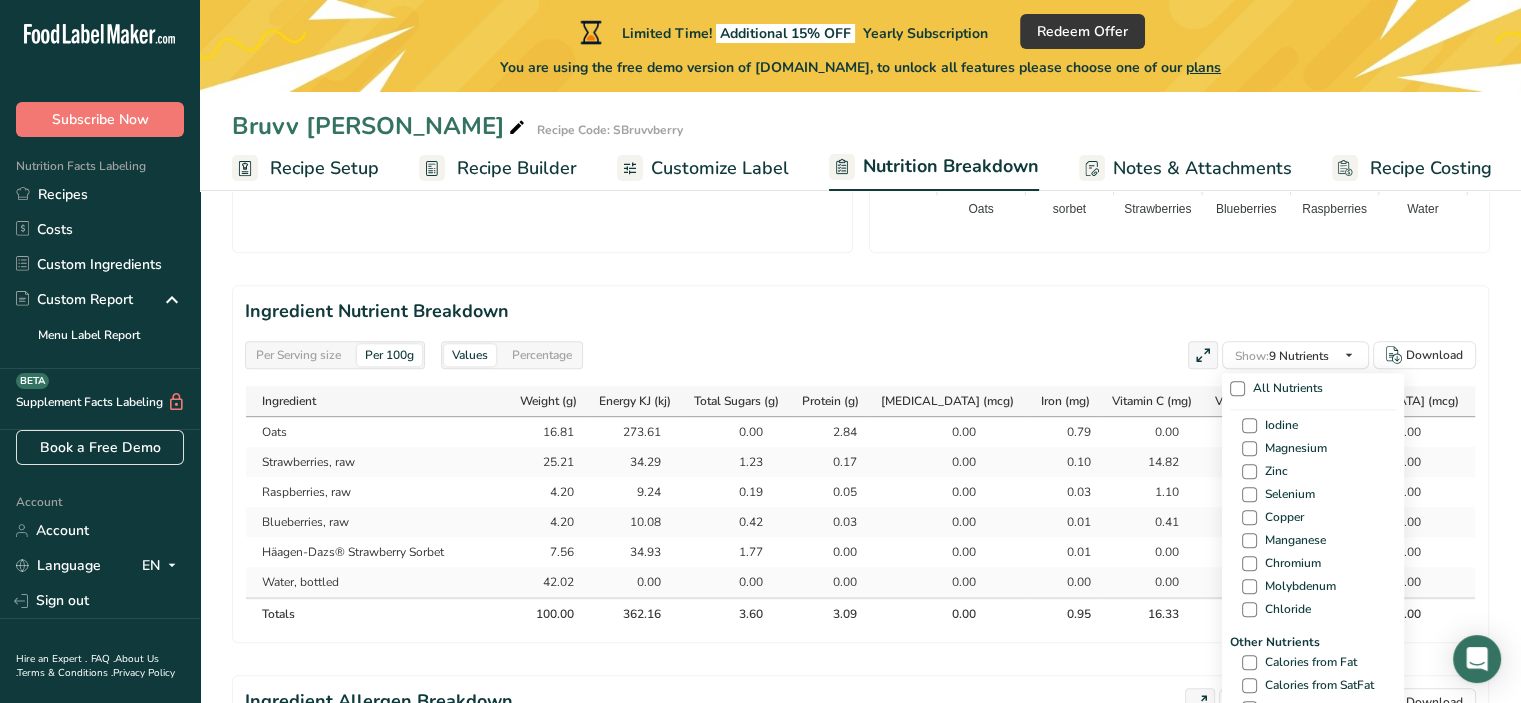 scroll, scrollTop: 860, scrollLeft: 0, axis: vertical 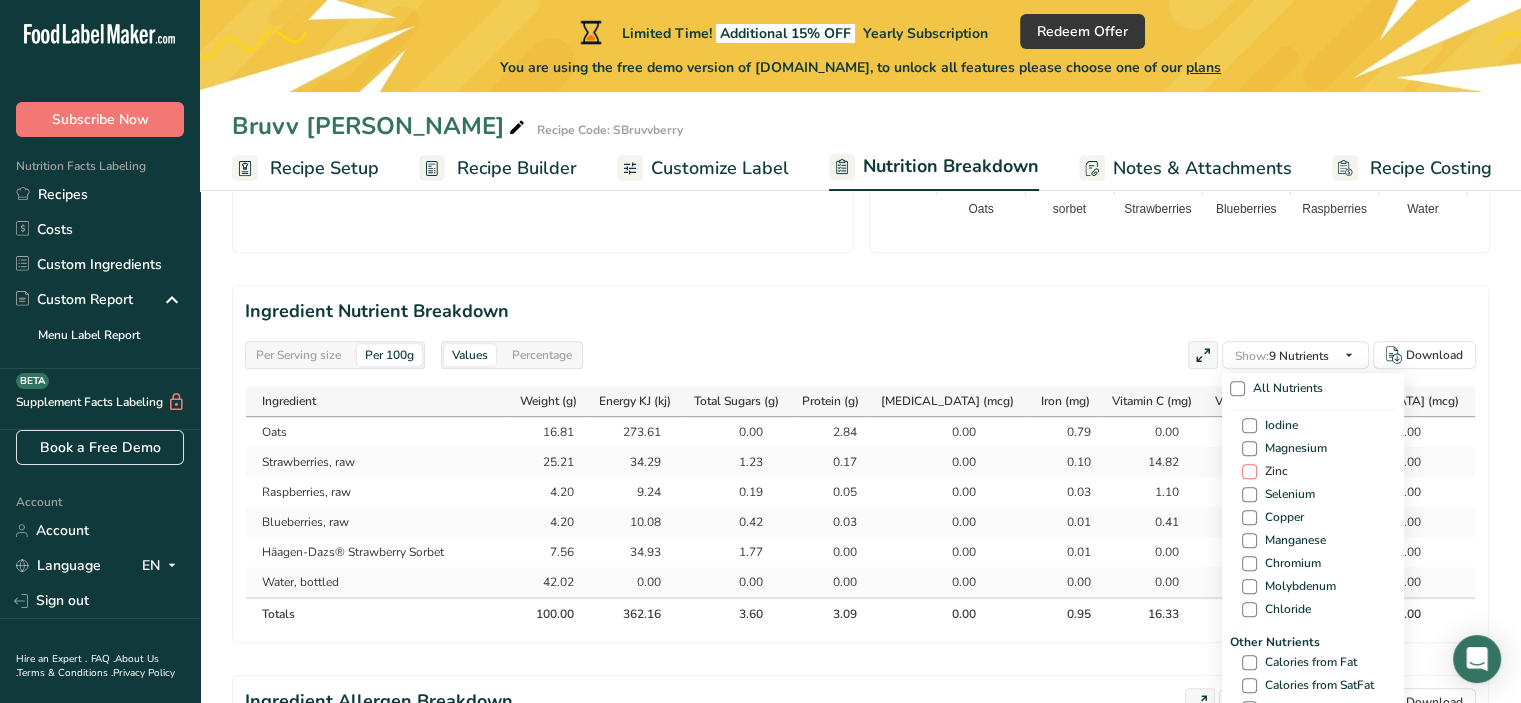 click at bounding box center [1249, 471] 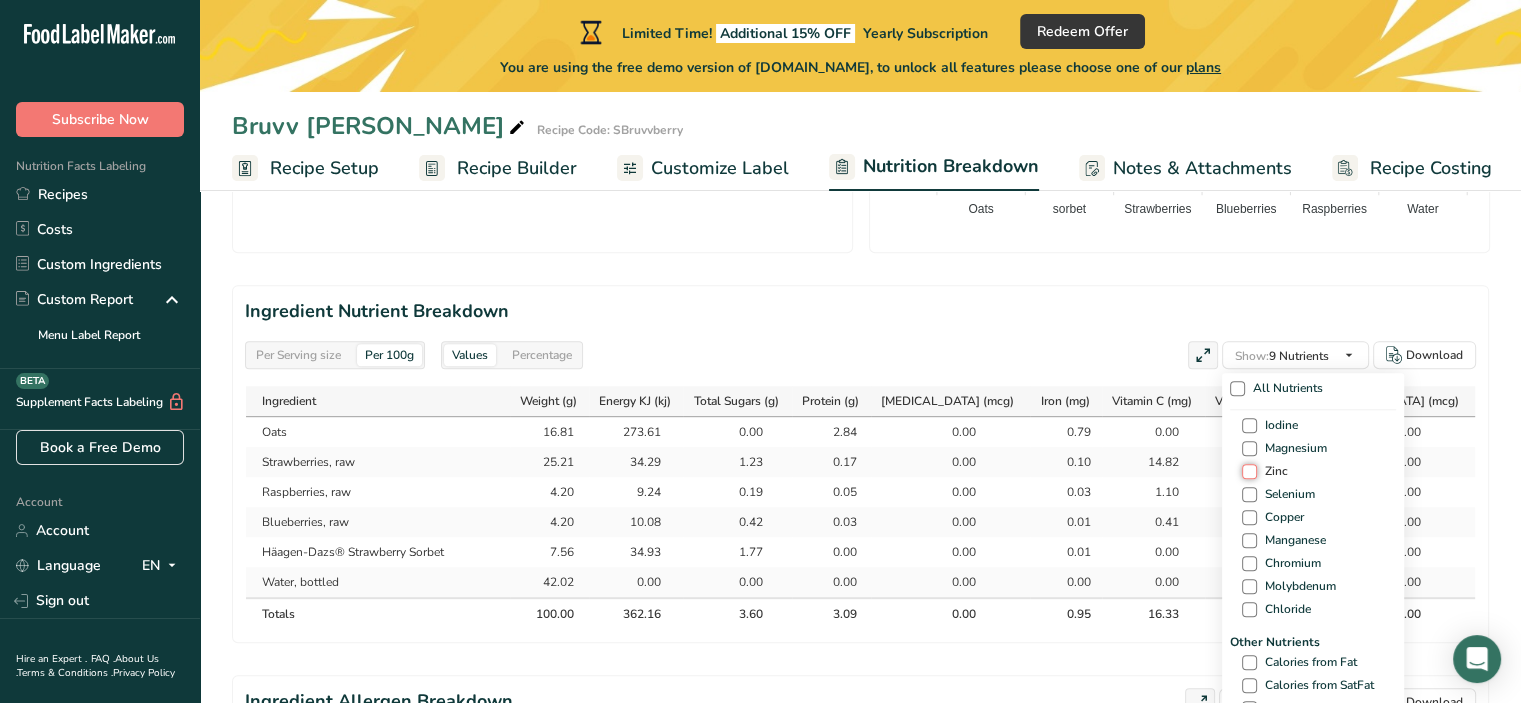 click on "Zinc" at bounding box center (1248, 471) 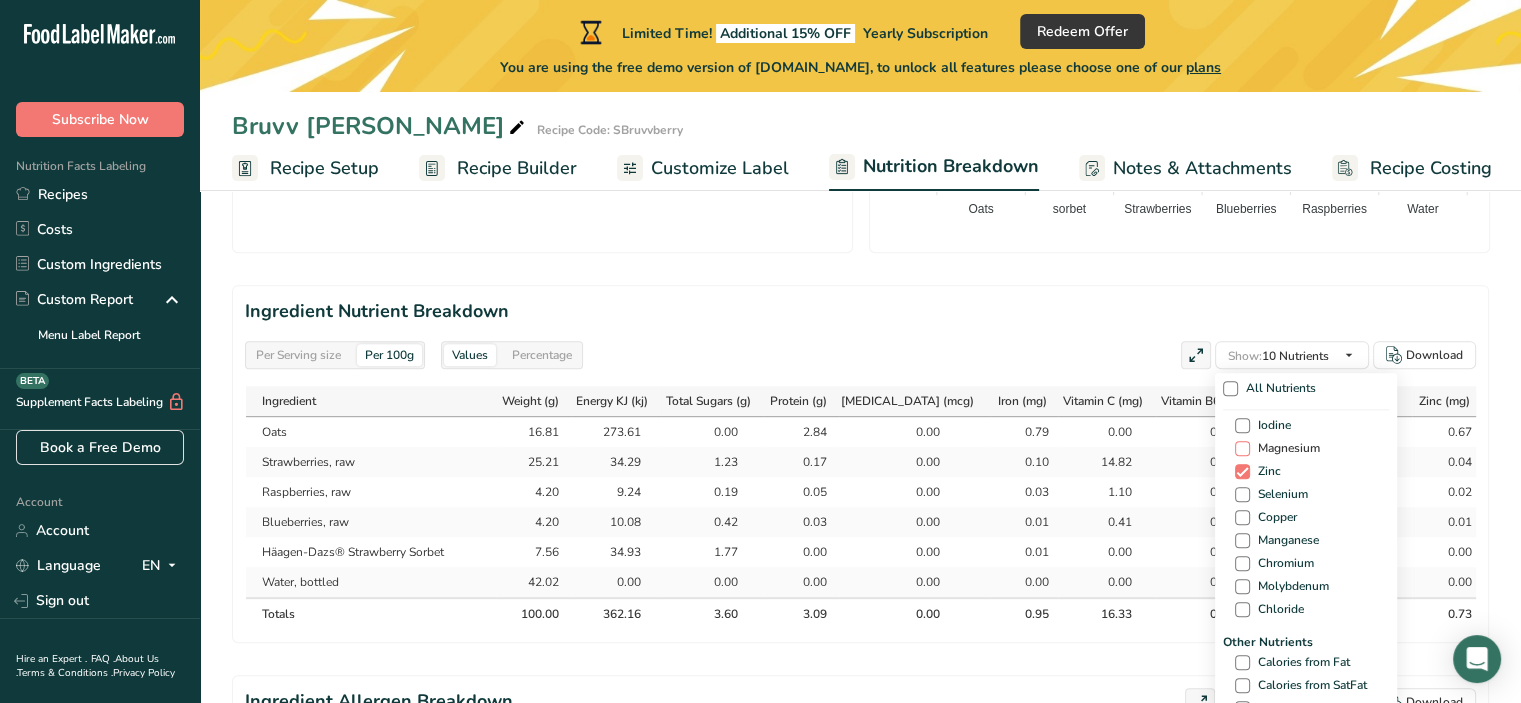 click at bounding box center (1242, 448) 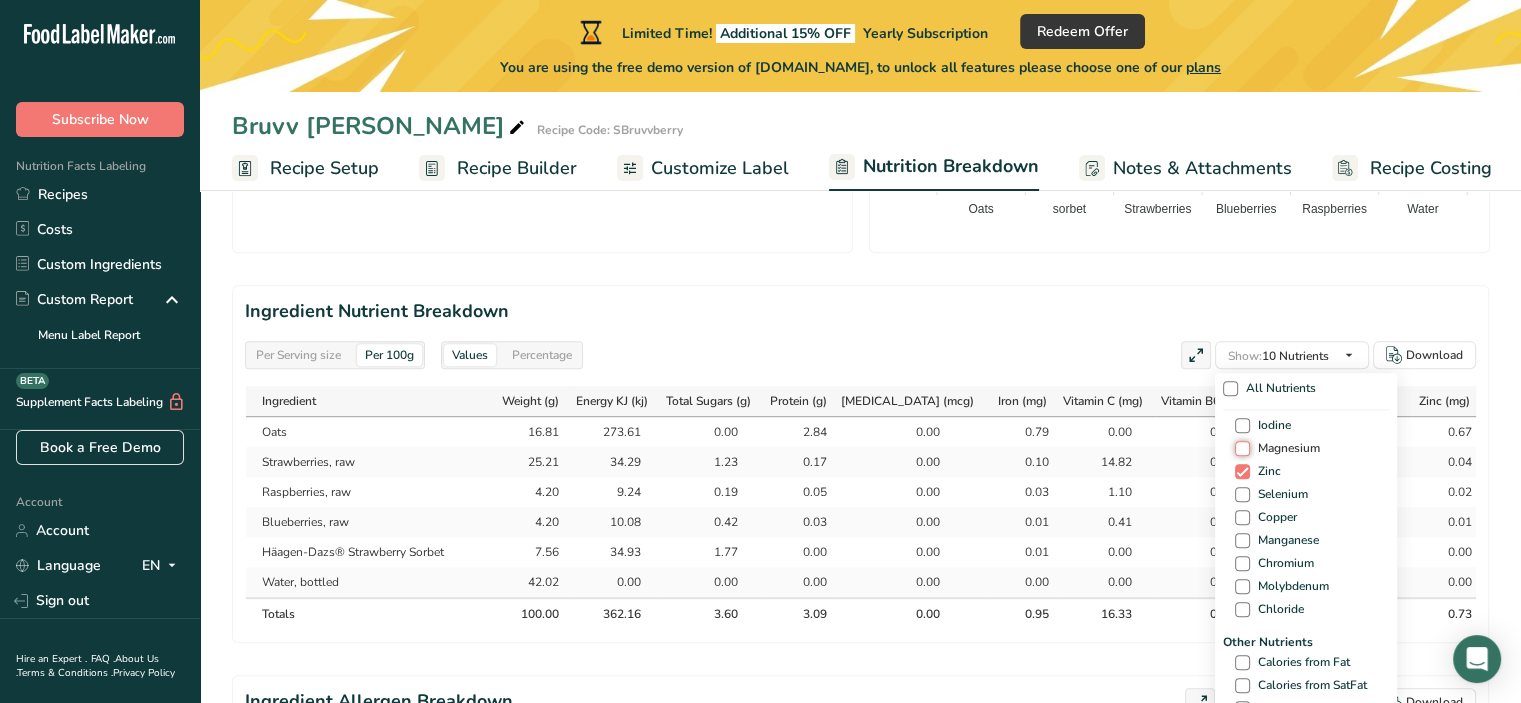 click on "Magnesium" at bounding box center [1241, 448] 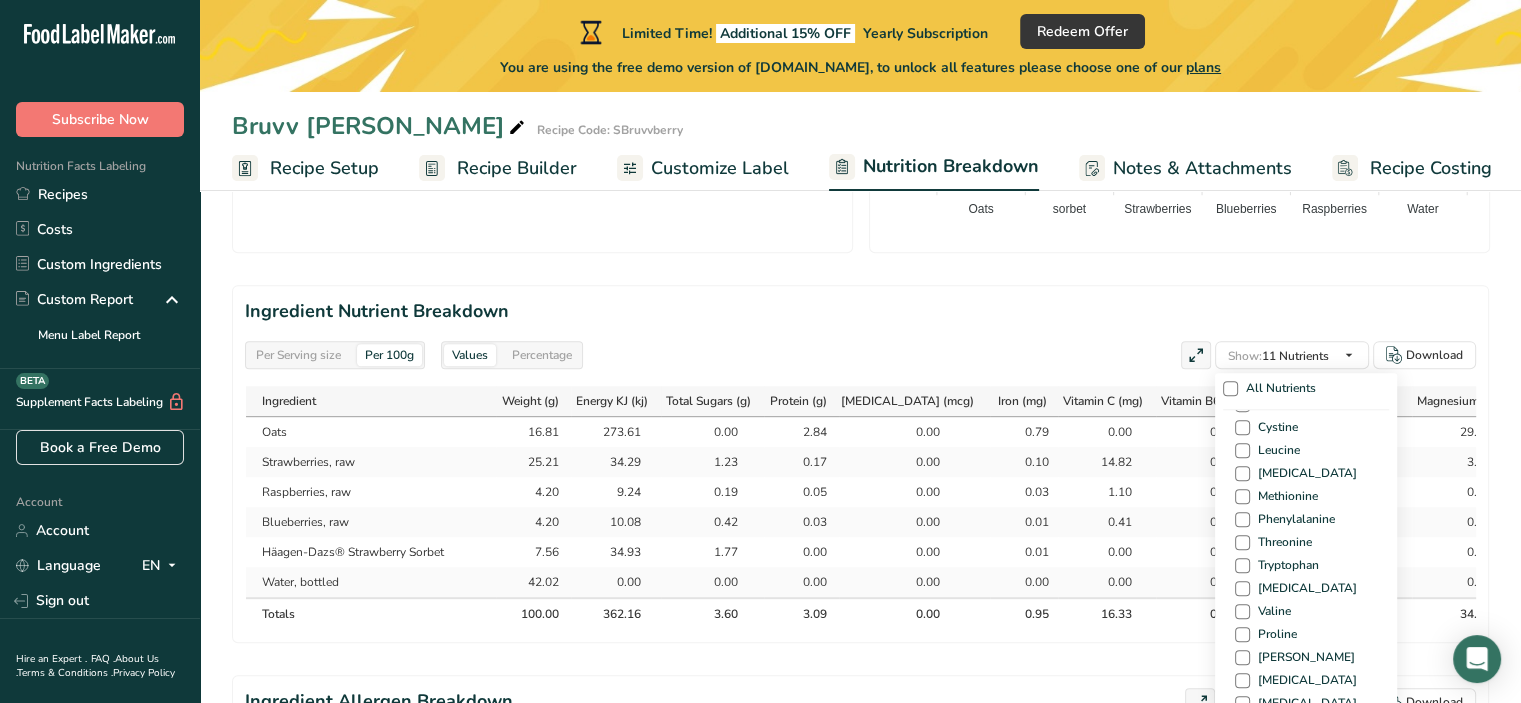 scroll, scrollTop: 1716, scrollLeft: 0, axis: vertical 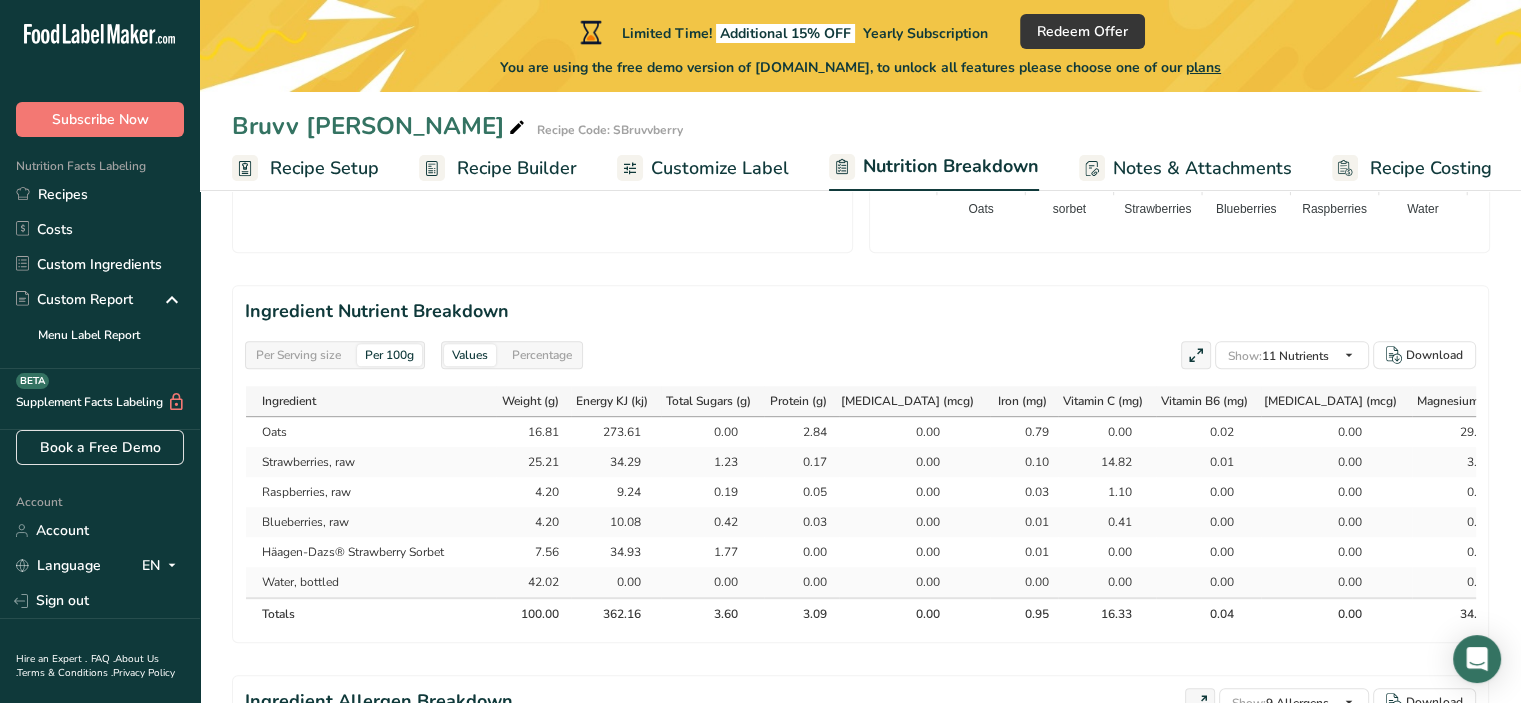 click on "Percentage" at bounding box center [542, 355] 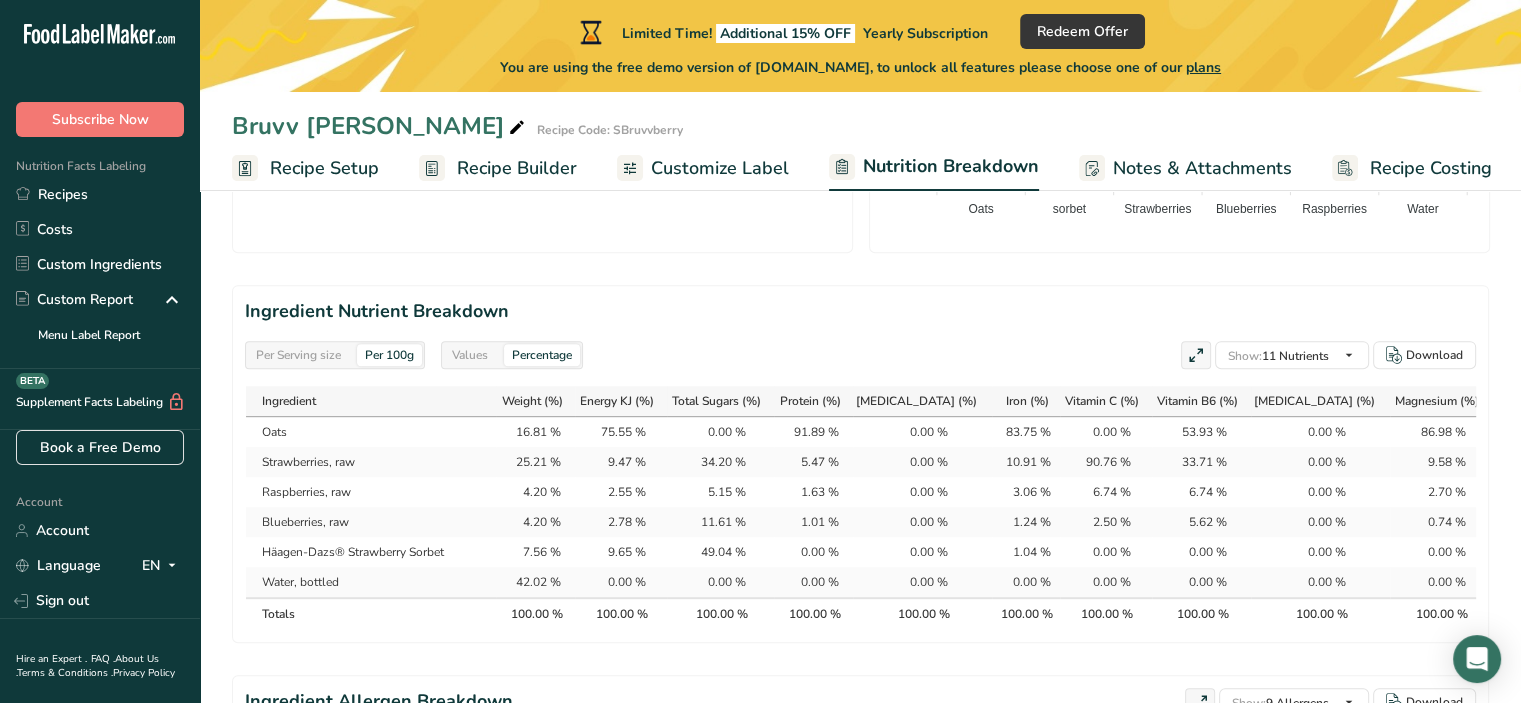 click on "Values" at bounding box center [470, 355] 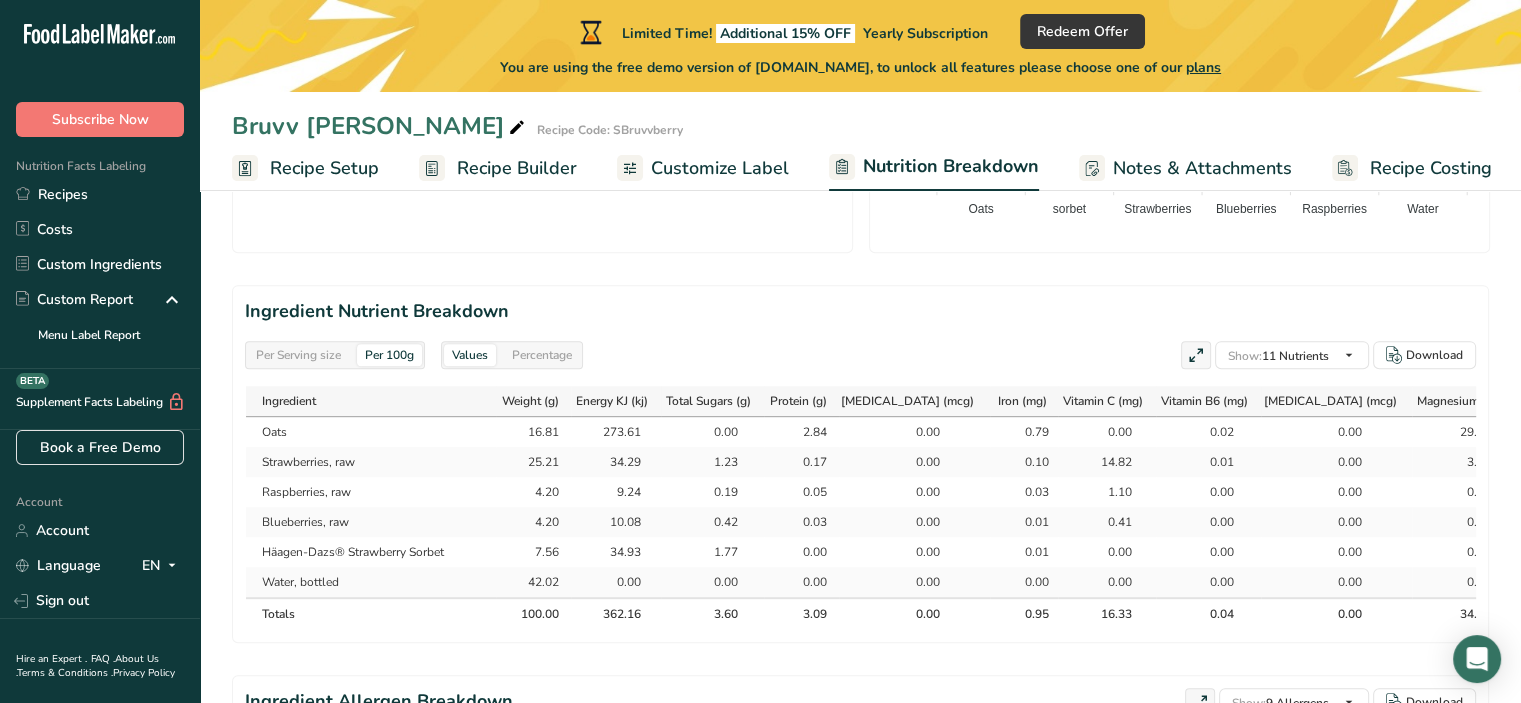 click on "Per Serving size" at bounding box center (298, 355) 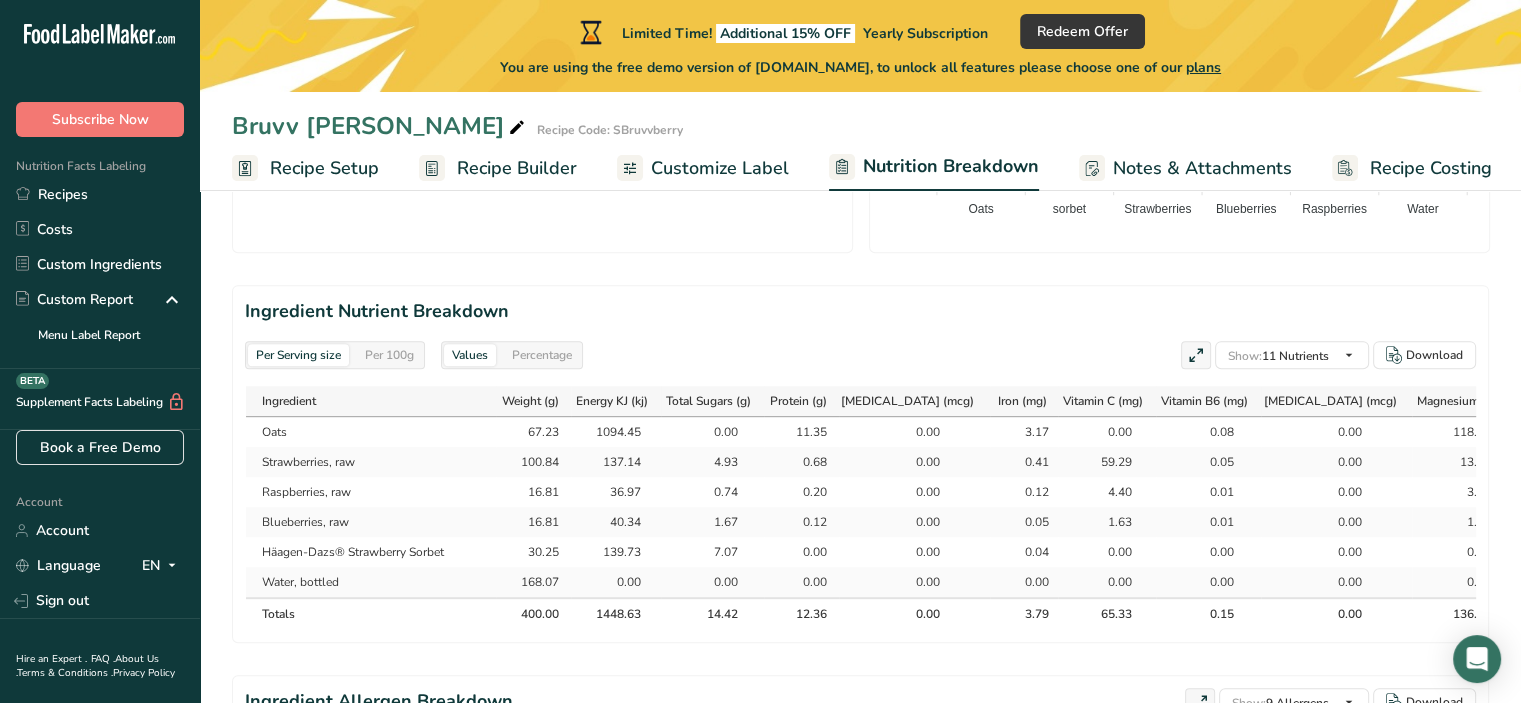 click on "Percentage" at bounding box center [542, 355] 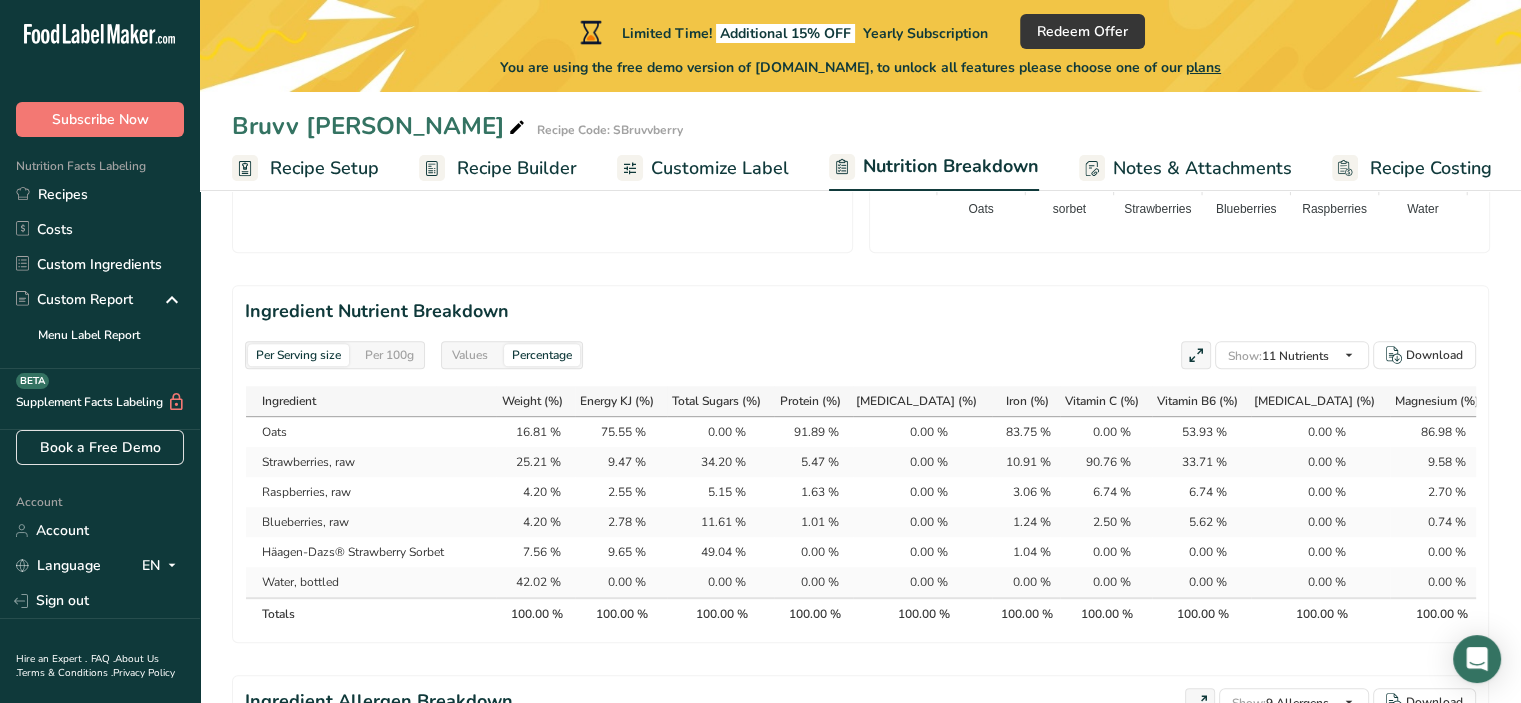 click on "Values" at bounding box center (470, 355) 